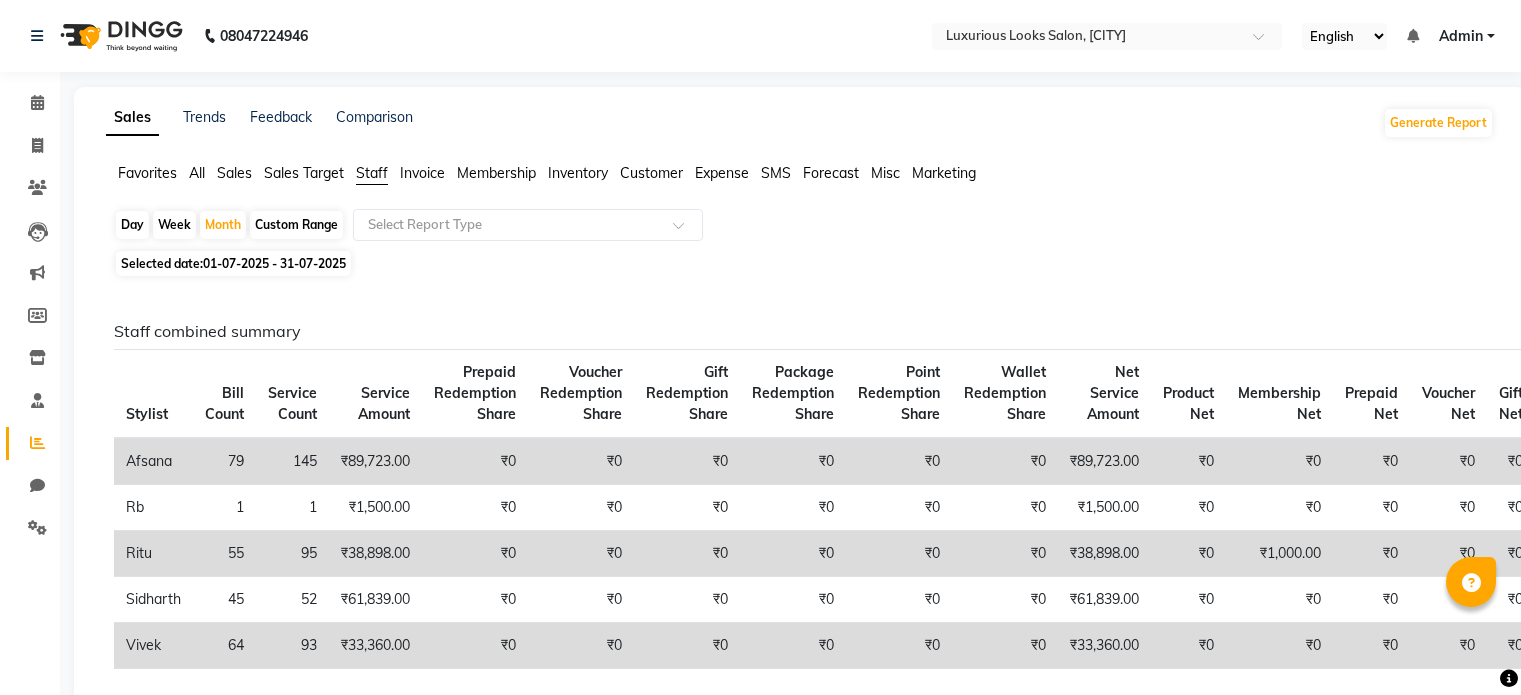 scroll, scrollTop: 300, scrollLeft: 0, axis: vertical 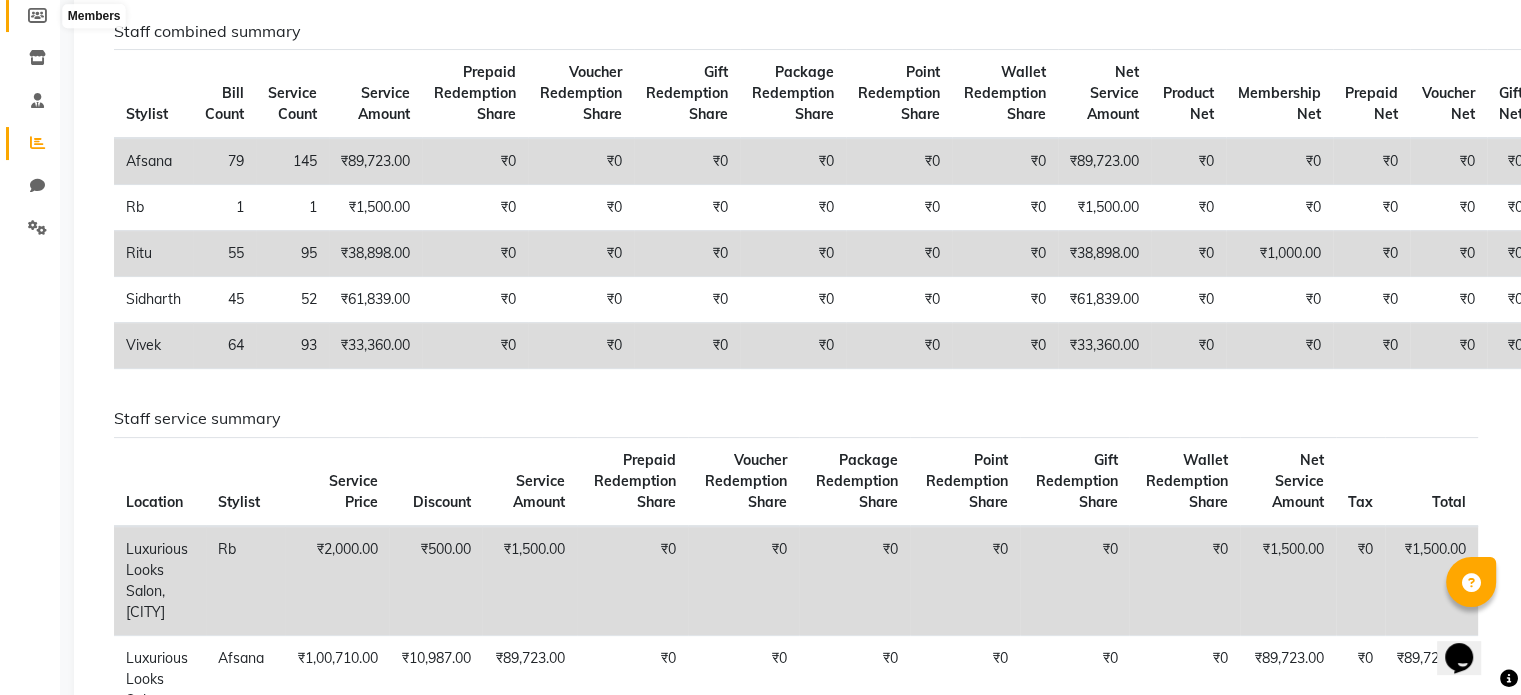 click 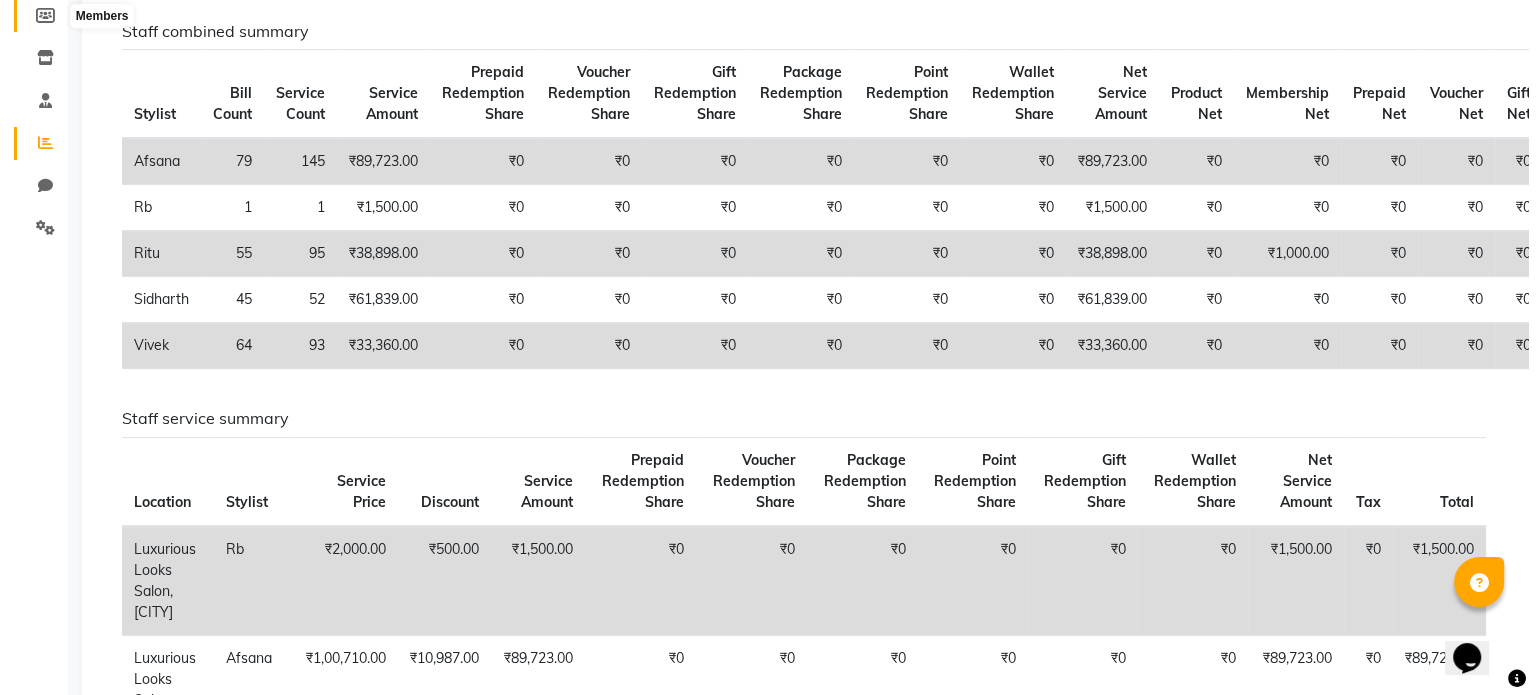 scroll, scrollTop: 0, scrollLeft: 0, axis: both 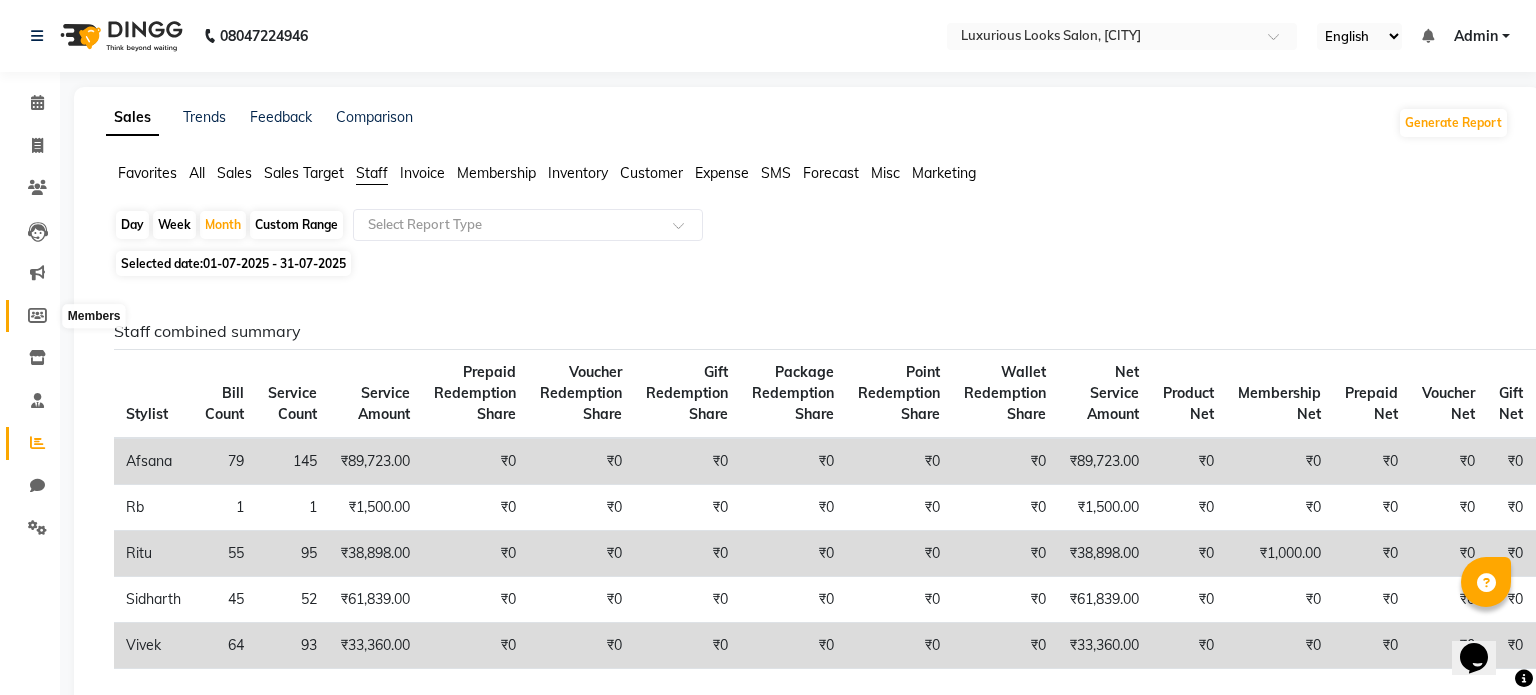 select 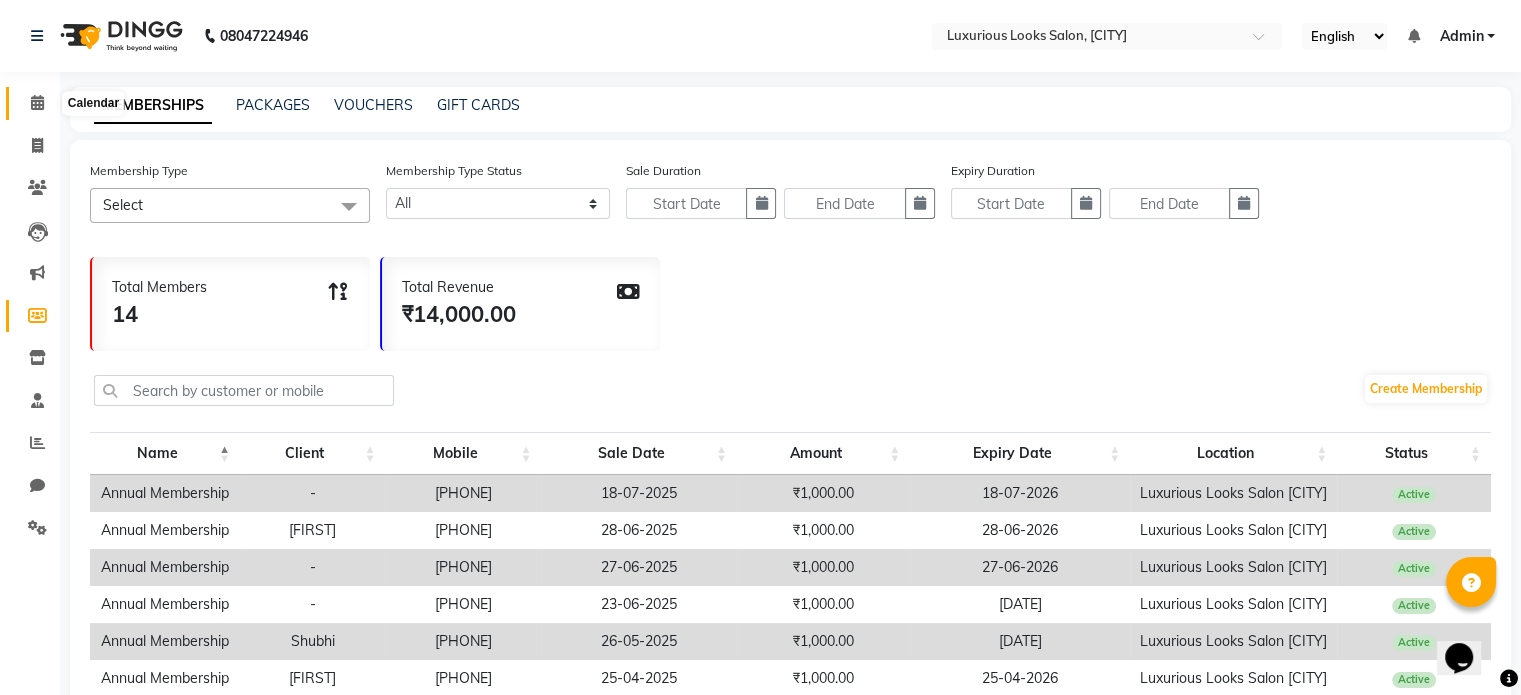 click 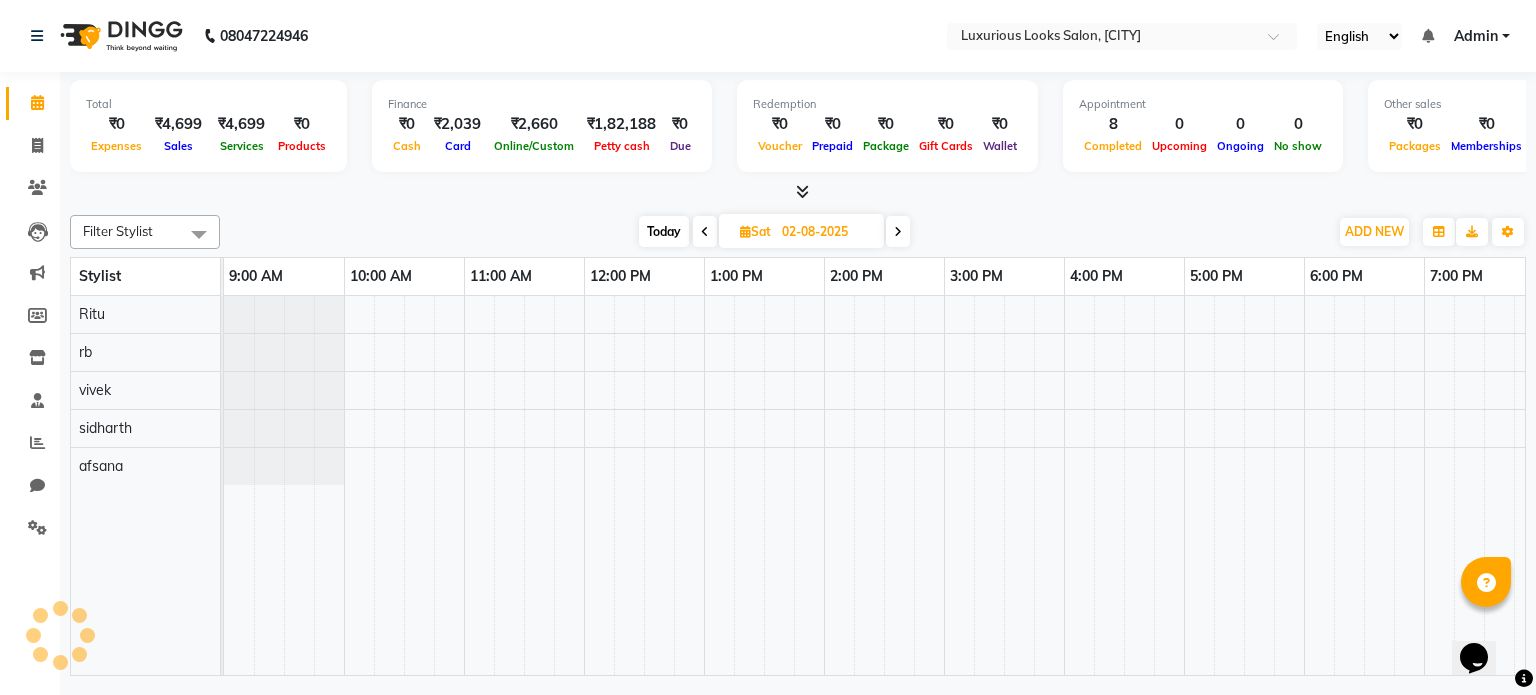 scroll, scrollTop: 0, scrollLeft: 0, axis: both 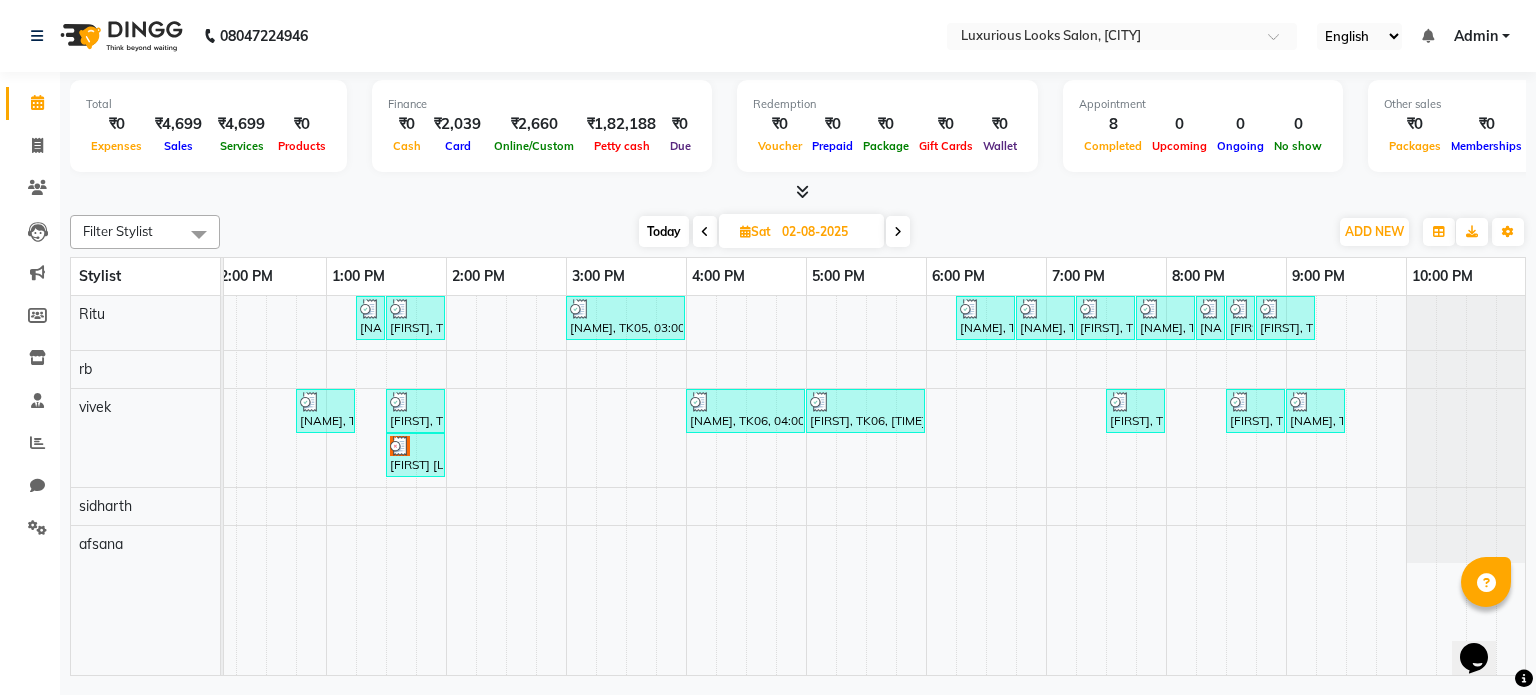 click at bounding box center [898, 231] 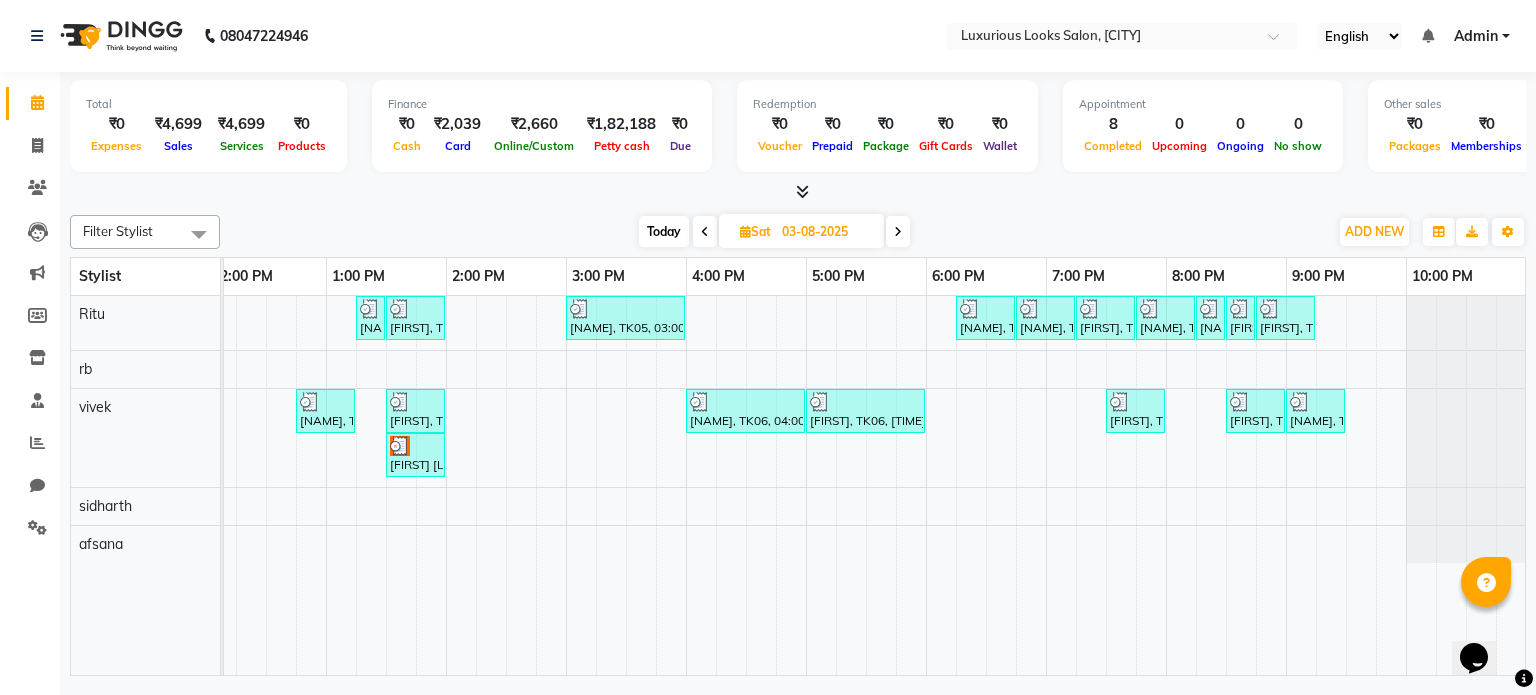 scroll, scrollTop: 0, scrollLeft: 378, axis: horizontal 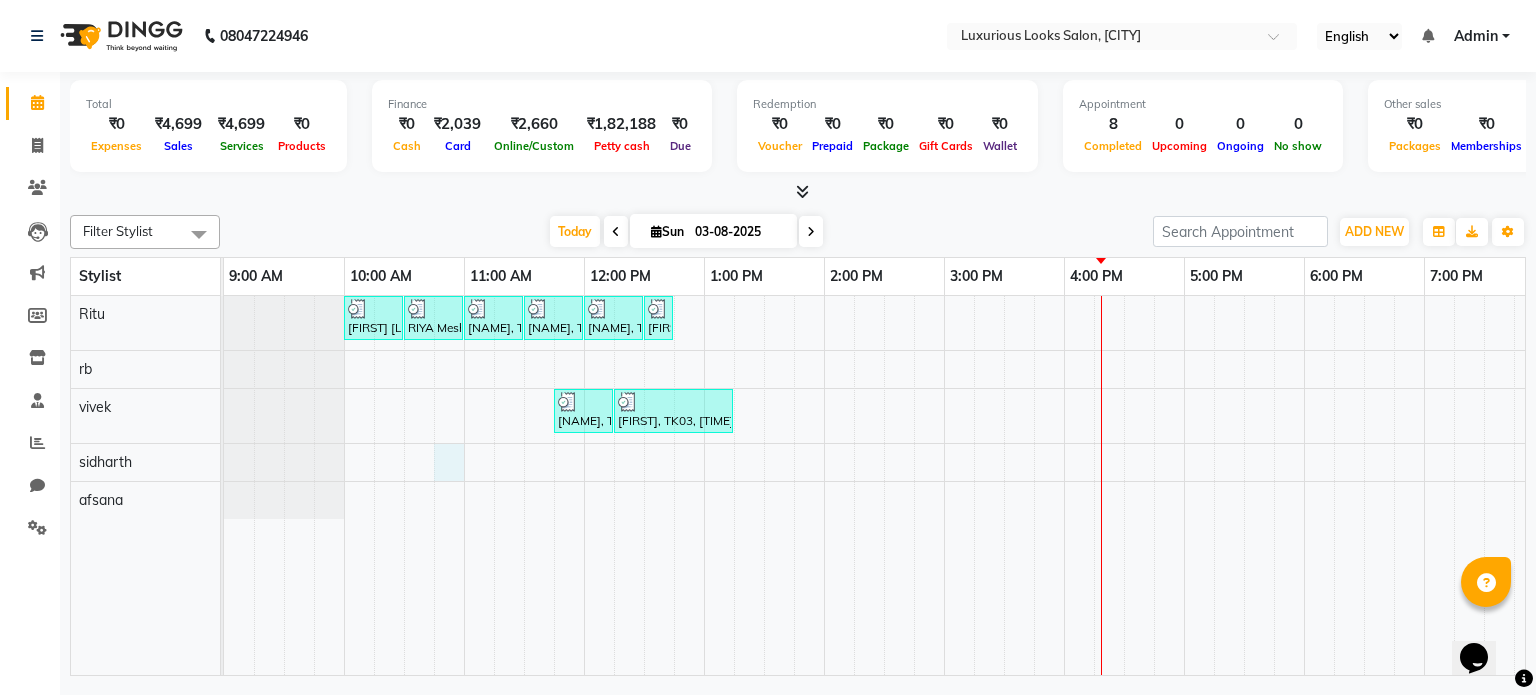 click on "[NAME], TK01, 10:00 AM-10:30 AM, Women Cartridge Waxing - Full Arms     [NAME], TK01, 10:30 AM-11:00 AM, Women Cartridge Waxing - Full Legs     [NAME], TK01, 11:00 AM-11:30 AM, Women Bead Waxing - Under Arms     [NAME], TK01, 11:30 AM-12:00 PM, Women Regular Waxing - Side Locks     [NAME], TK01, 12:00 PM-12:30 PM, Women Regular Waxing - Side Locks     [NAME], TK04, 12:30 PM-12:45 PM, Threading - Eyebrows     [NAME], TK02, 11:45 AM-12:15 PM, Hair Cut - Beard Trim     [NAME], TK03, 12:15 PM-01:15 PM, Premium Facials - Vitamin C" at bounding box center (1064, 486) 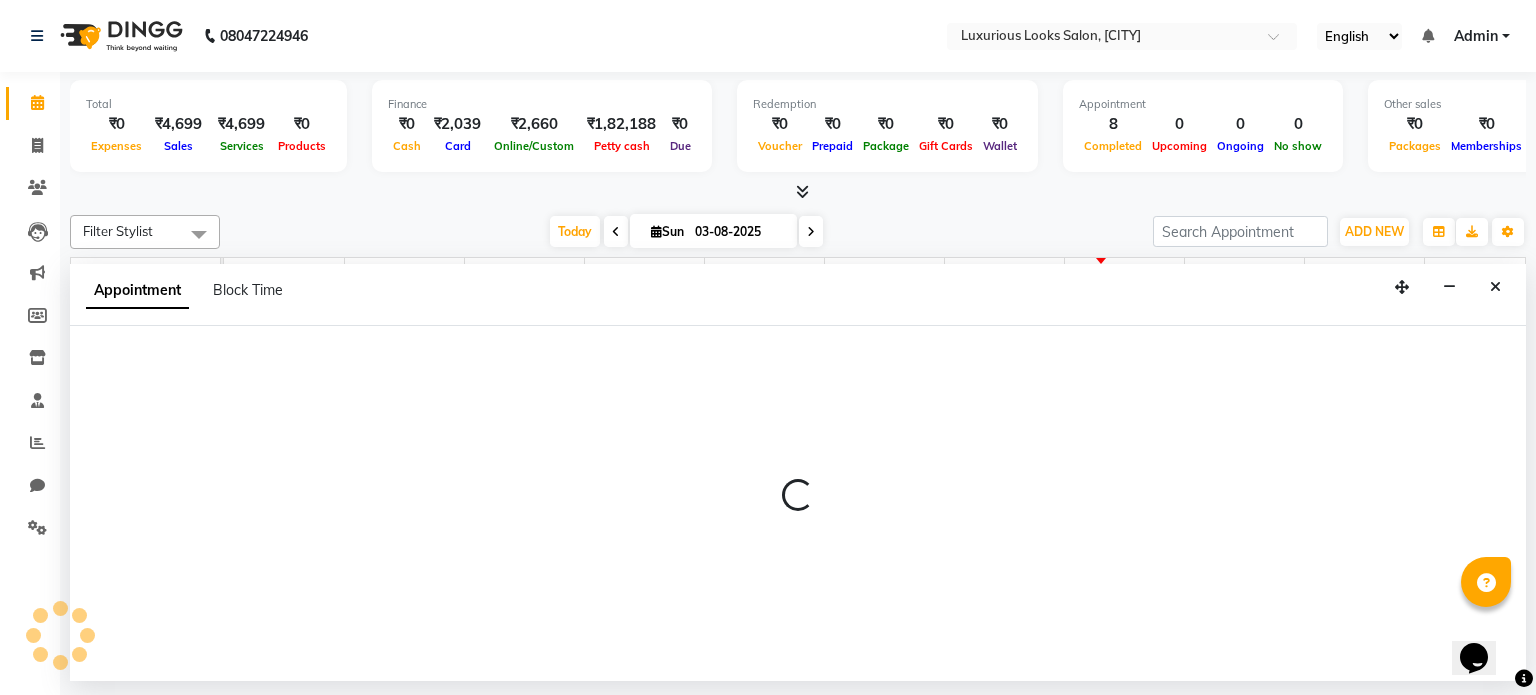 select on "[NUMBER]" 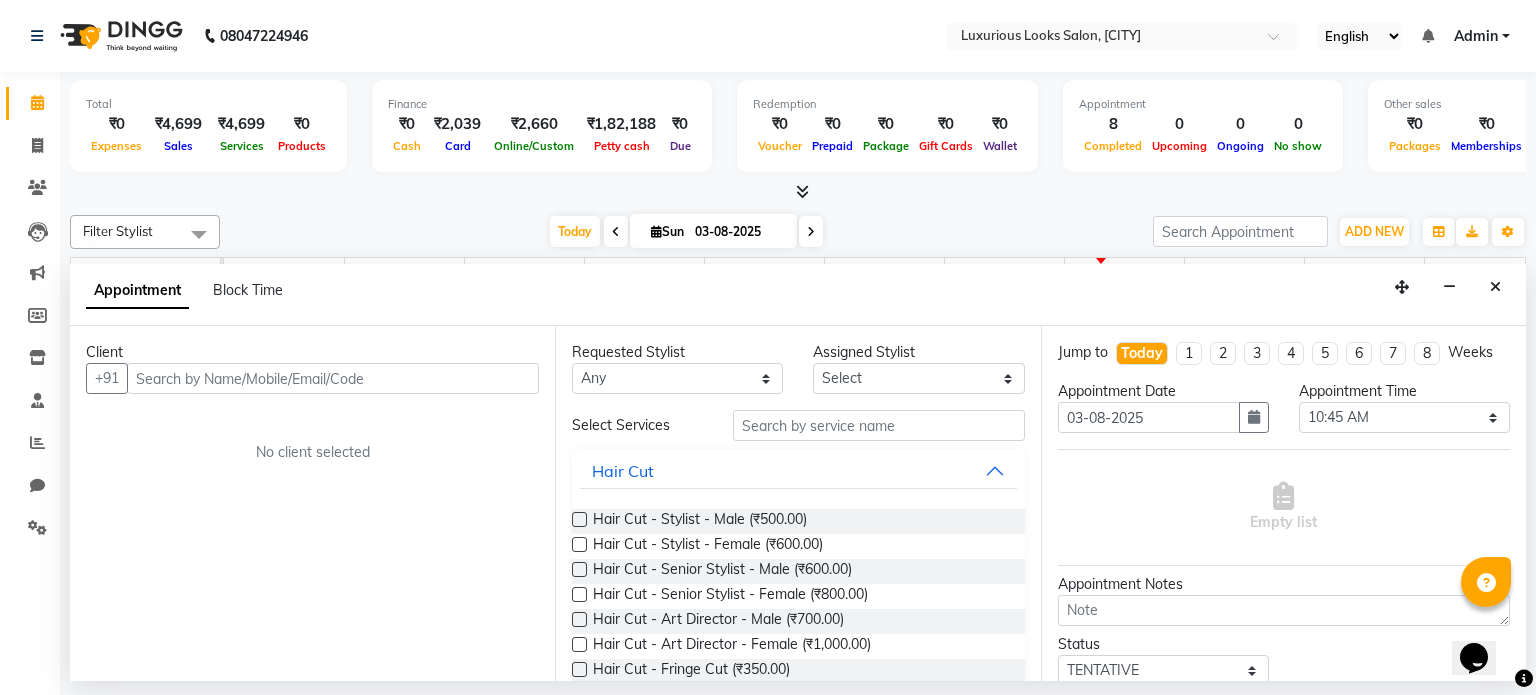 click at bounding box center (333, 378) 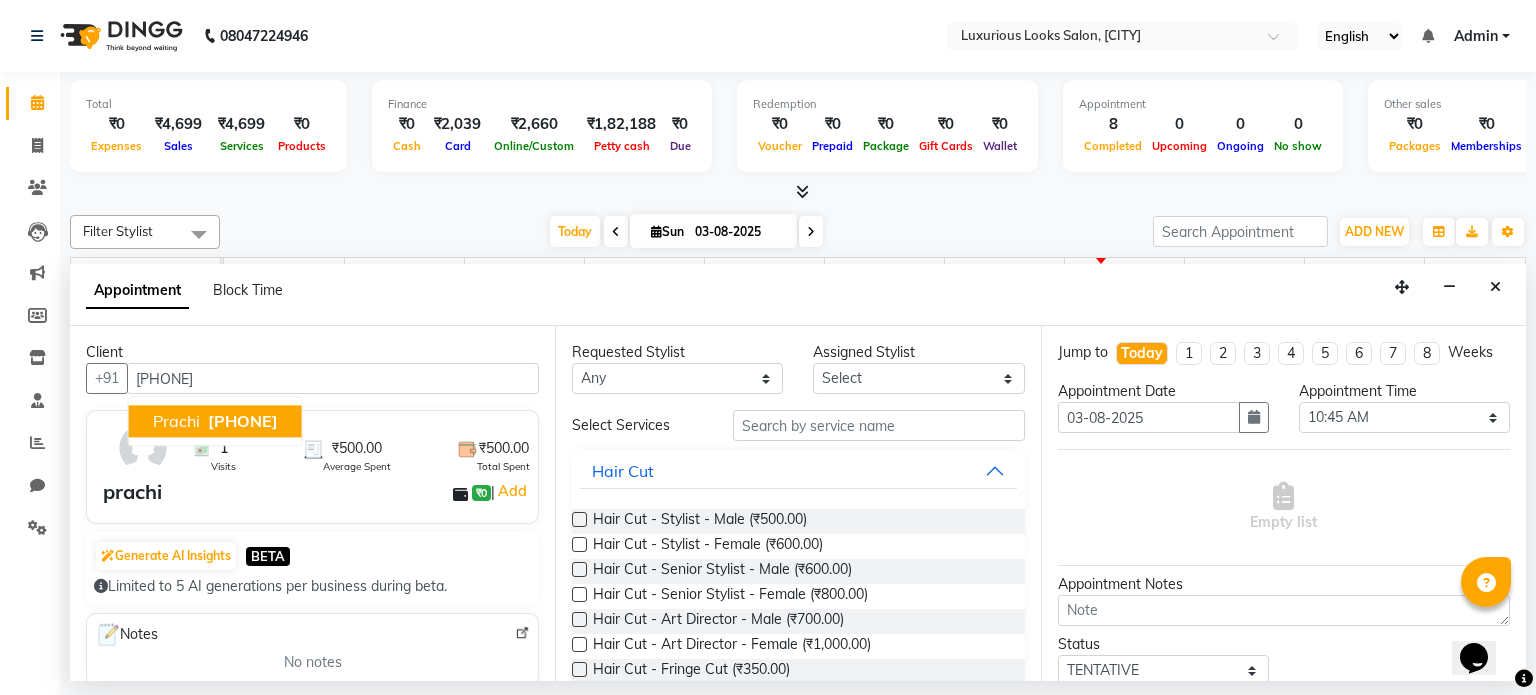 click on "[PHONE]" at bounding box center (243, 422) 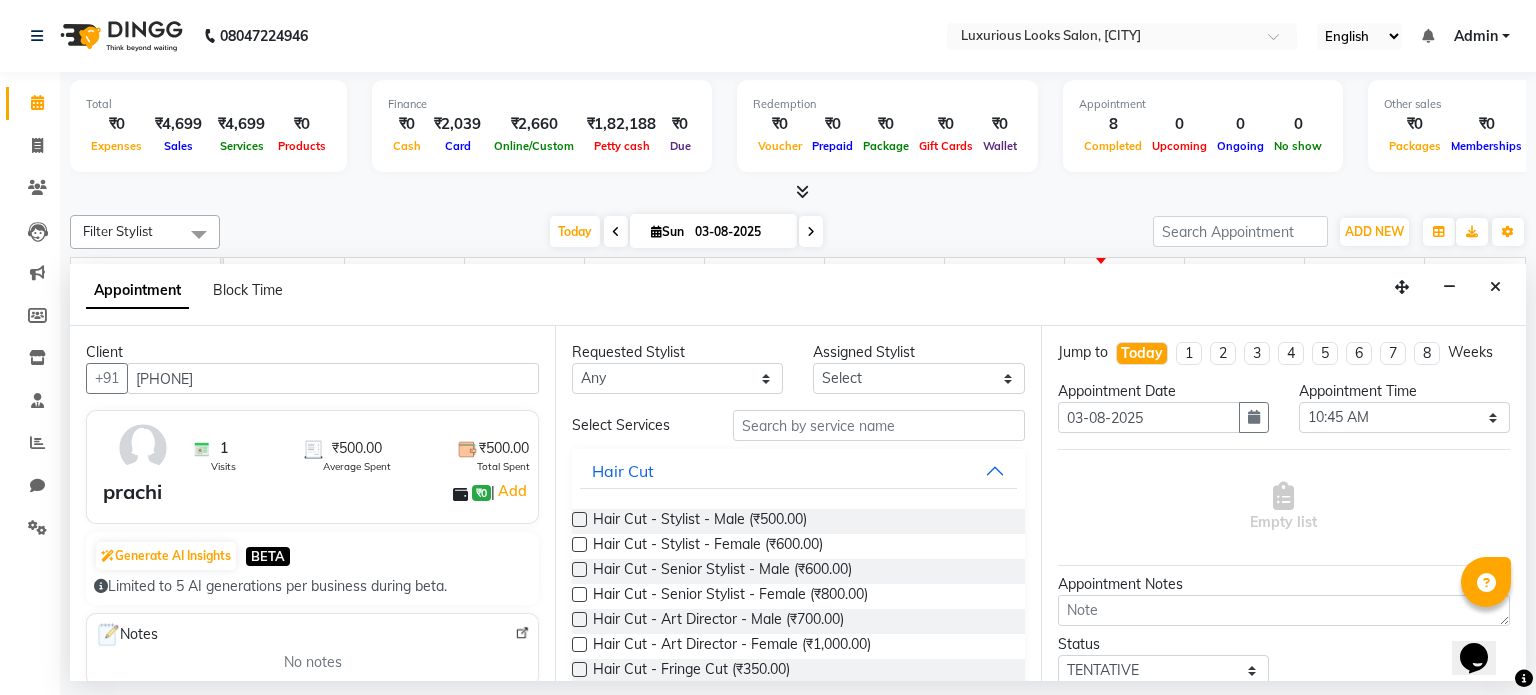 type on "[PHONE]" 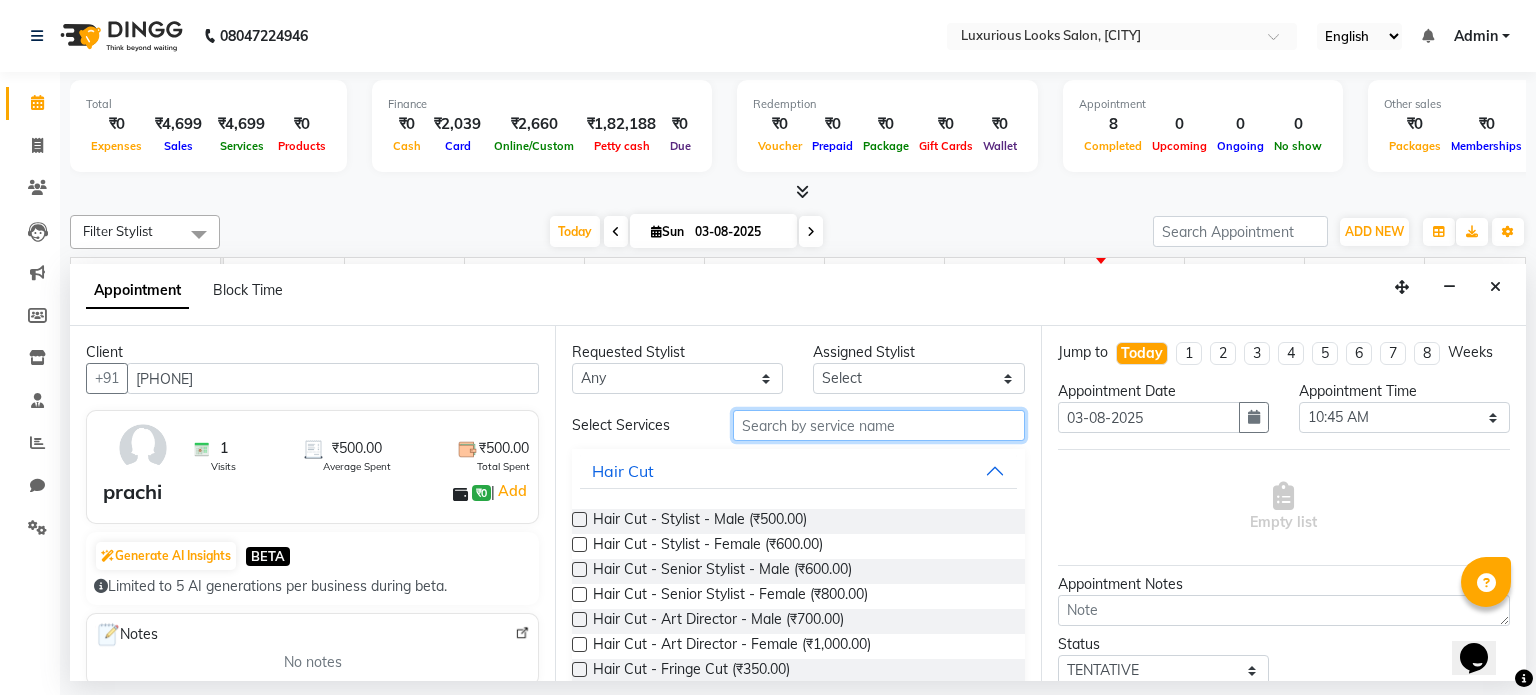click at bounding box center [879, 425] 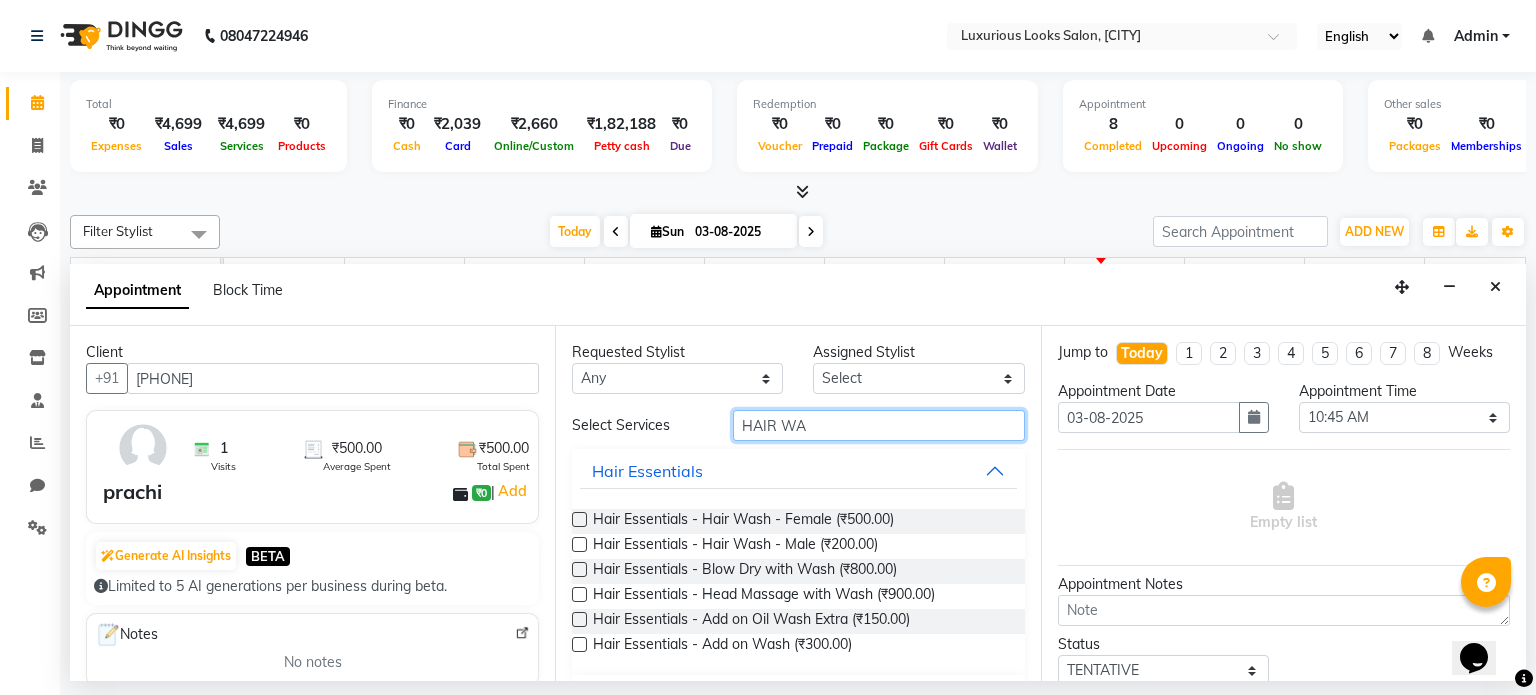 type on "HAIR WA" 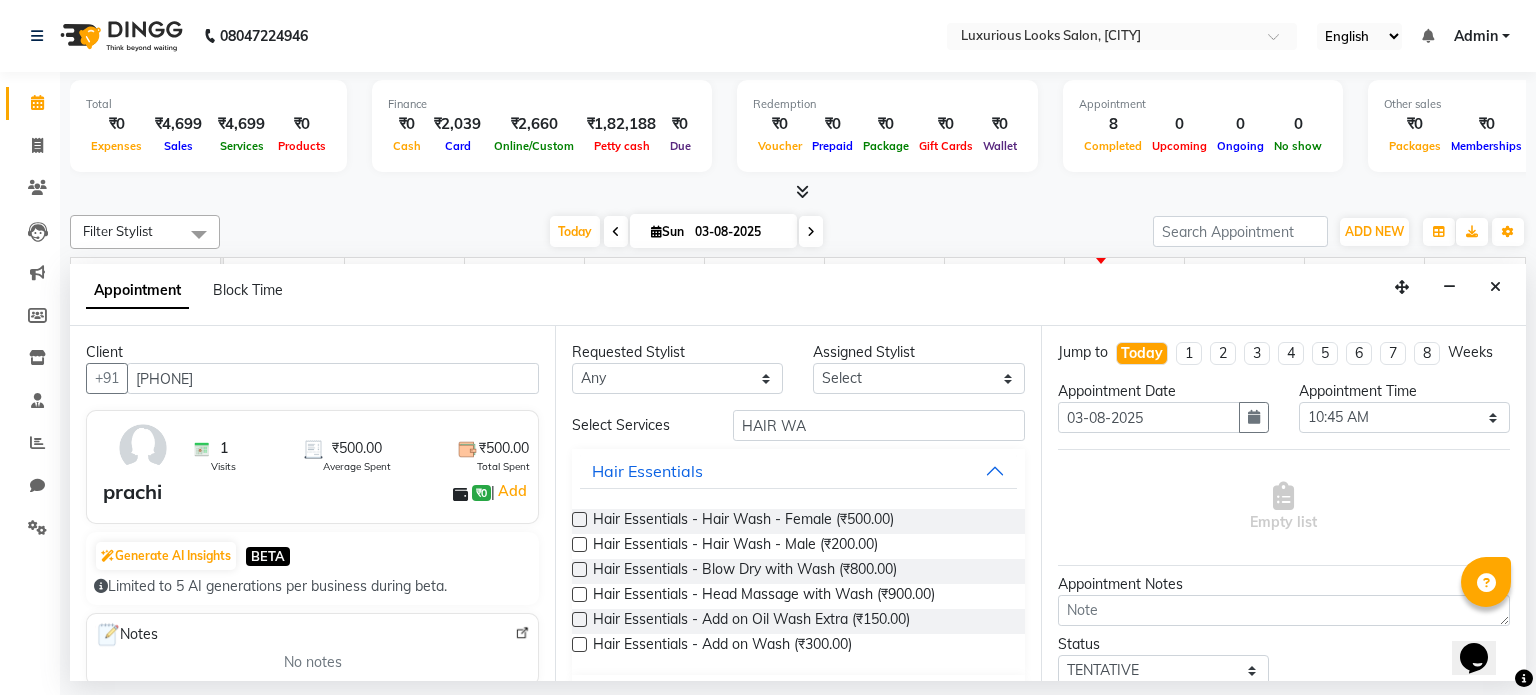 click at bounding box center (579, 519) 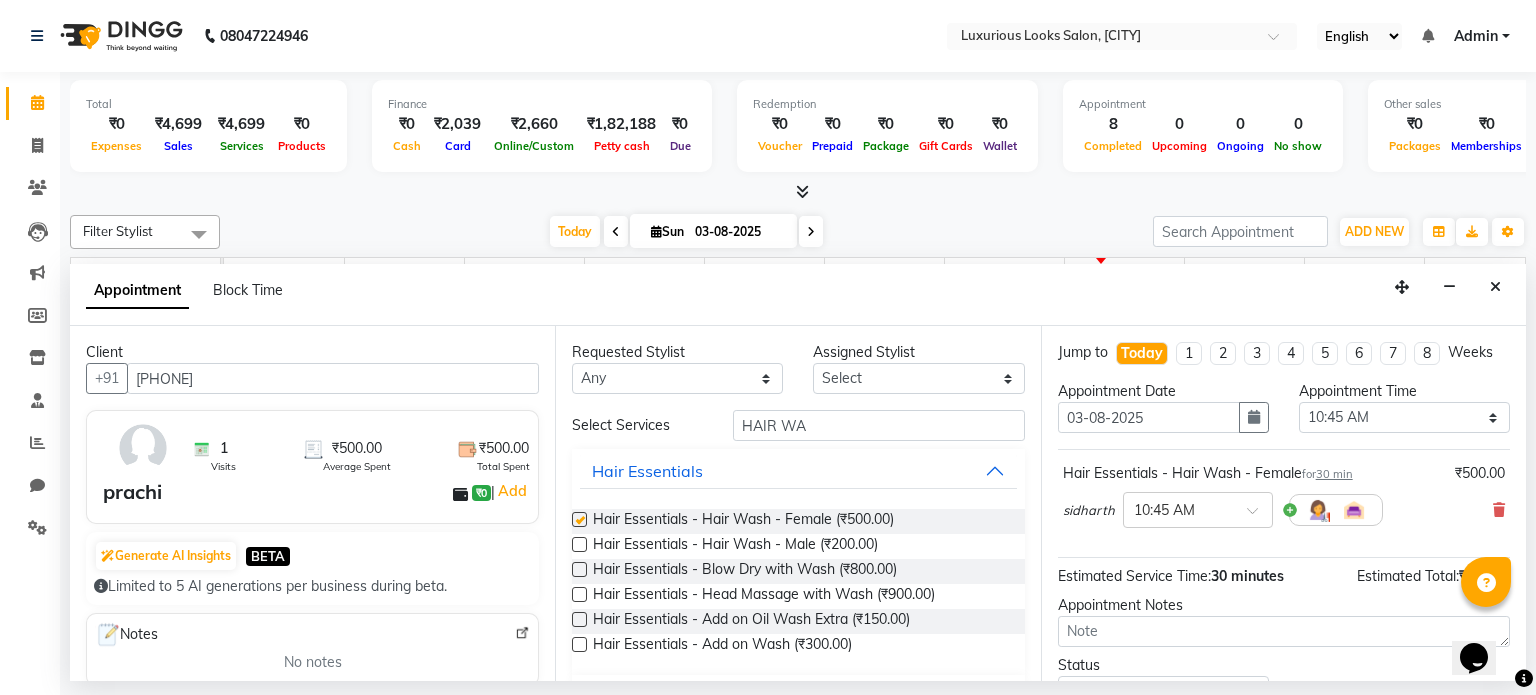 checkbox on "false" 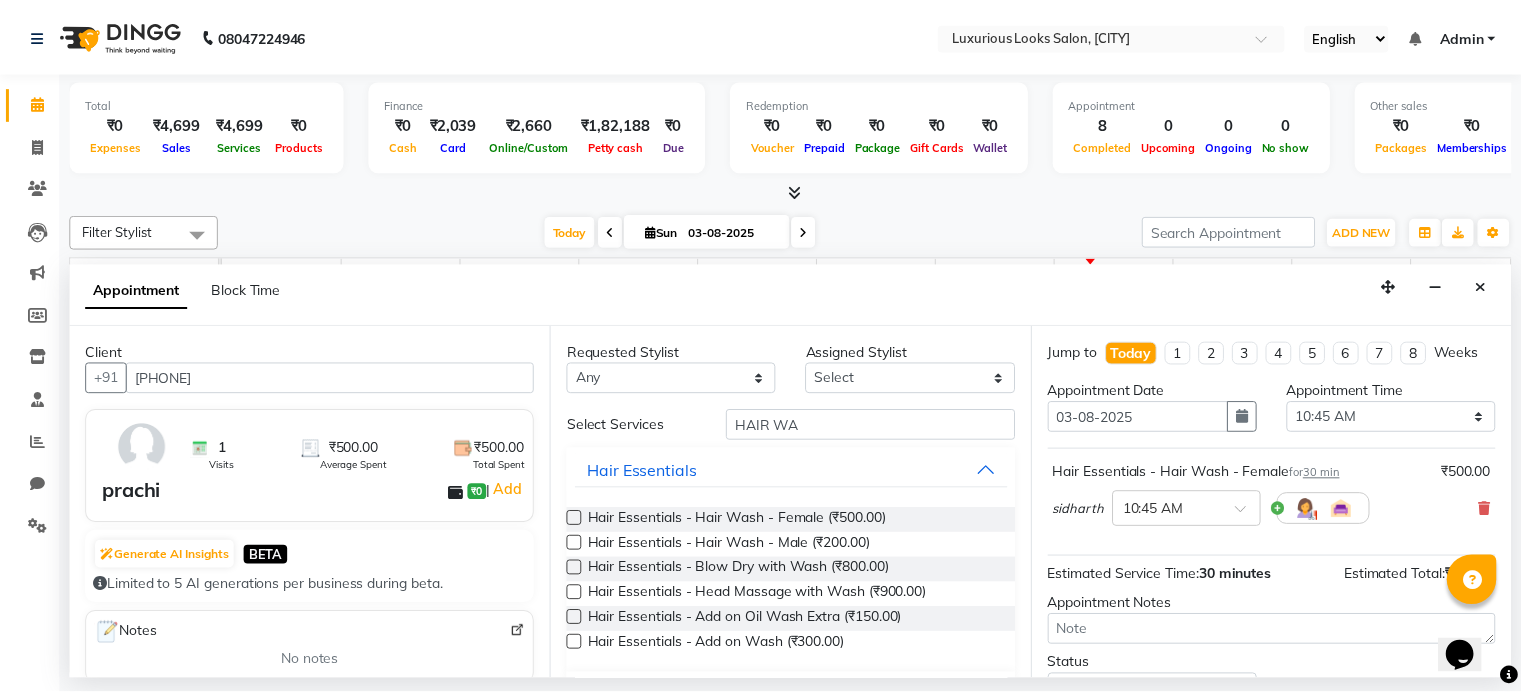 scroll, scrollTop: 151, scrollLeft: 0, axis: vertical 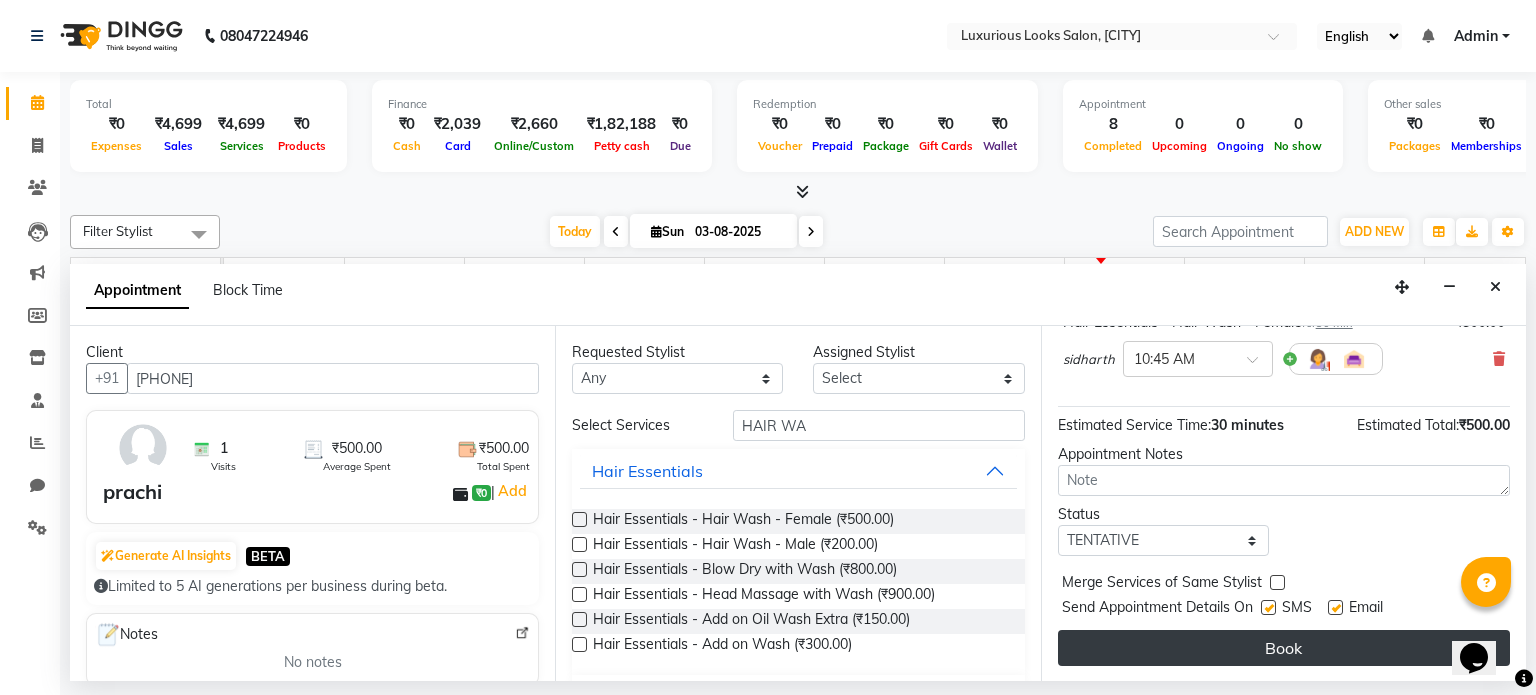 click on "Book" at bounding box center [1284, 648] 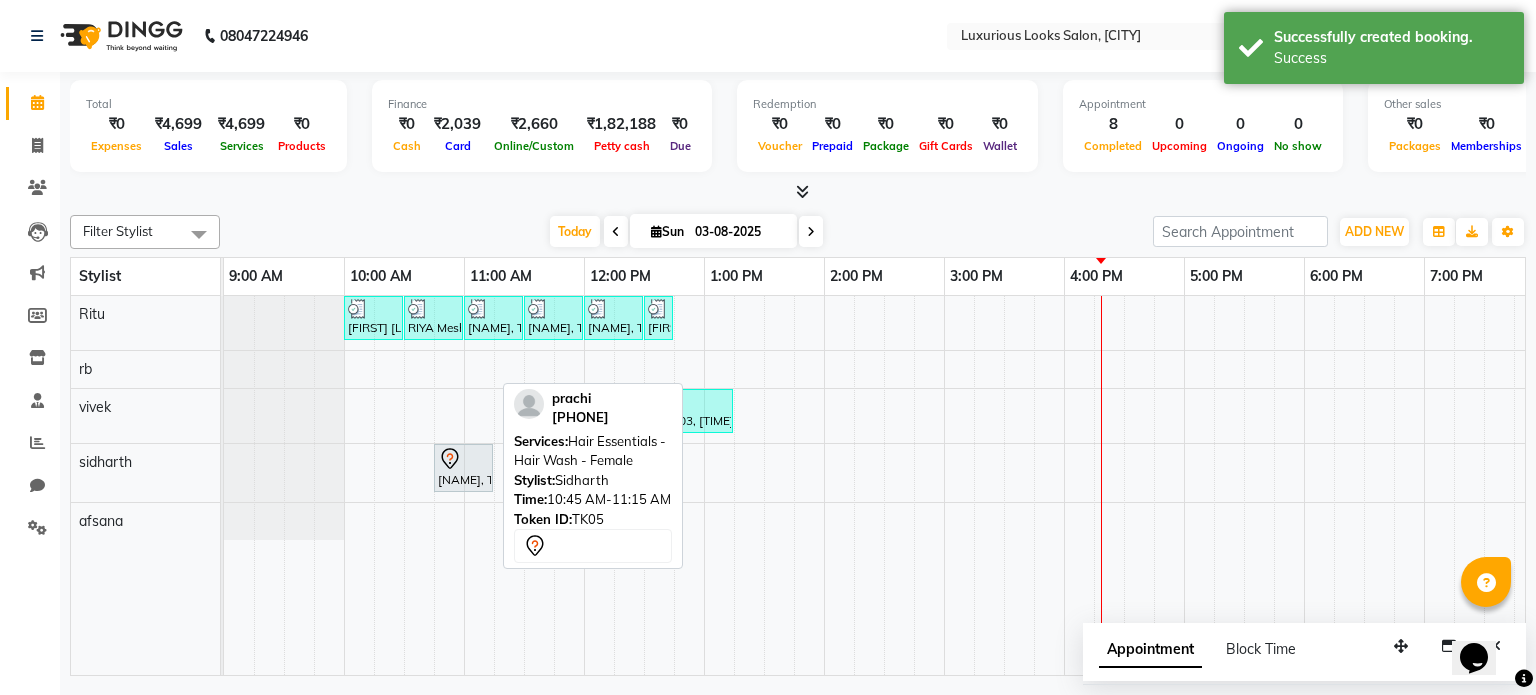 click on "[NAME], TK05, 10:45 AM-11:15 AM, Hair Essentials - Hair Wash - Female" at bounding box center [463, 468] 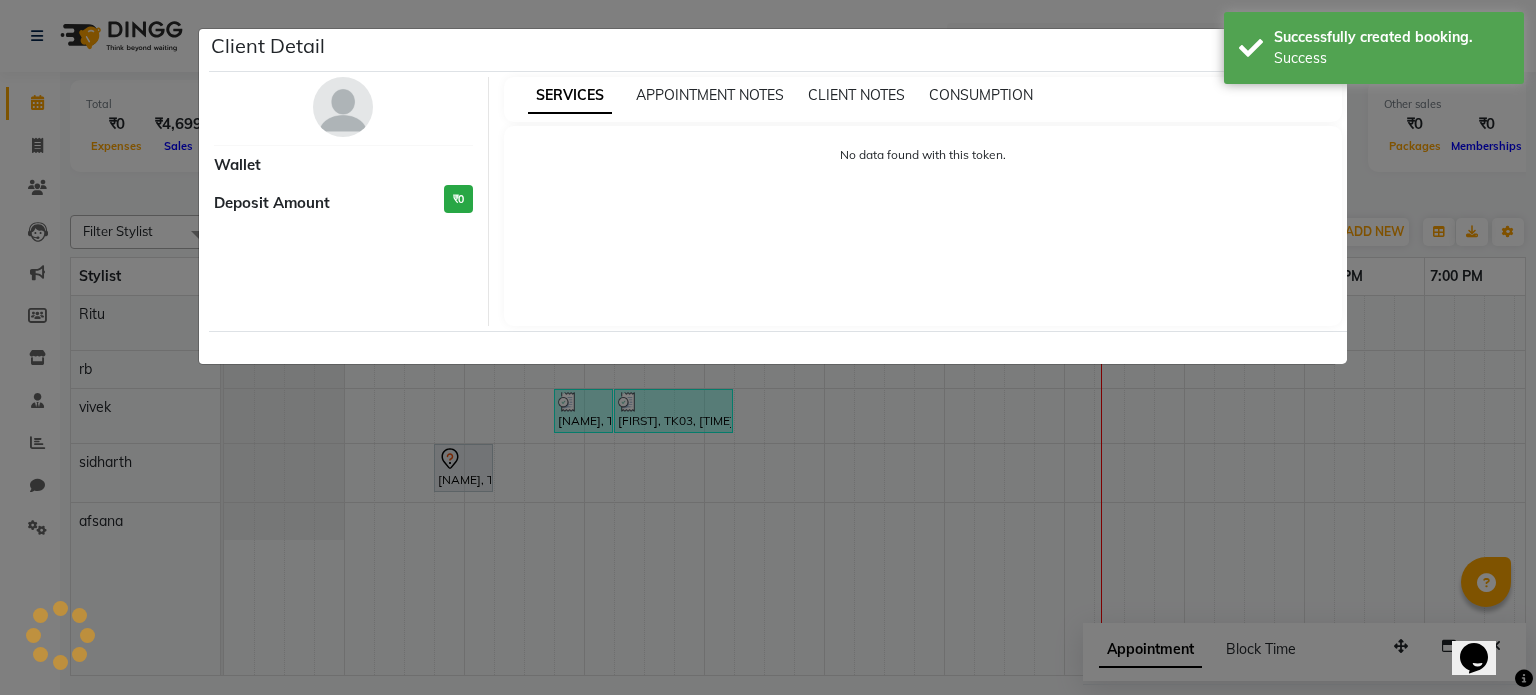 select on "7" 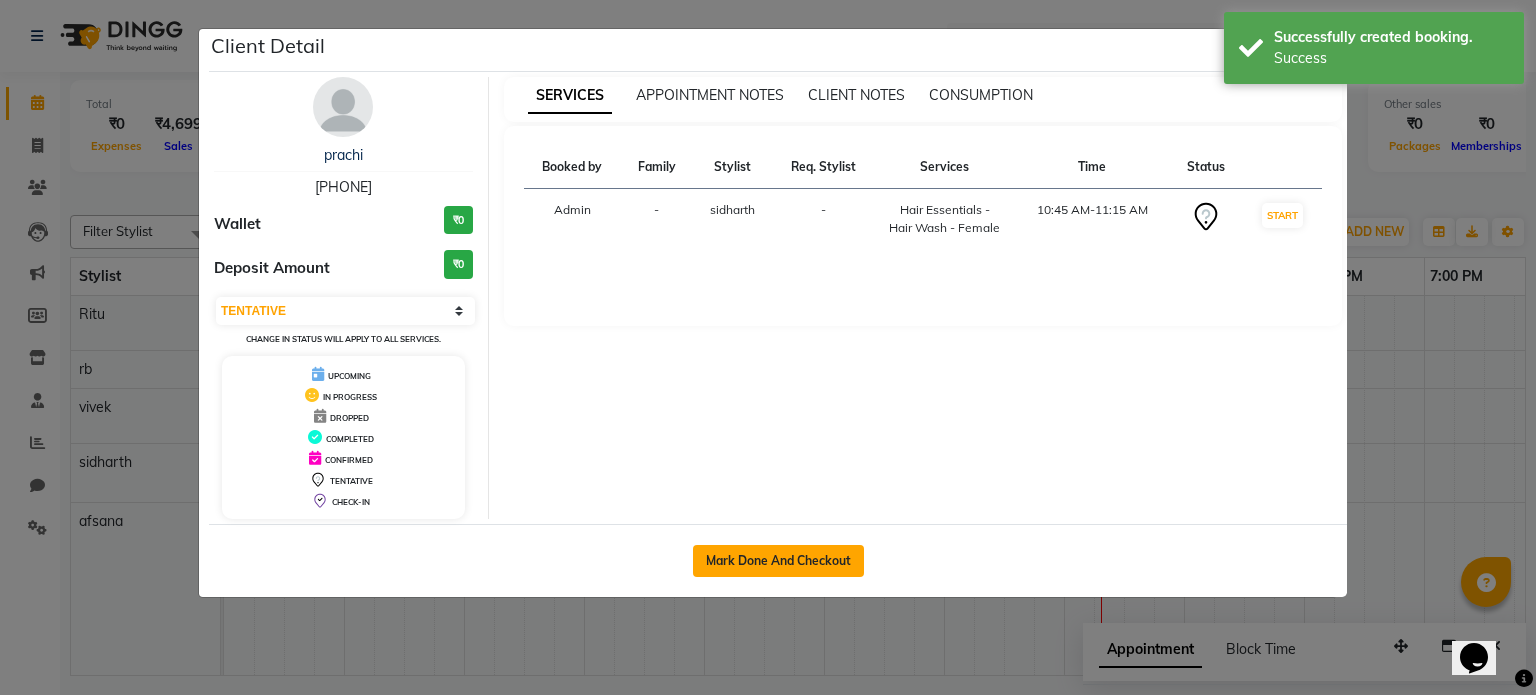 click on "Mark Done And Checkout" 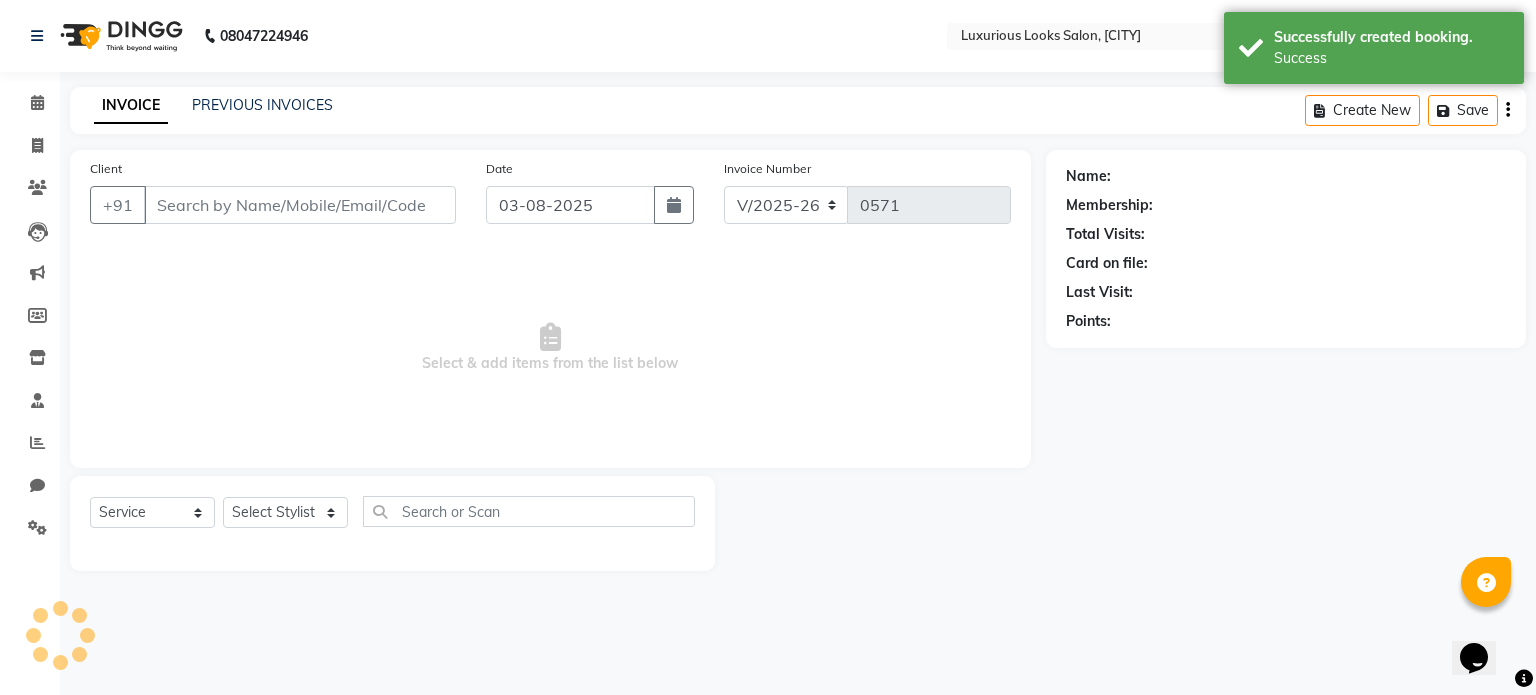 type on "[PHONE]" 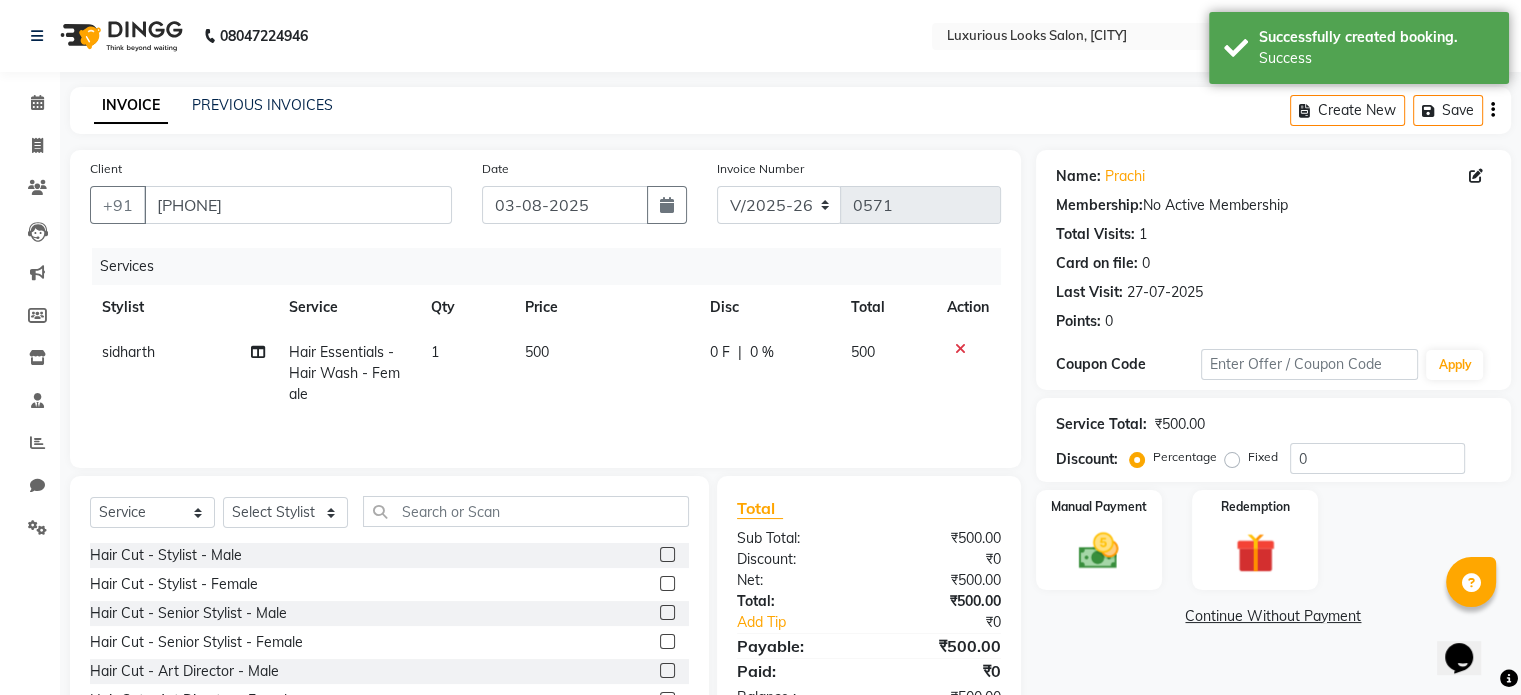 click on "0 F | 0 %" 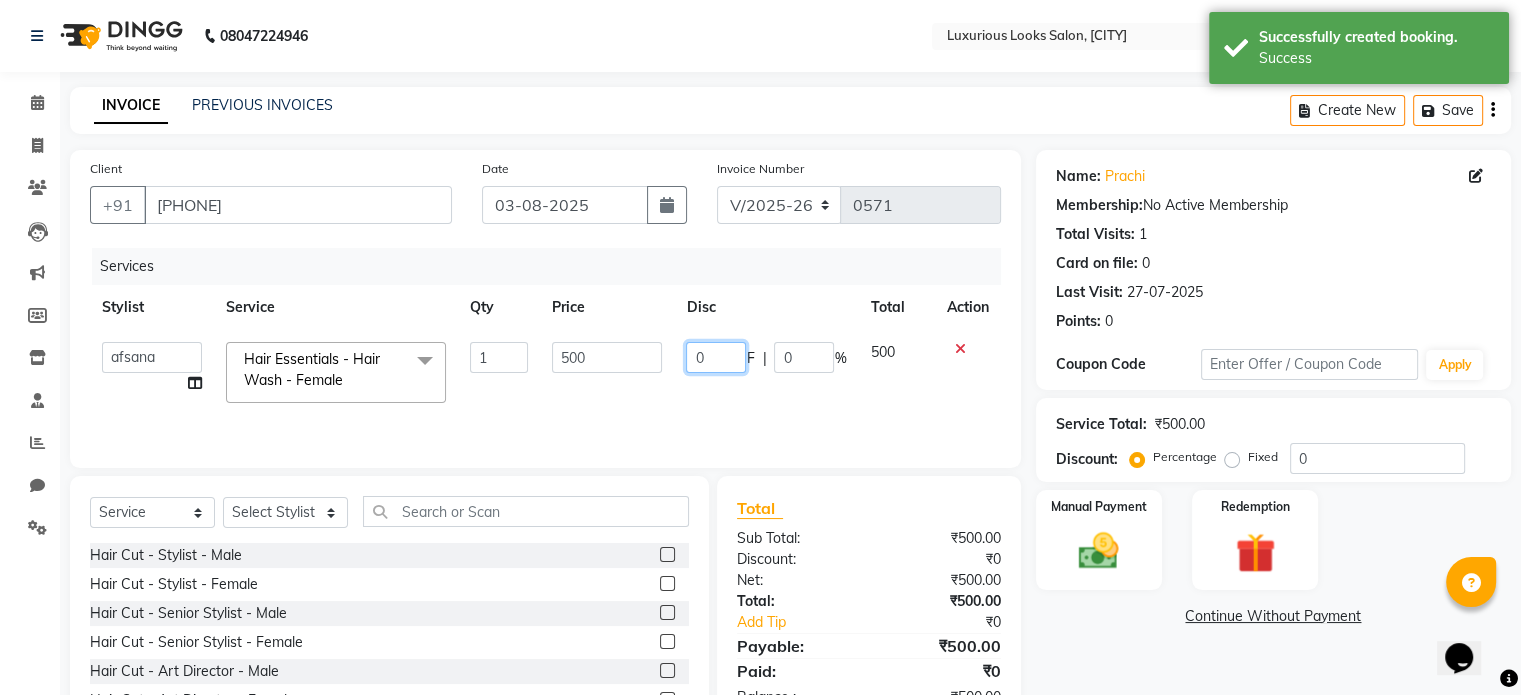 click on "0" 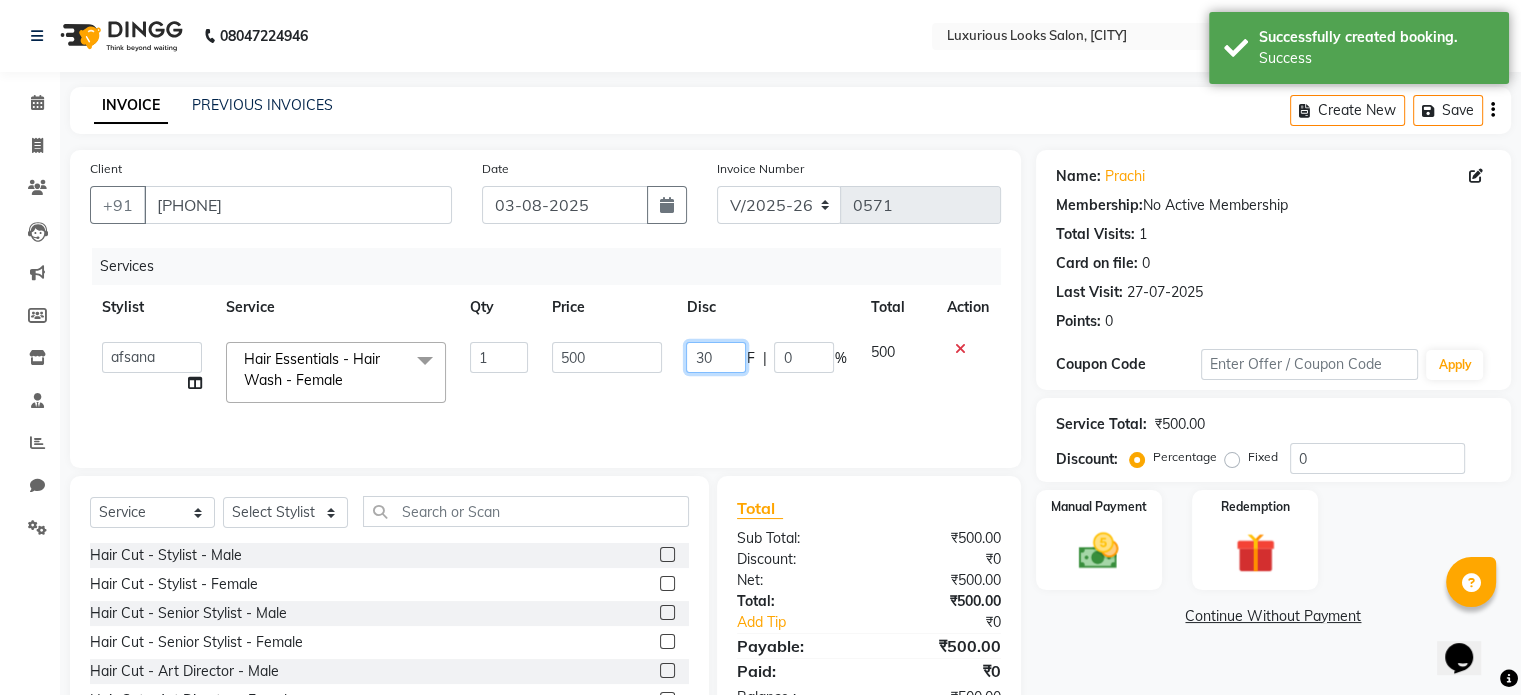 type on "300" 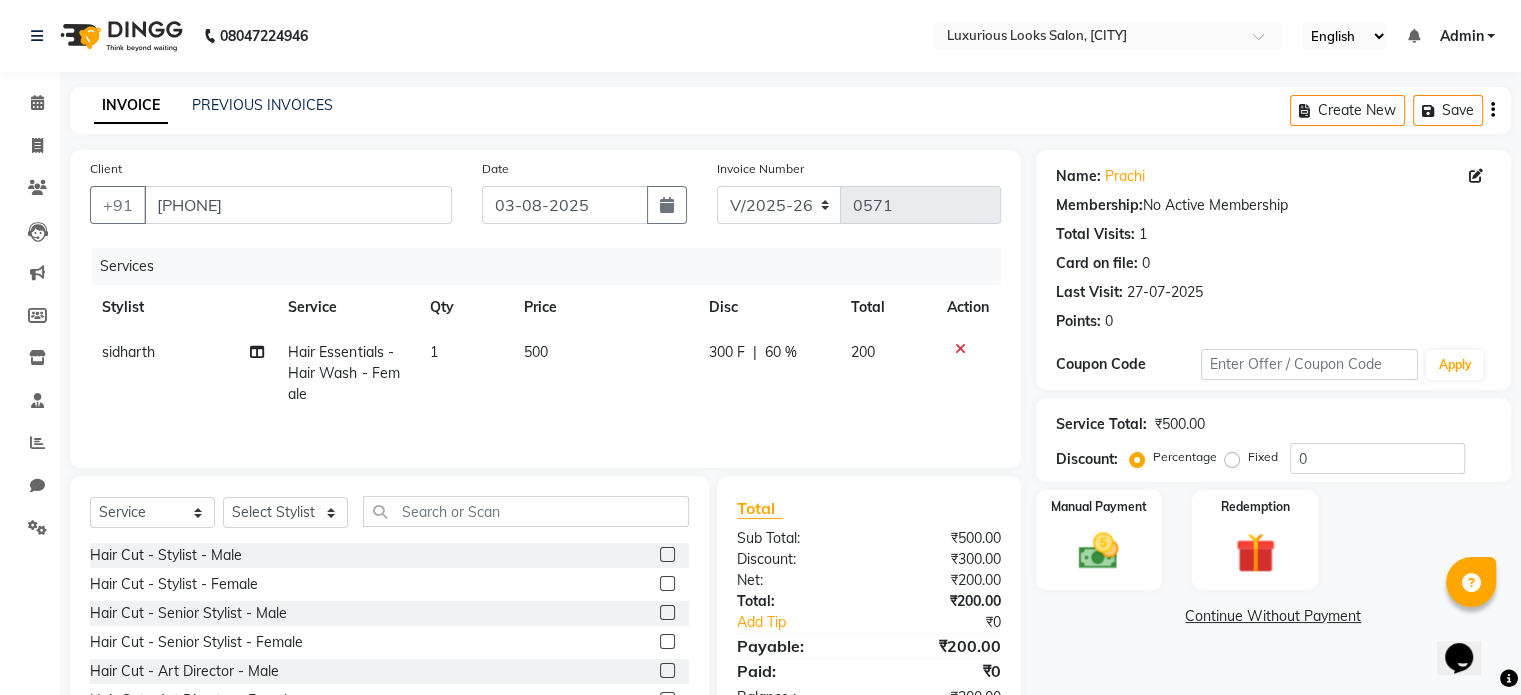 click on "300 F | 60 %" 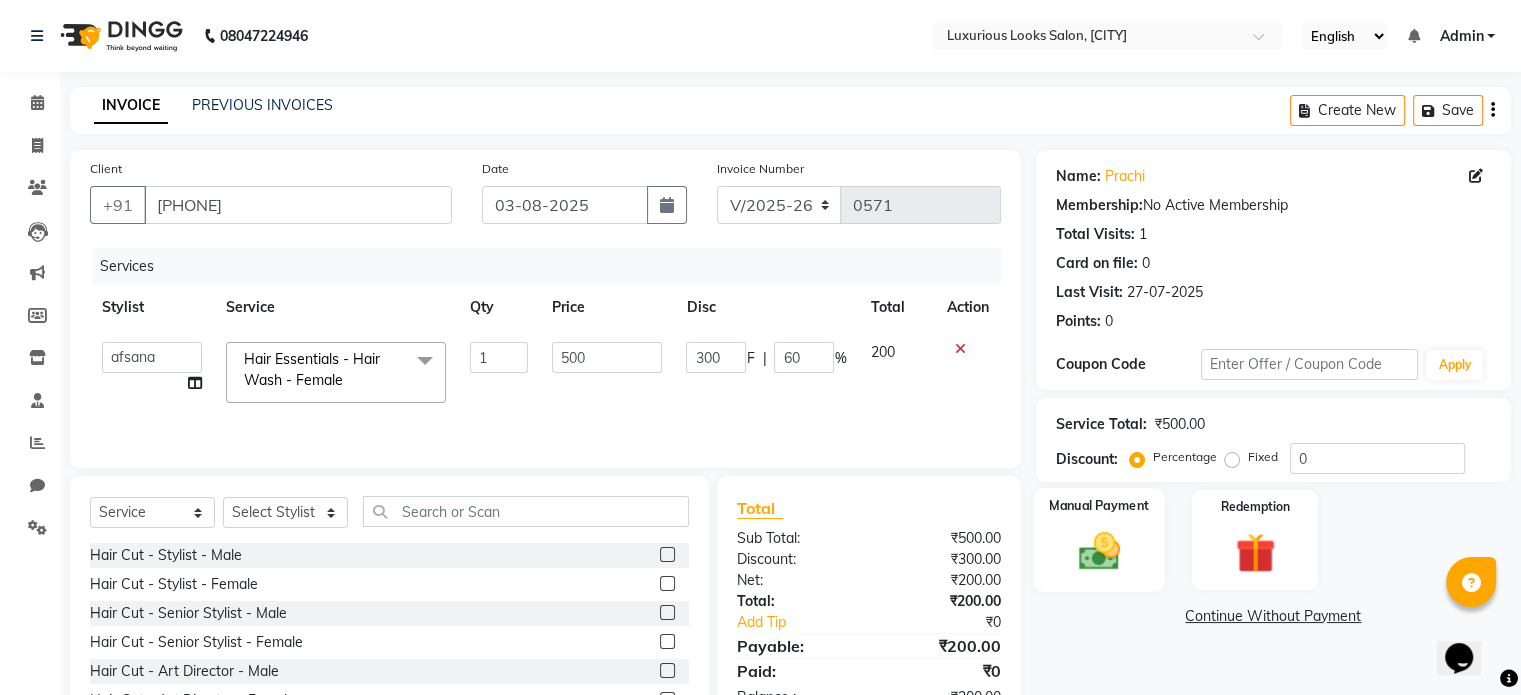 click 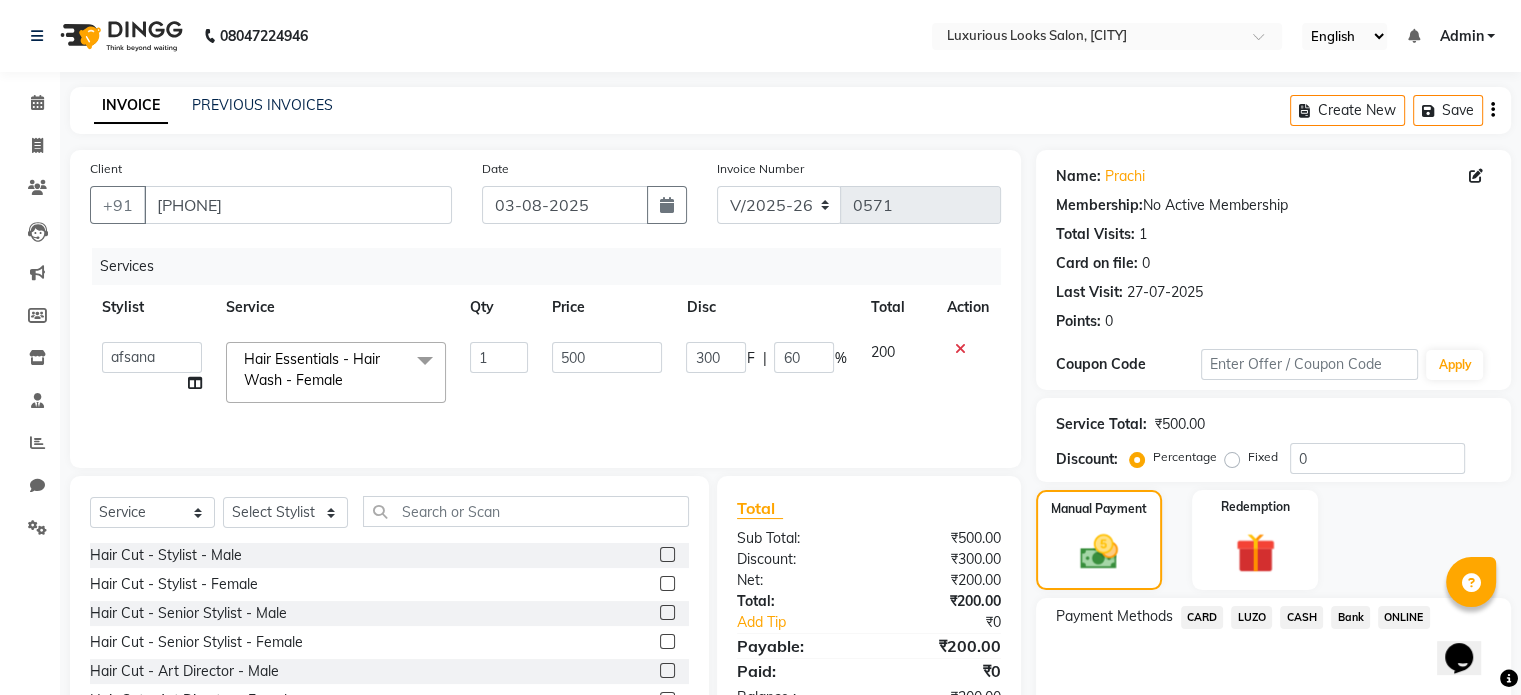 click on "ONLINE" 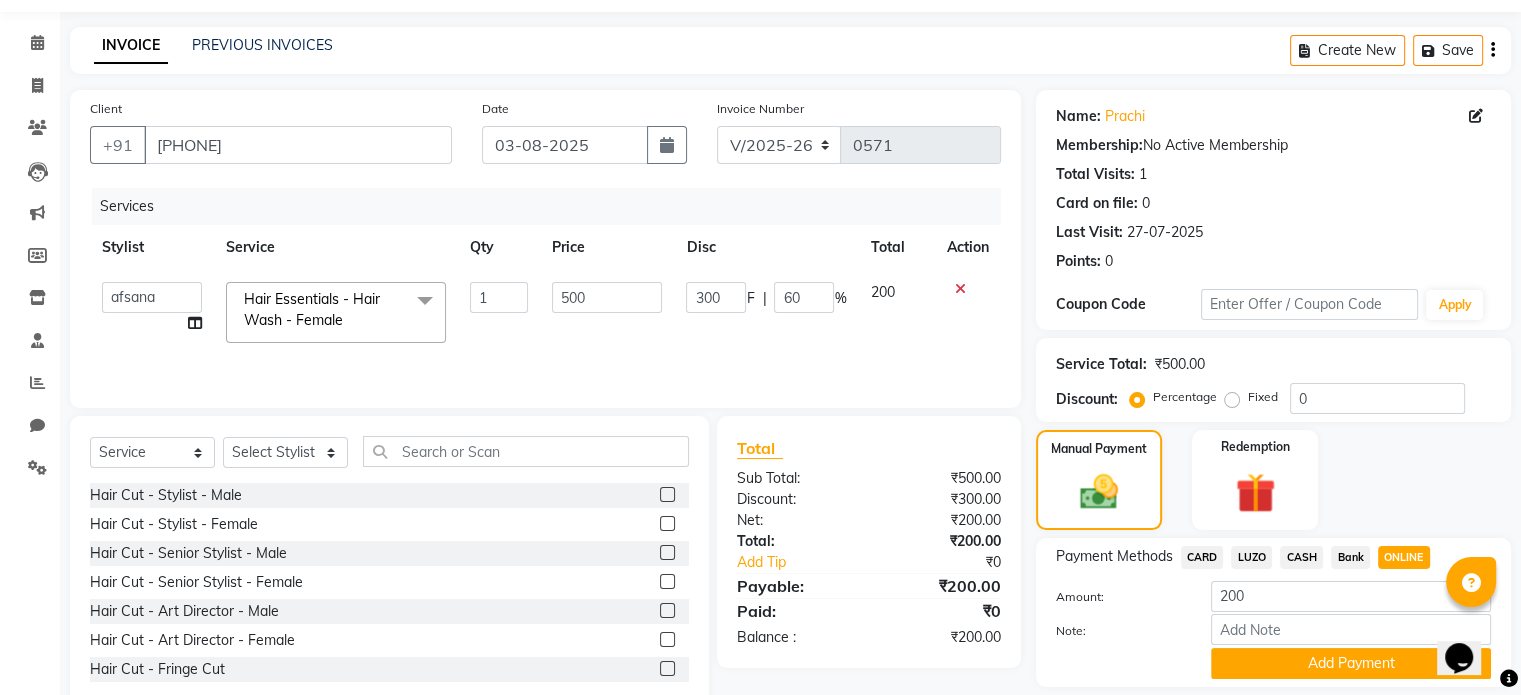 scroll, scrollTop: 124, scrollLeft: 0, axis: vertical 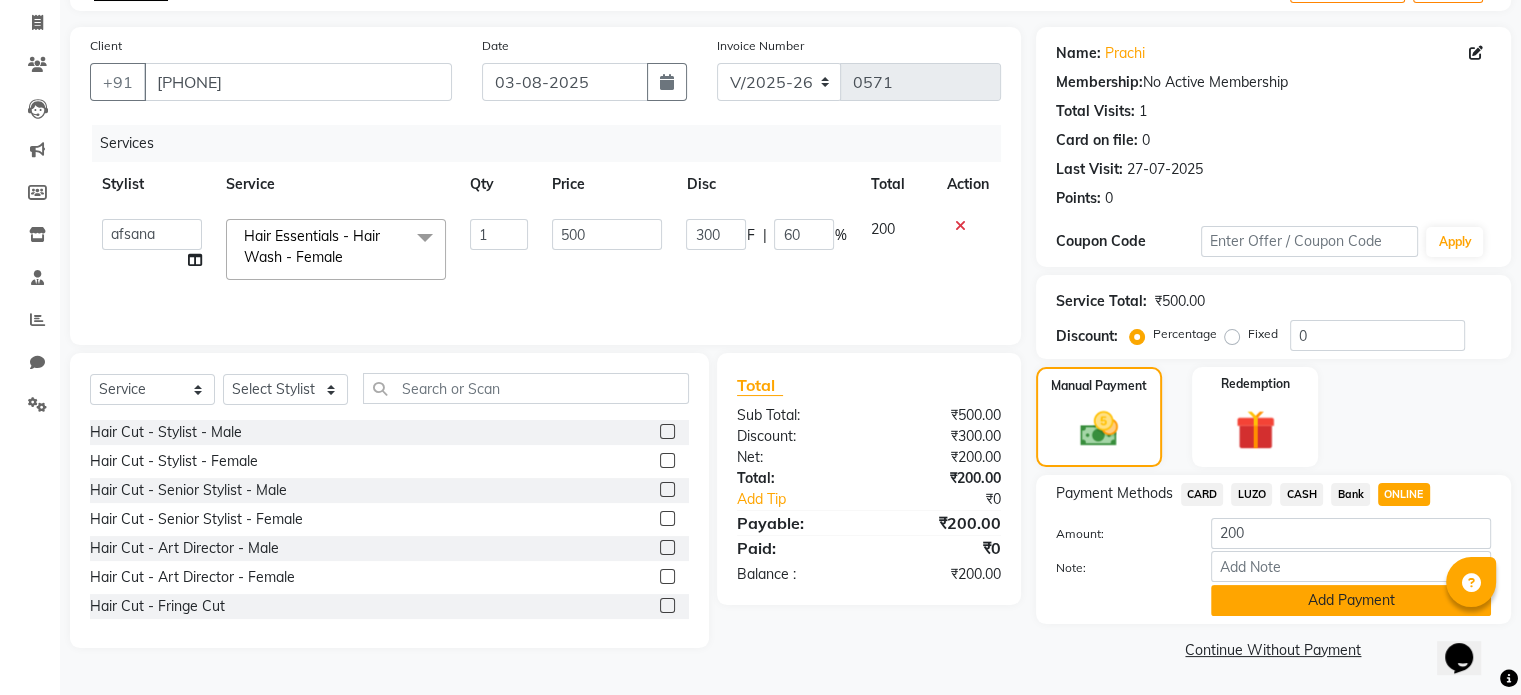 click on "Add Payment" 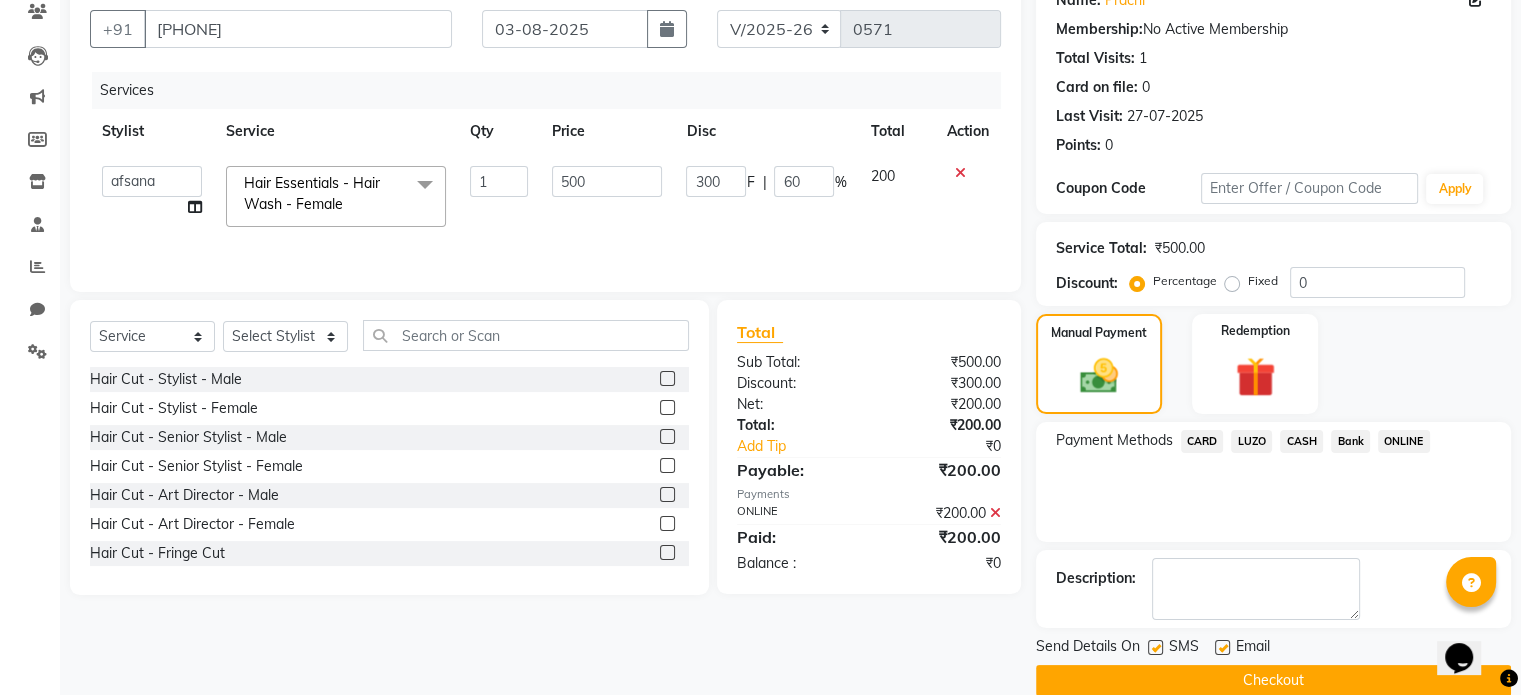 scroll, scrollTop: 205, scrollLeft: 0, axis: vertical 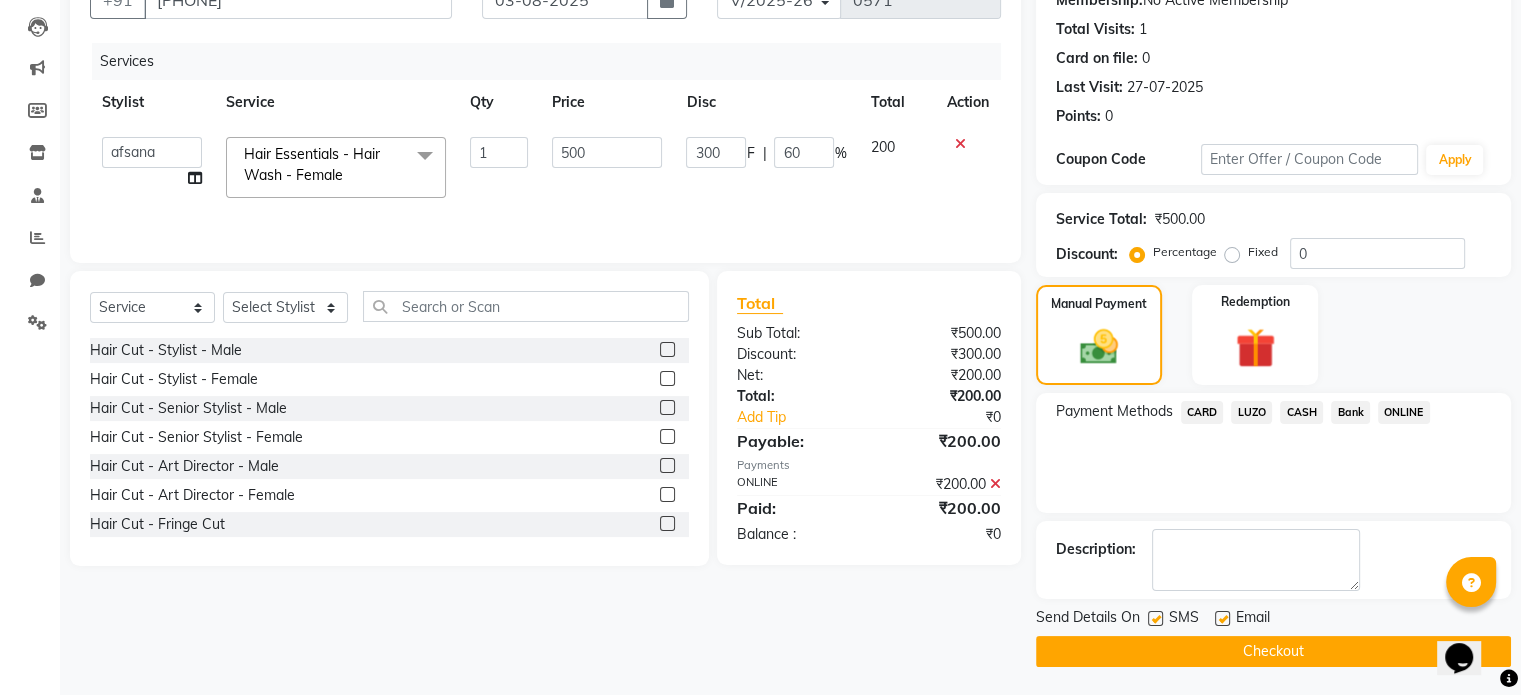 click on "Checkout" 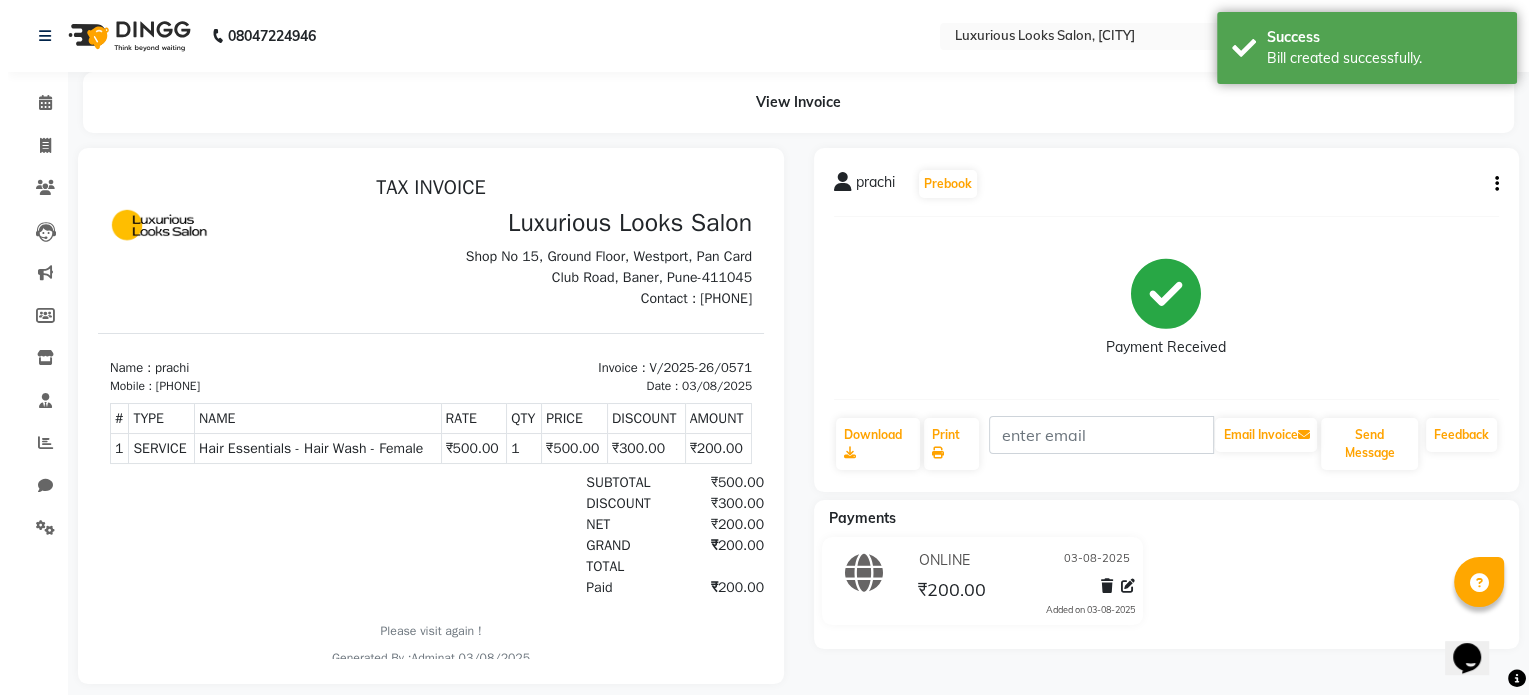 scroll, scrollTop: 0, scrollLeft: 0, axis: both 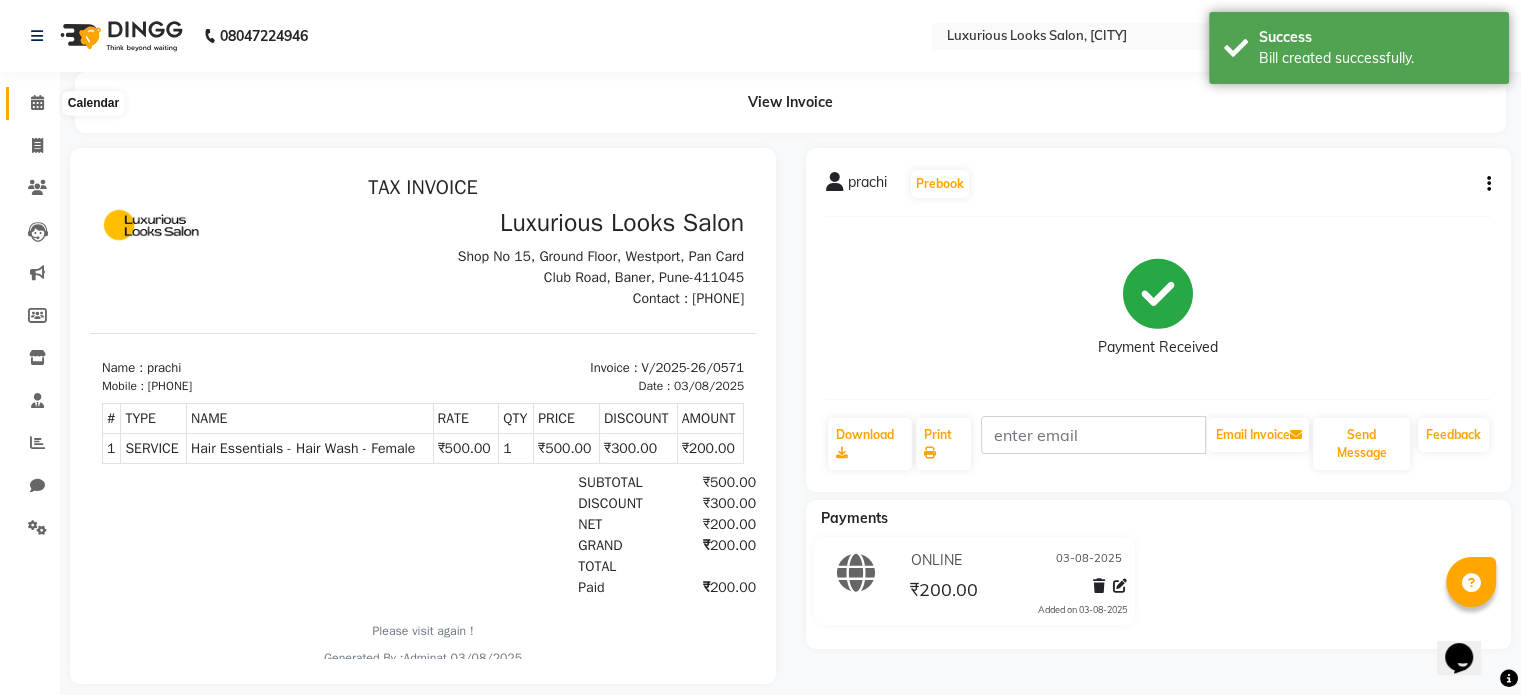 click 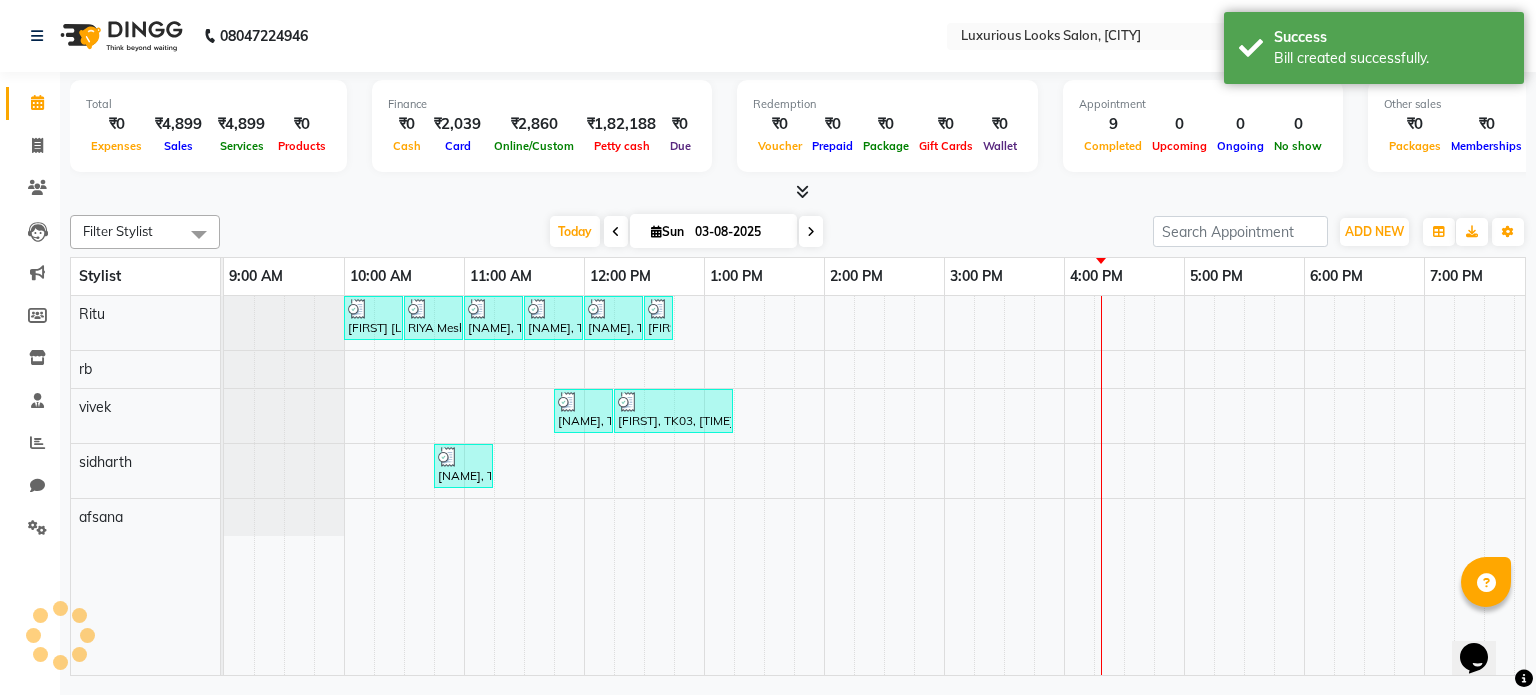 scroll, scrollTop: 0, scrollLeft: 378, axis: horizontal 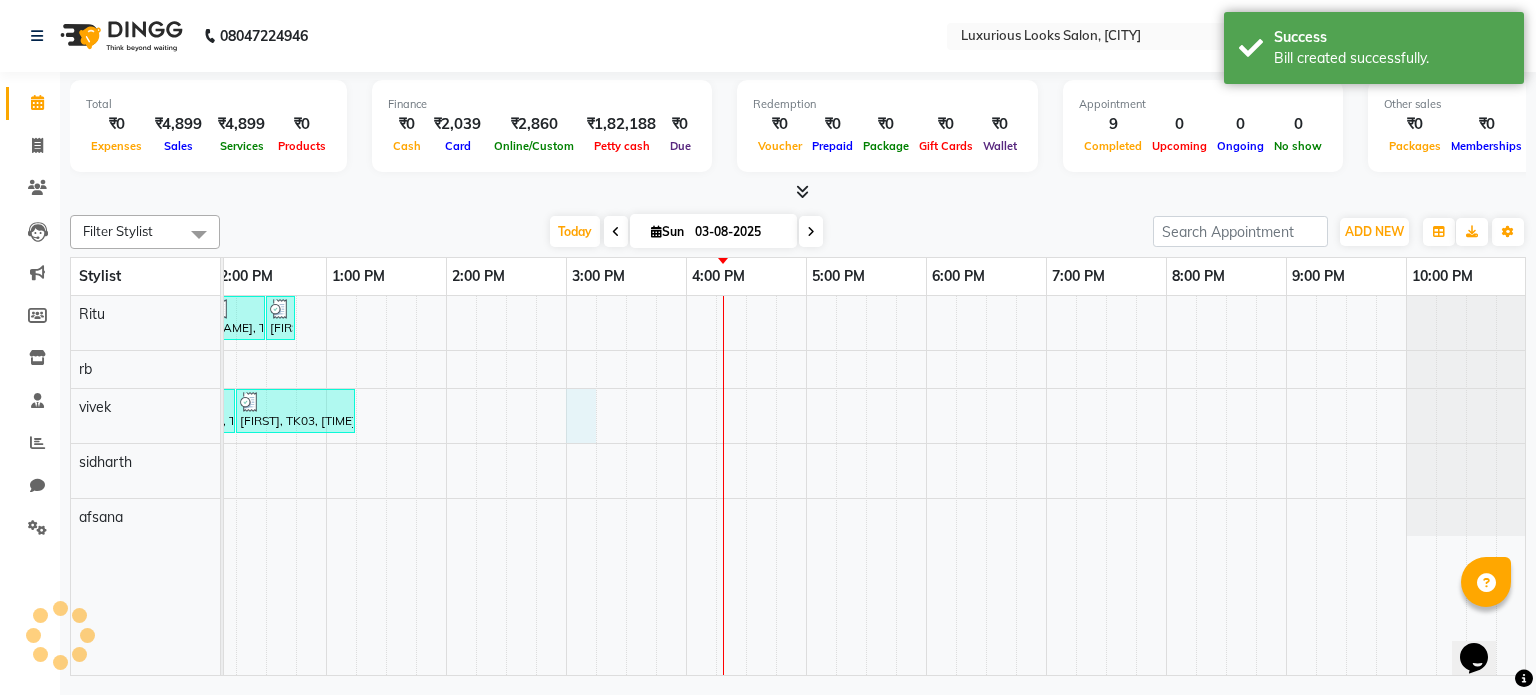 click on "[NAME], TK01, 10:00 AM-10:30 AM, Women Cartridge Waxing - Full Arms     [NAME], TK01, 10:30 AM-11:00 AM, Women Cartridge Waxing - Full Legs     [NAME], TK01, 11:00 AM-11:30 AM, Women Bead Waxing - Under Arms     [NAME], TK01, 11:30 AM-12:00 PM, Women Regular Waxing - Side Locks     [NAME], TK01, 12:00 PM-12:30 PM, Women Regular Waxing - Side Locks     [NAME], TK04, 12:30 PM-12:45 PM, Threading - Eyebrows     [NAME], TK02, 11:45 AM-12:15 PM, Hair Cut - Beard Trim     [NAME], TK03, 12:15 PM-01:15 PM, Premium Facials - Vitamin C     [NAME], TK05, 10:45 AM-11:15 AM, Hair Essentials - Hair Wash - Female" at bounding box center (686, 486) 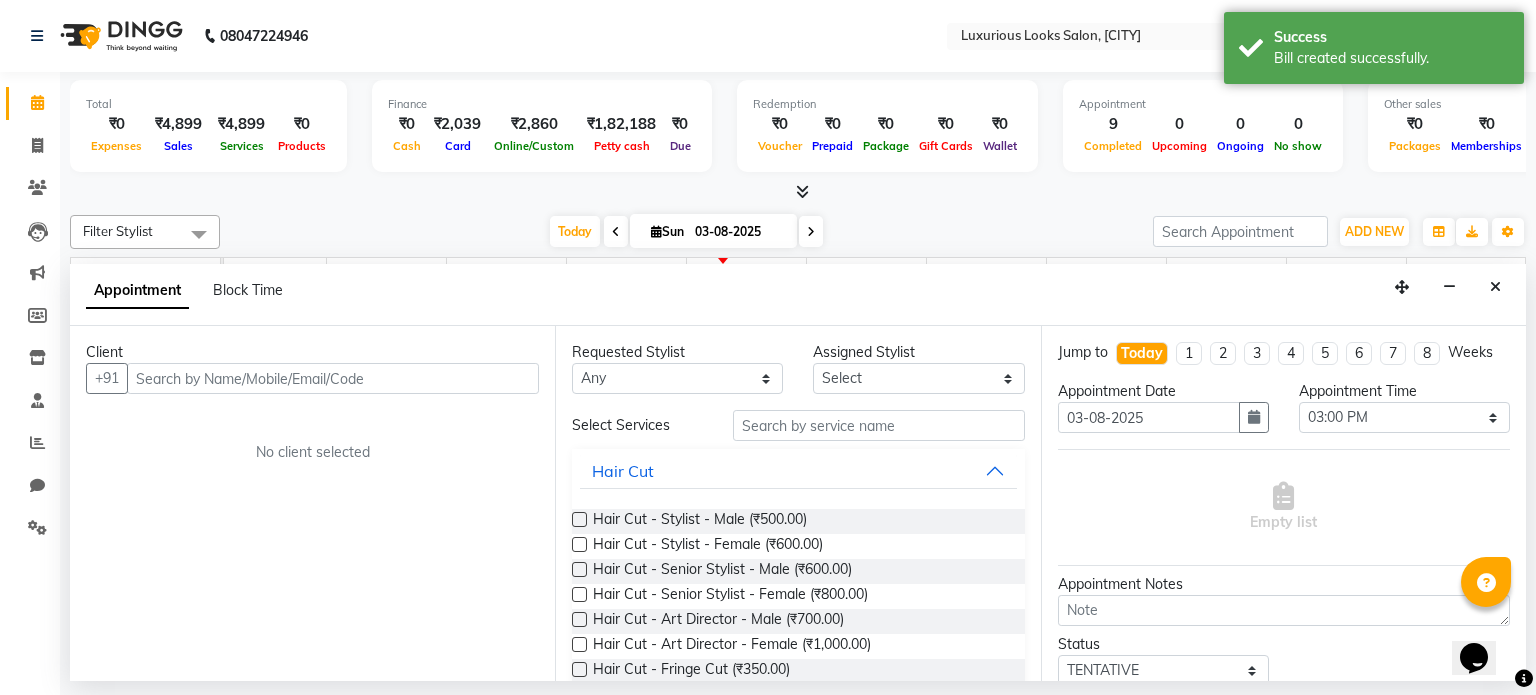 click at bounding box center (333, 378) 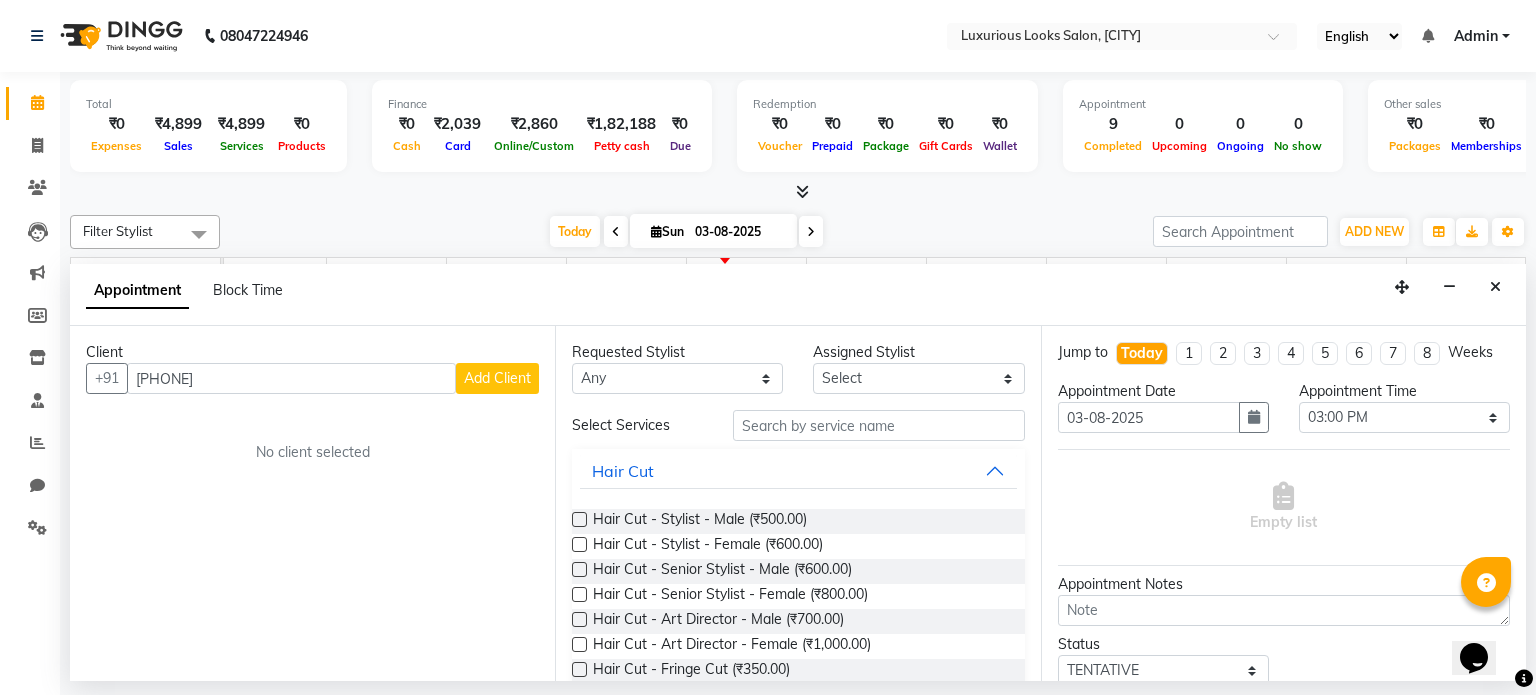 type on "[PHONE]" 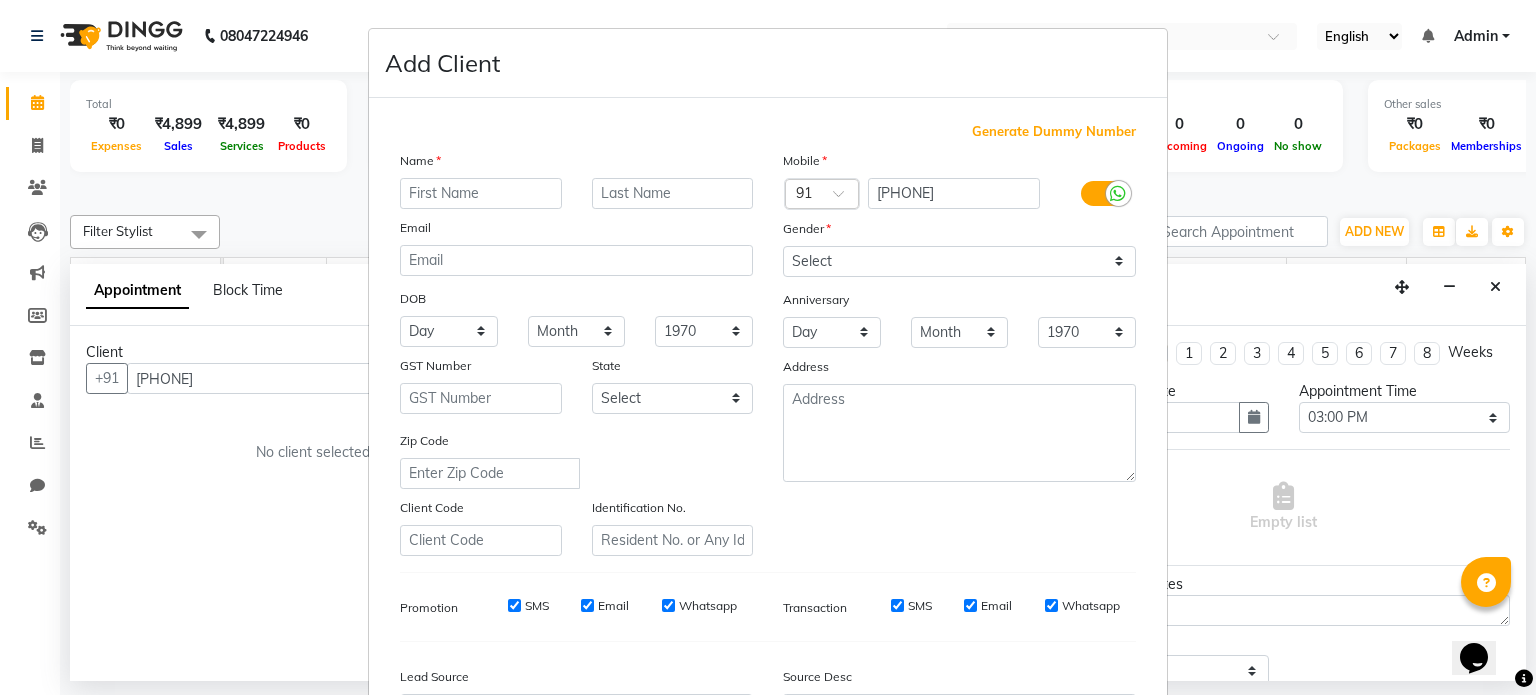 type on "S" 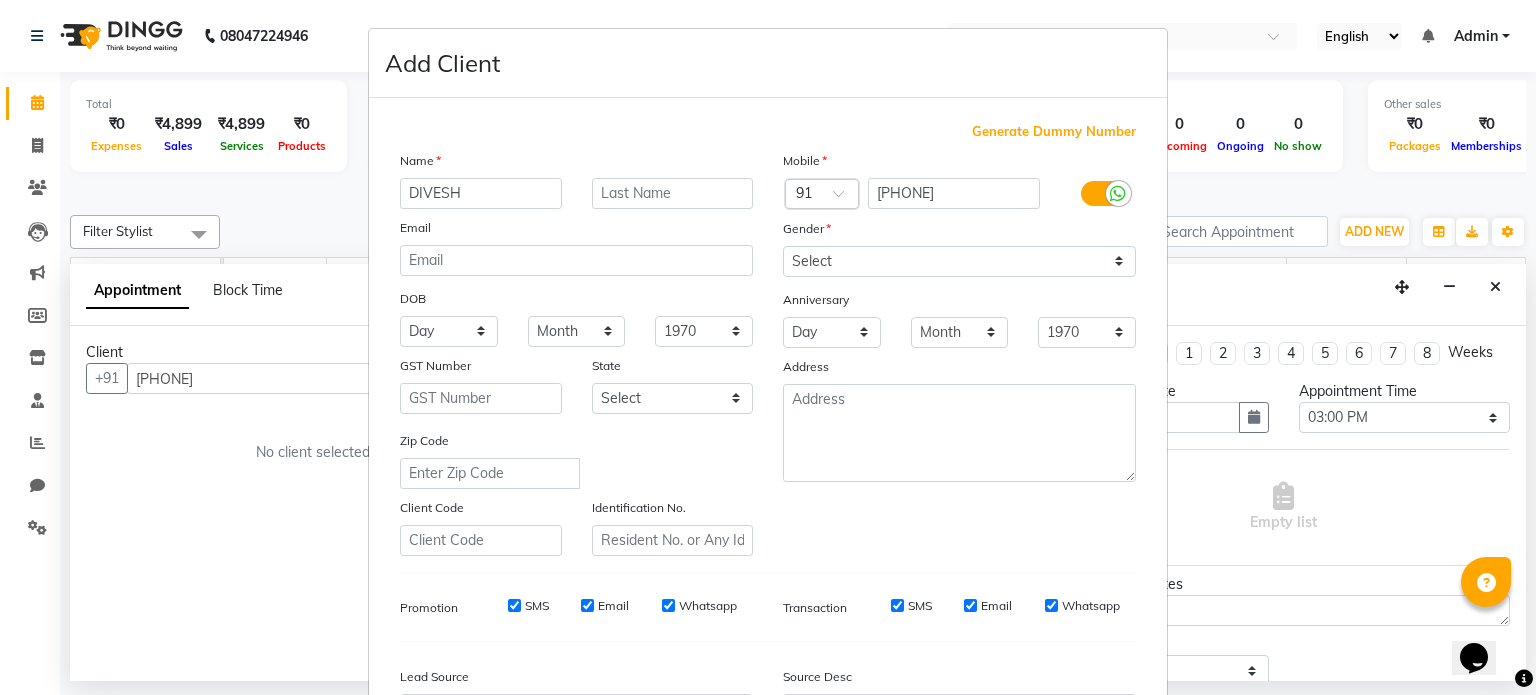 type on "DIVESH" 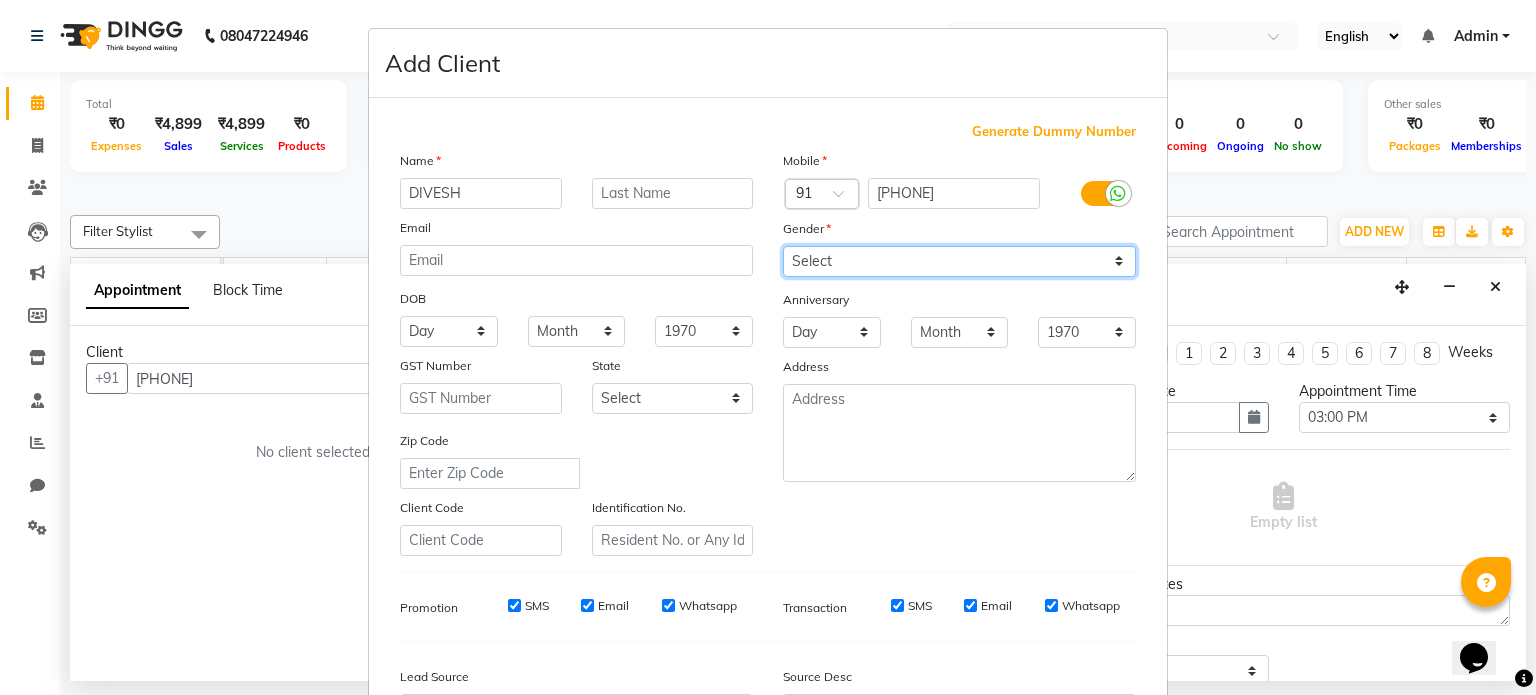 click on "Select Male Female Other Prefer Not To Say" at bounding box center [959, 261] 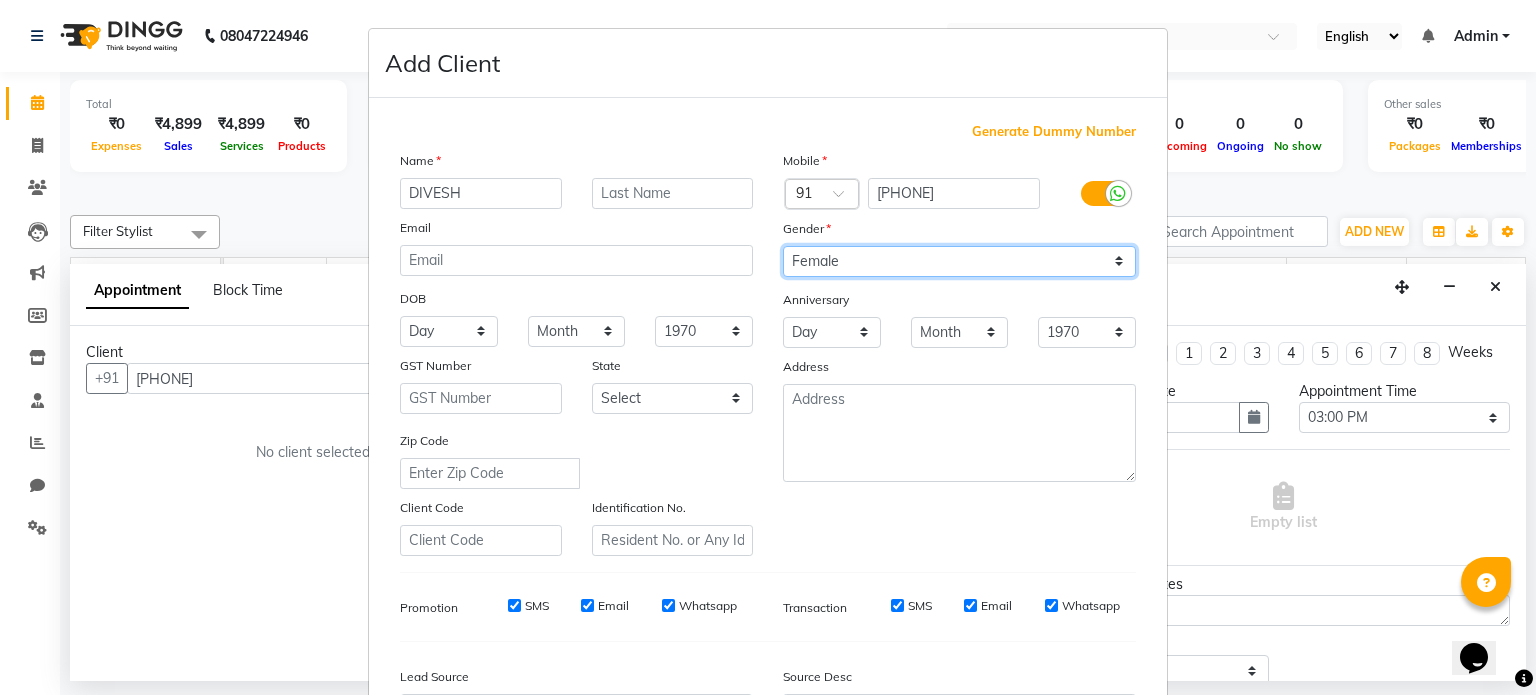 click on "Select Male Female Other Prefer Not To Say" at bounding box center (959, 261) 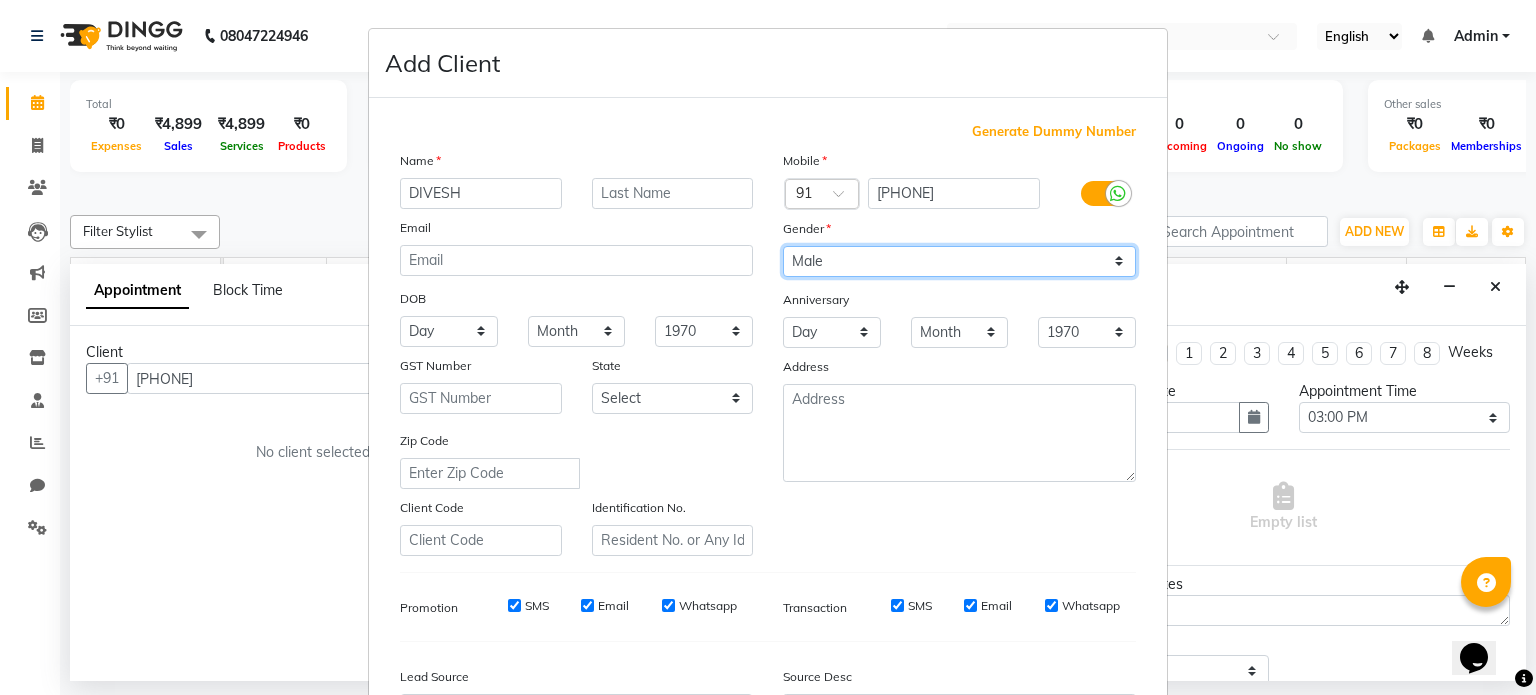 click on "Select Male Female Other Prefer Not To Say" at bounding box center [959, 261] 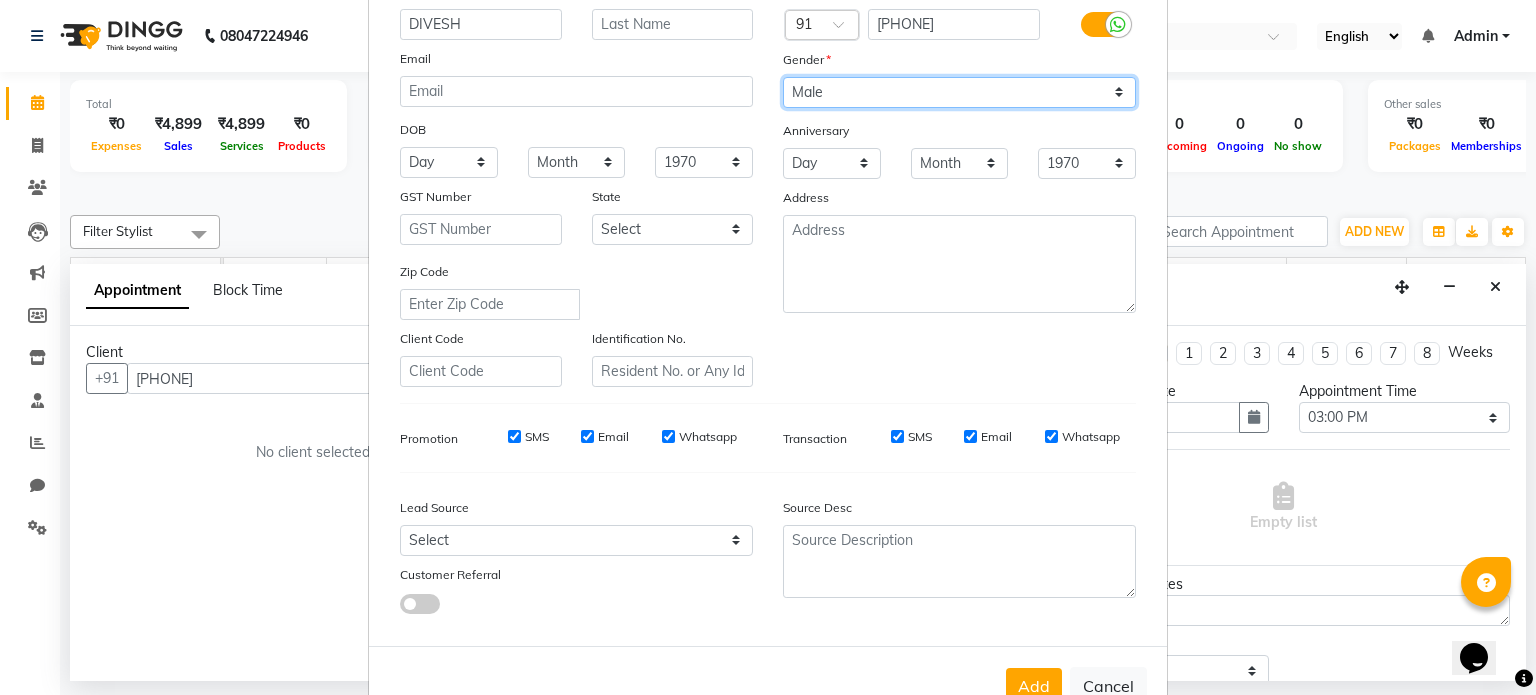 scroll, scrollTop: 237, scrollLeft: 0, axis: vertical 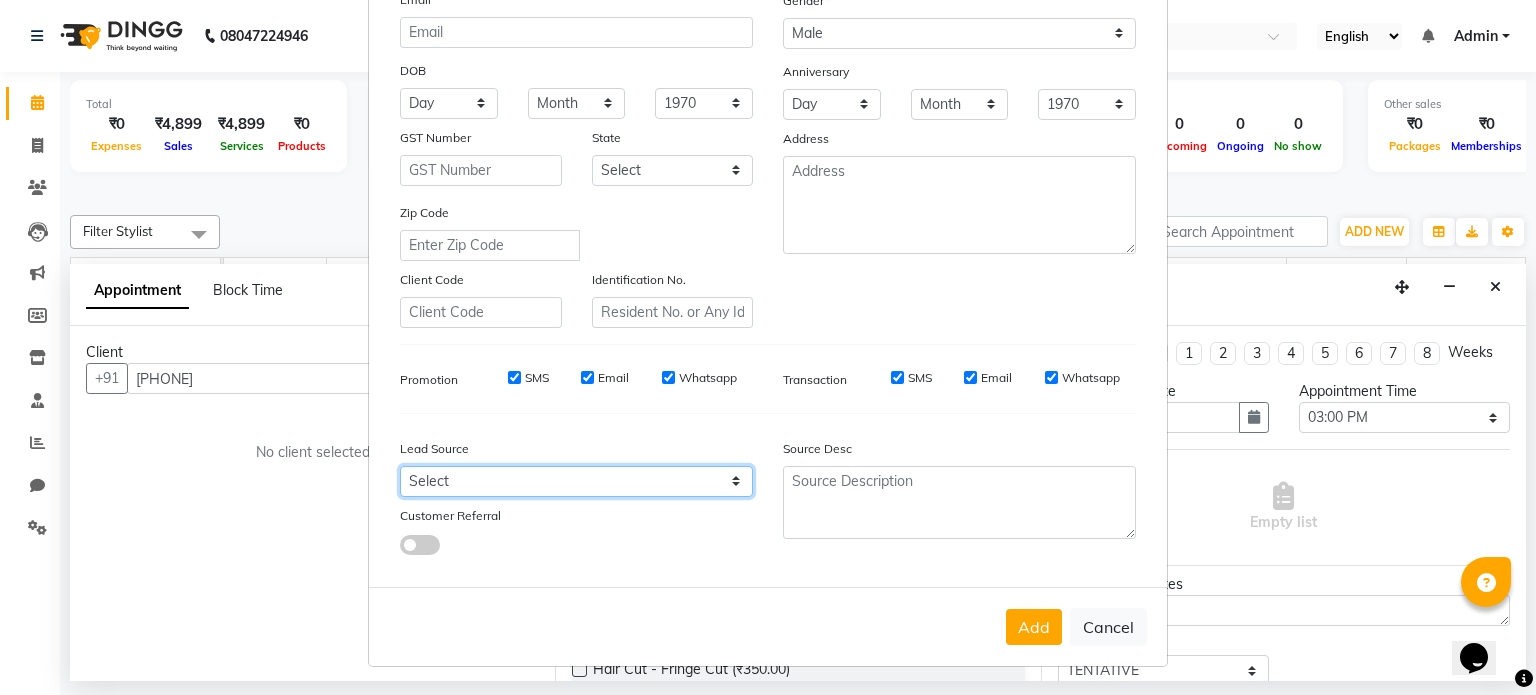 click on "Select Walk-in Referral Internet Friend Word of Mouth Advertisement Facebook JustDial Google Other" at bounding box center [576, 481] 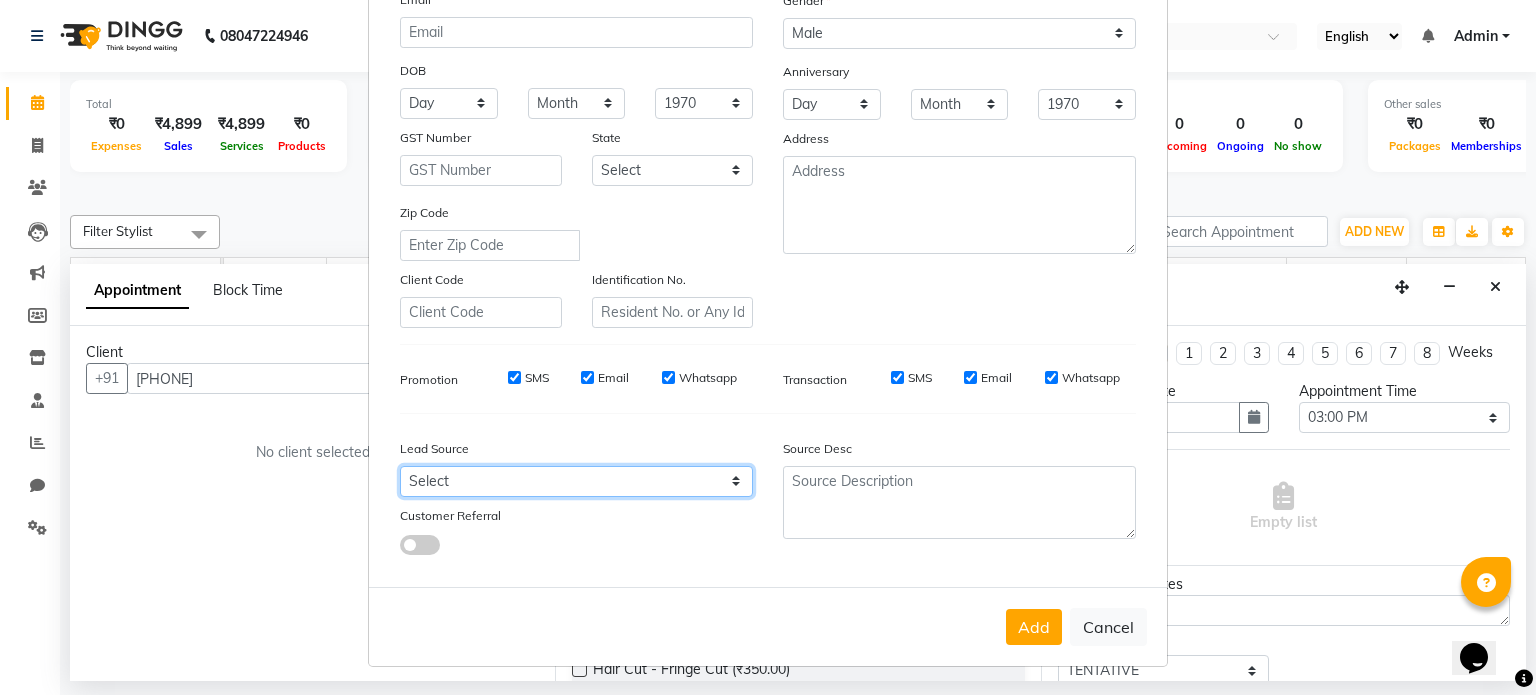 select on "51356" 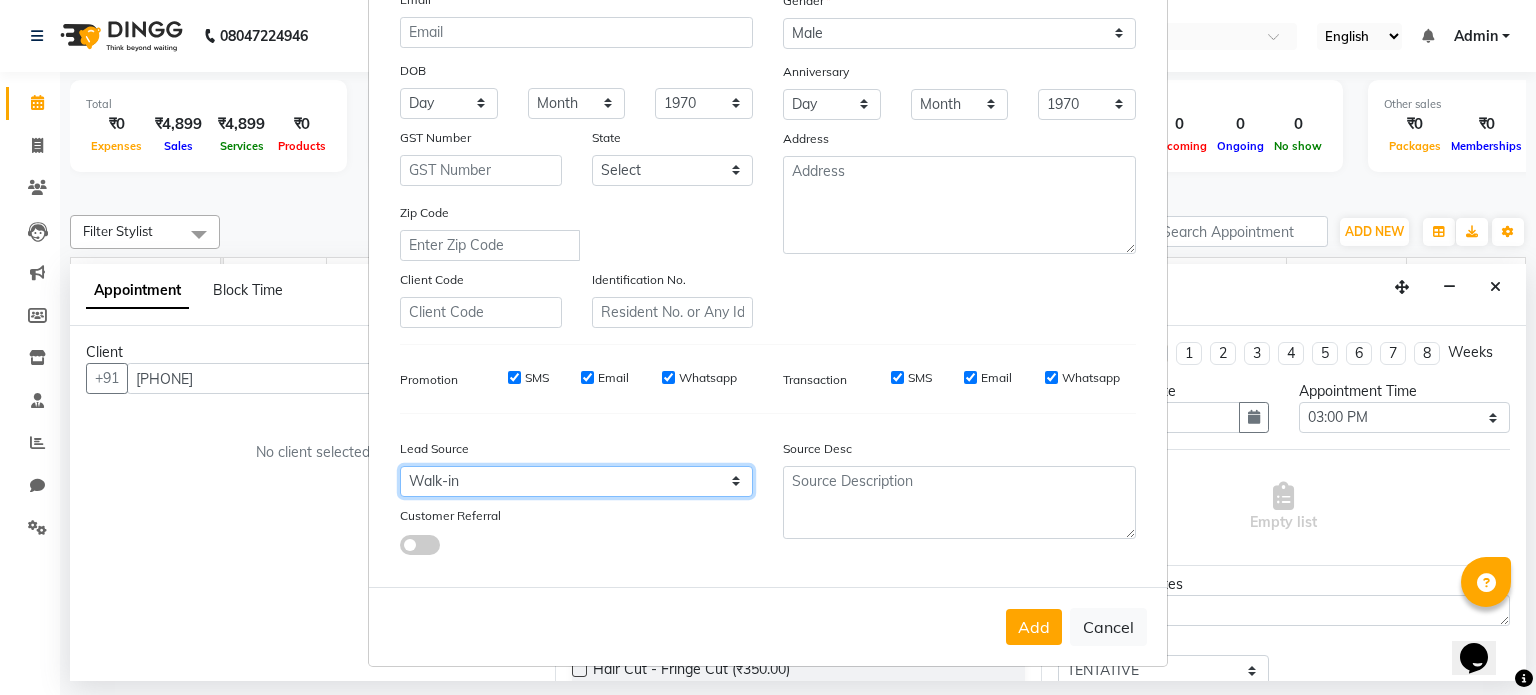 click on "Select Walk-in Referral Internet Friend Word of Mouth Advertisement Facebook JustDial Google Other" at bounding box center [576, 481] 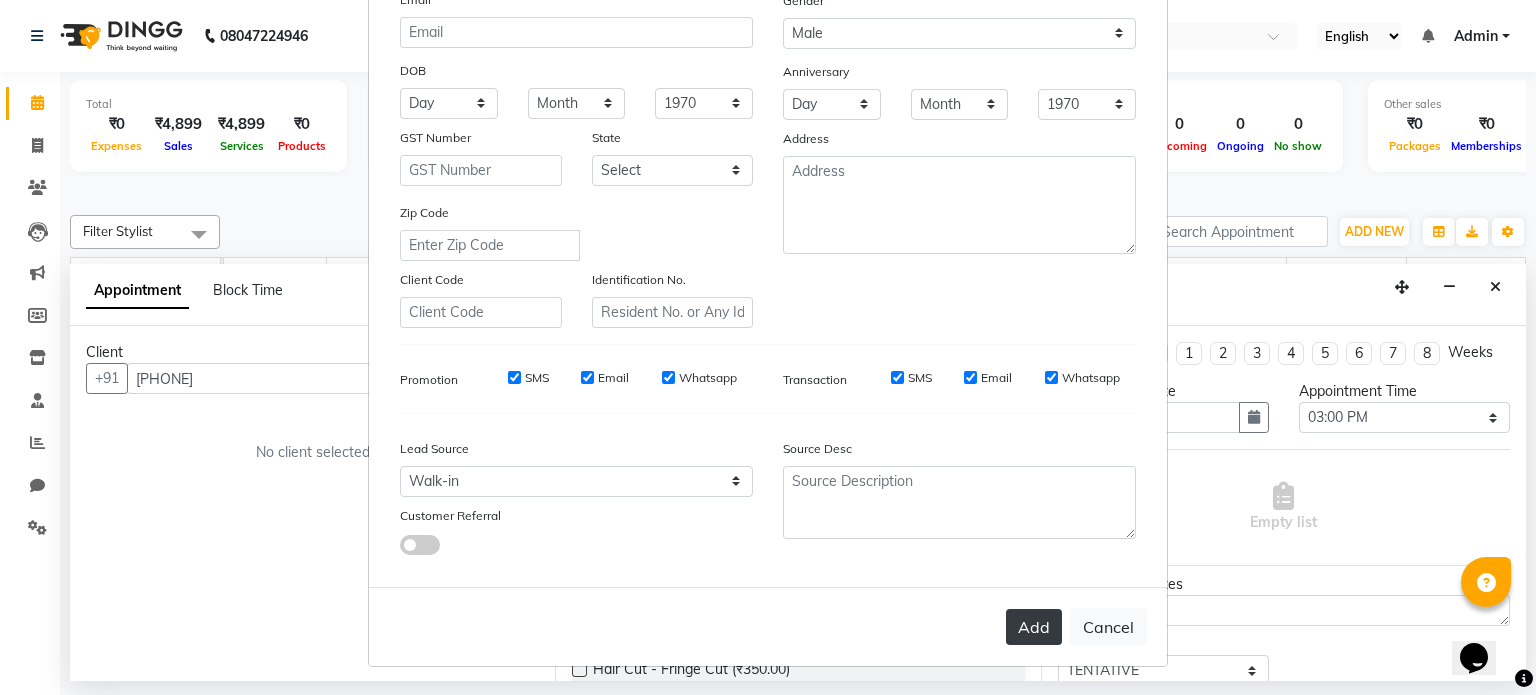click on "Add" at bounding box center [1034, 627] 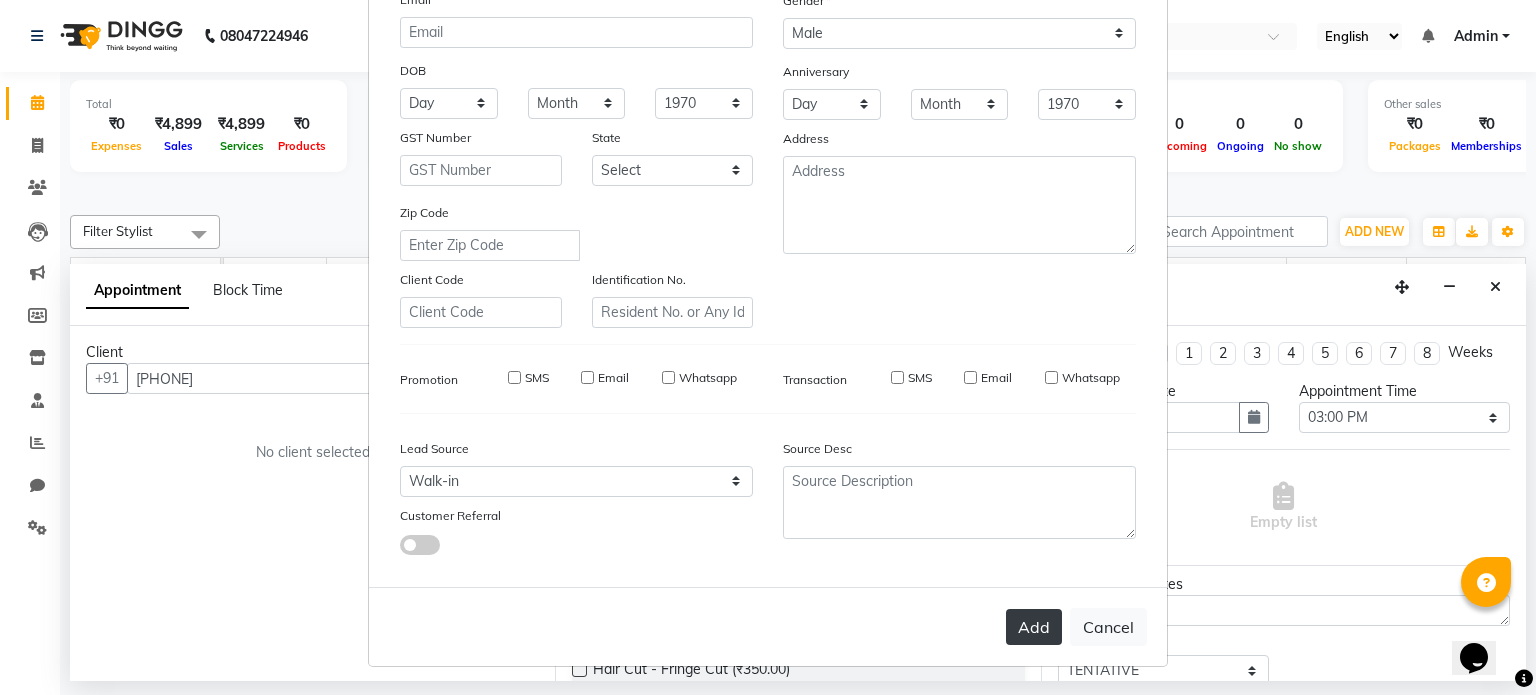type 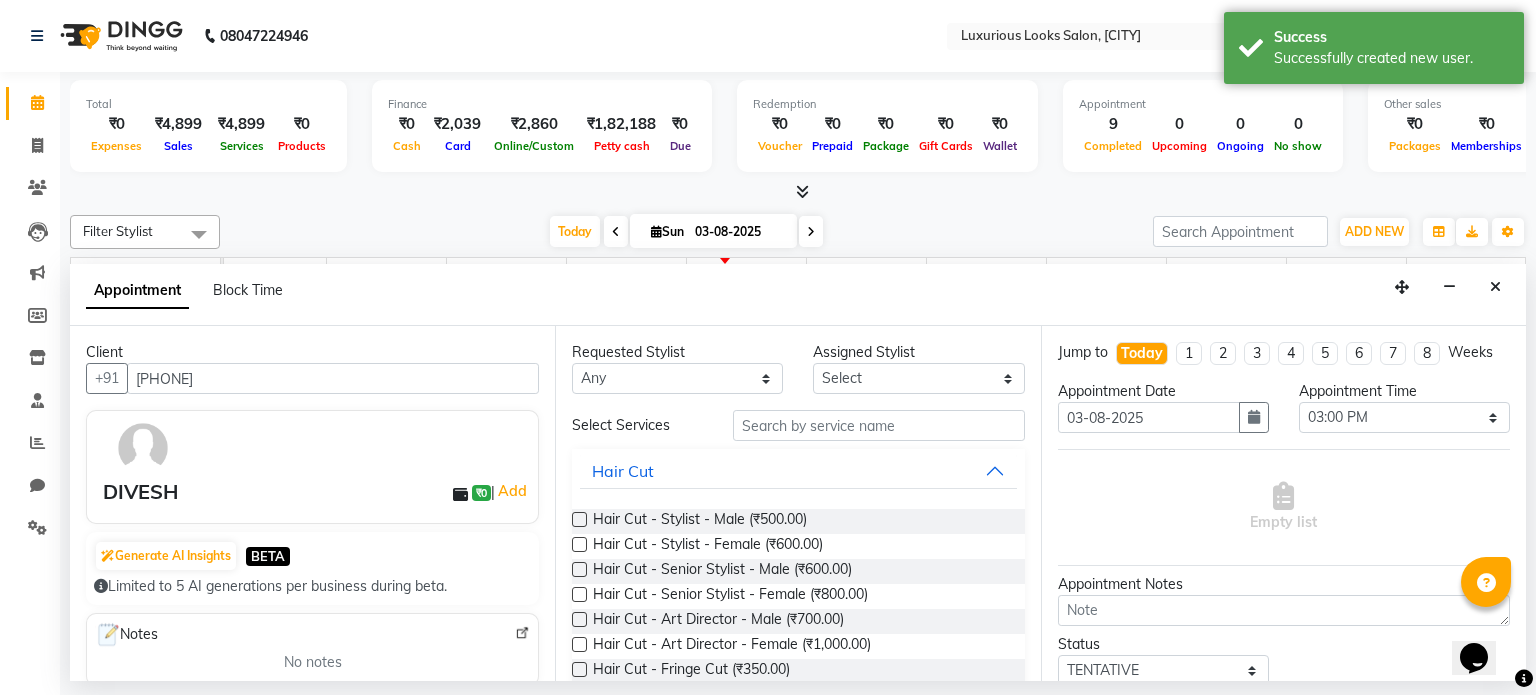 click at bounding box center [579, 519] 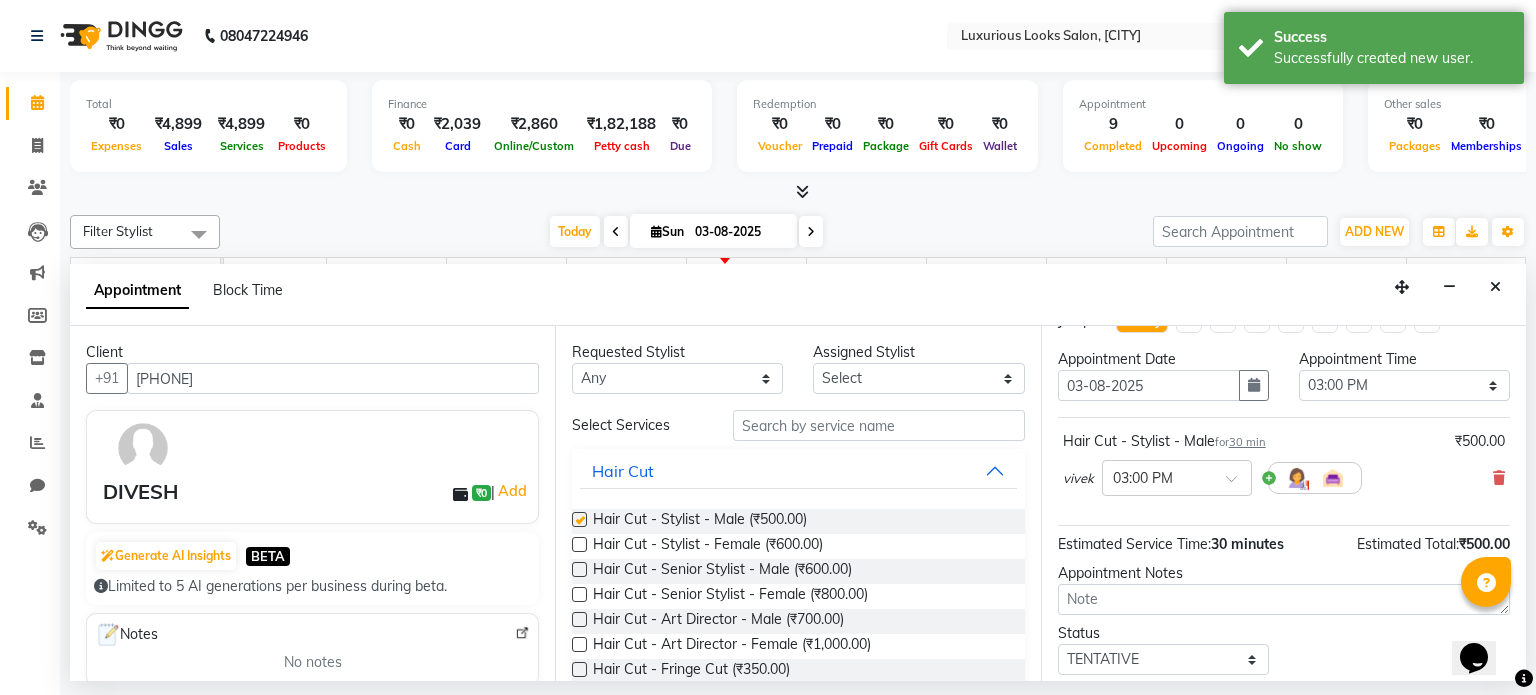 checkbox on "false" 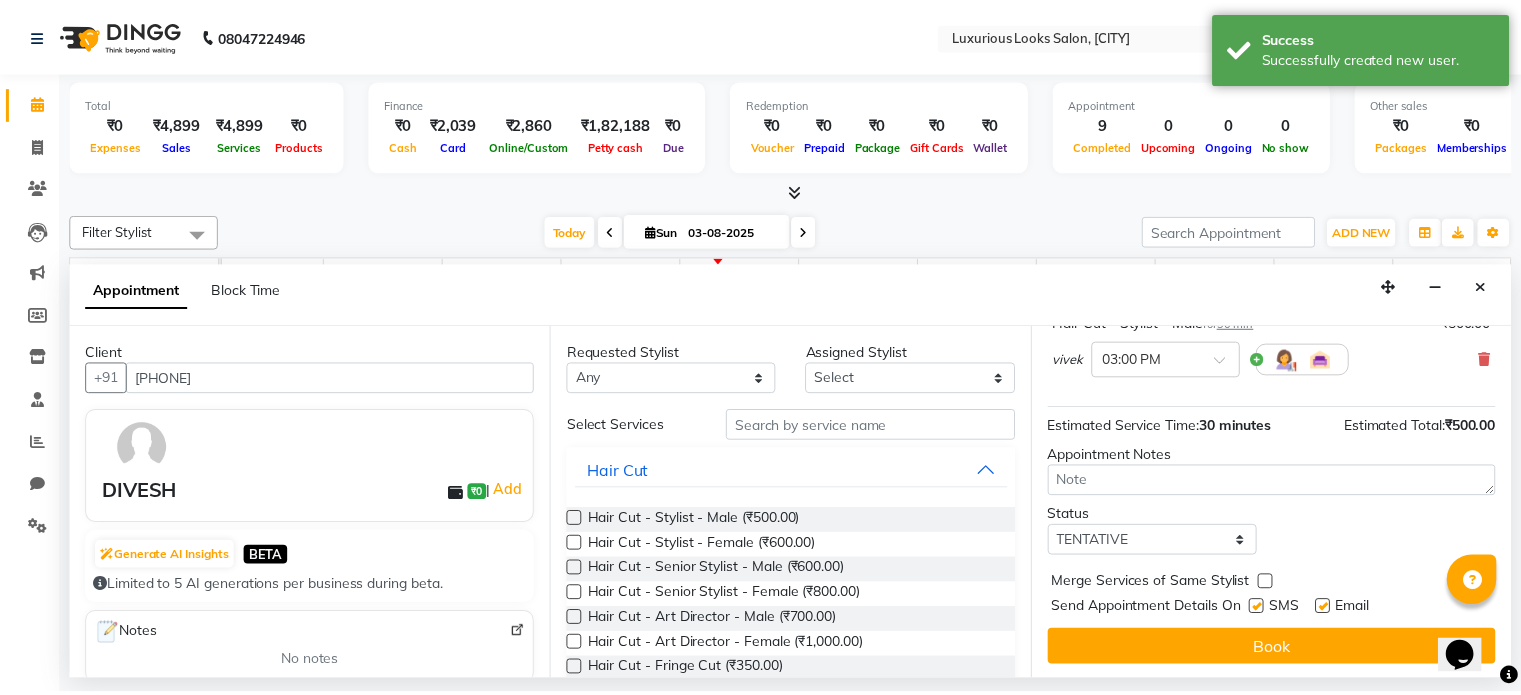 scroll, scrollTop: 151, scrollLeft: 0, axis: vertical 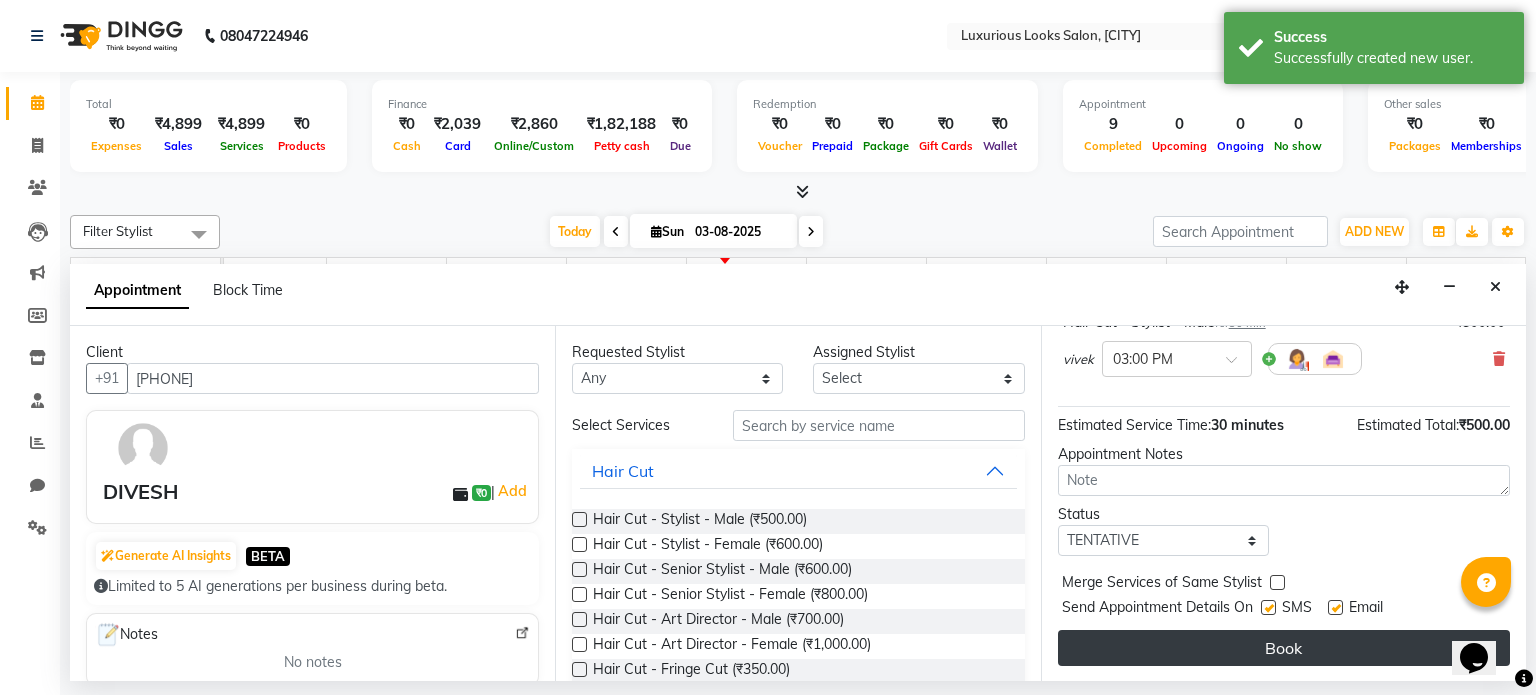 click on "Book" at bounding box center [1284, 648] 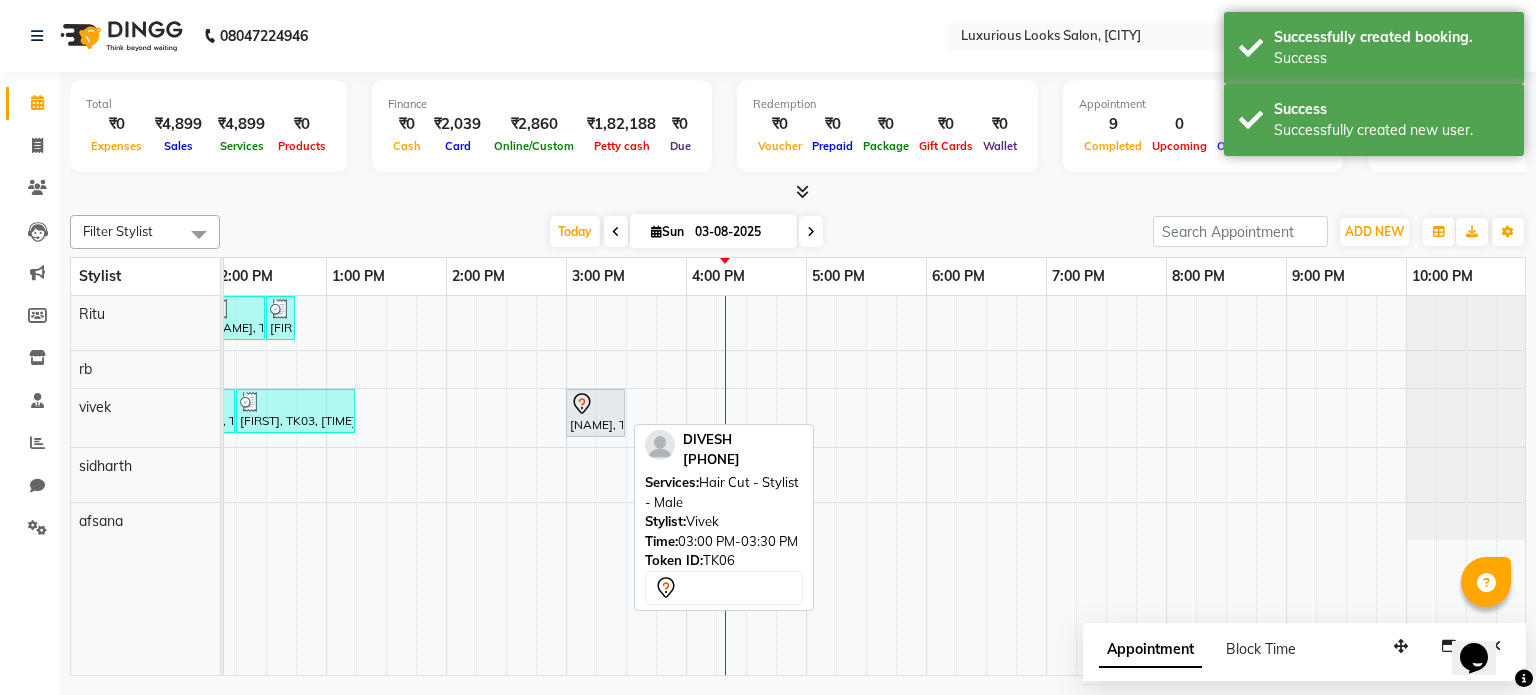 click 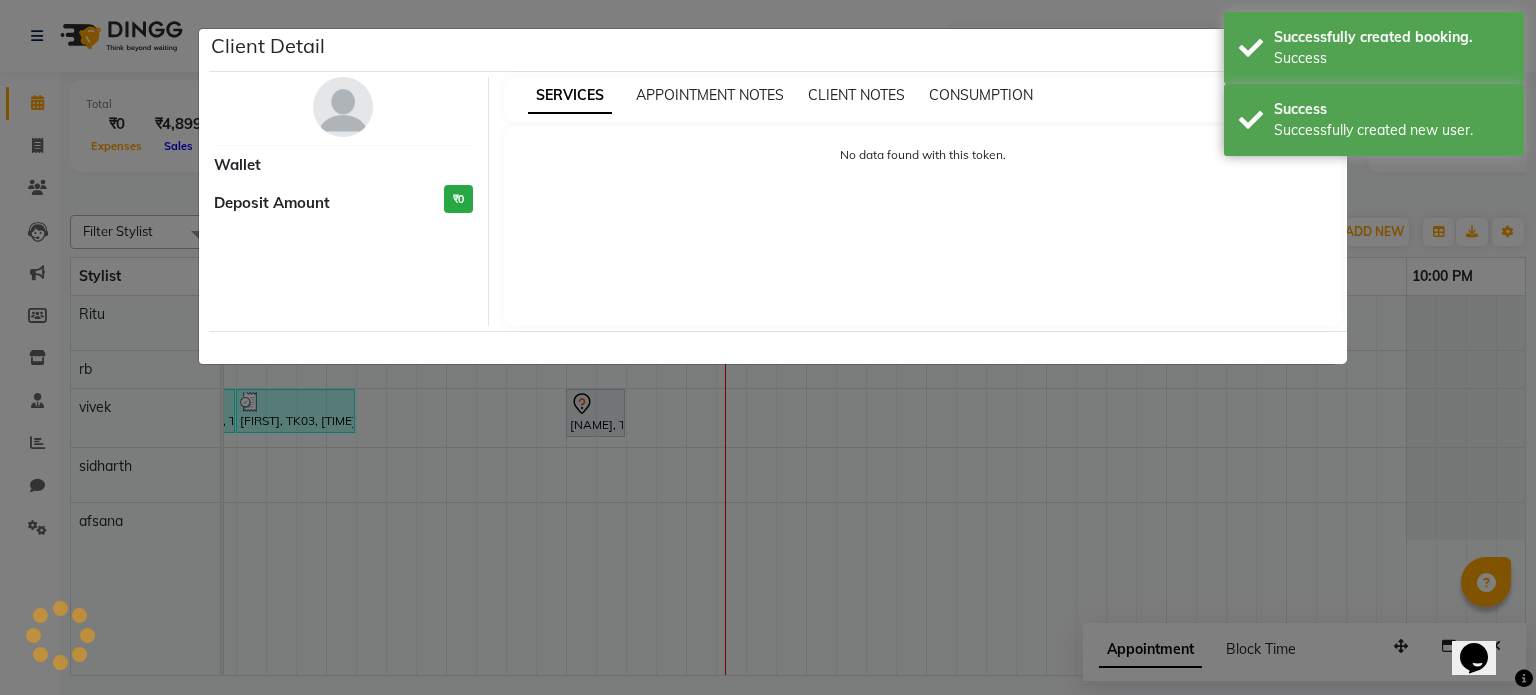 select on "7" 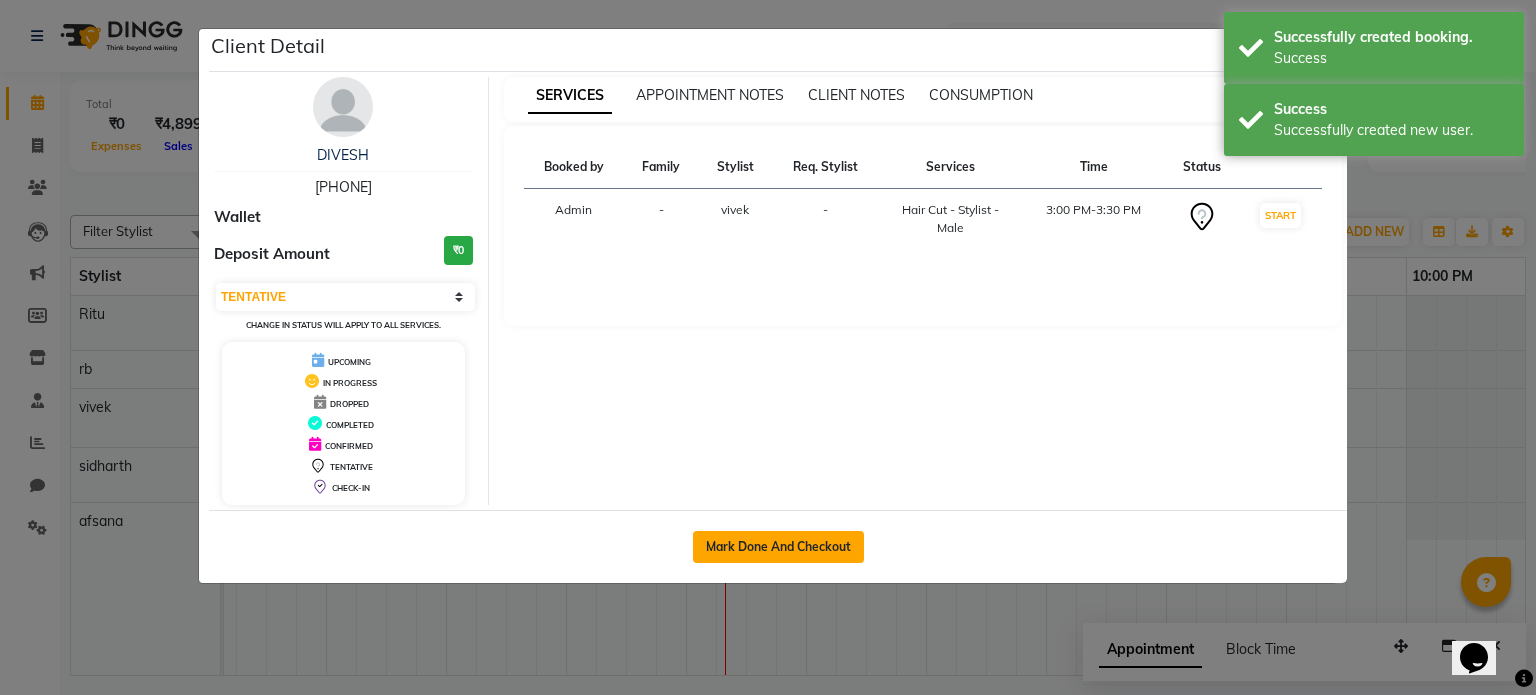 click on "Mark Done And Checkout" 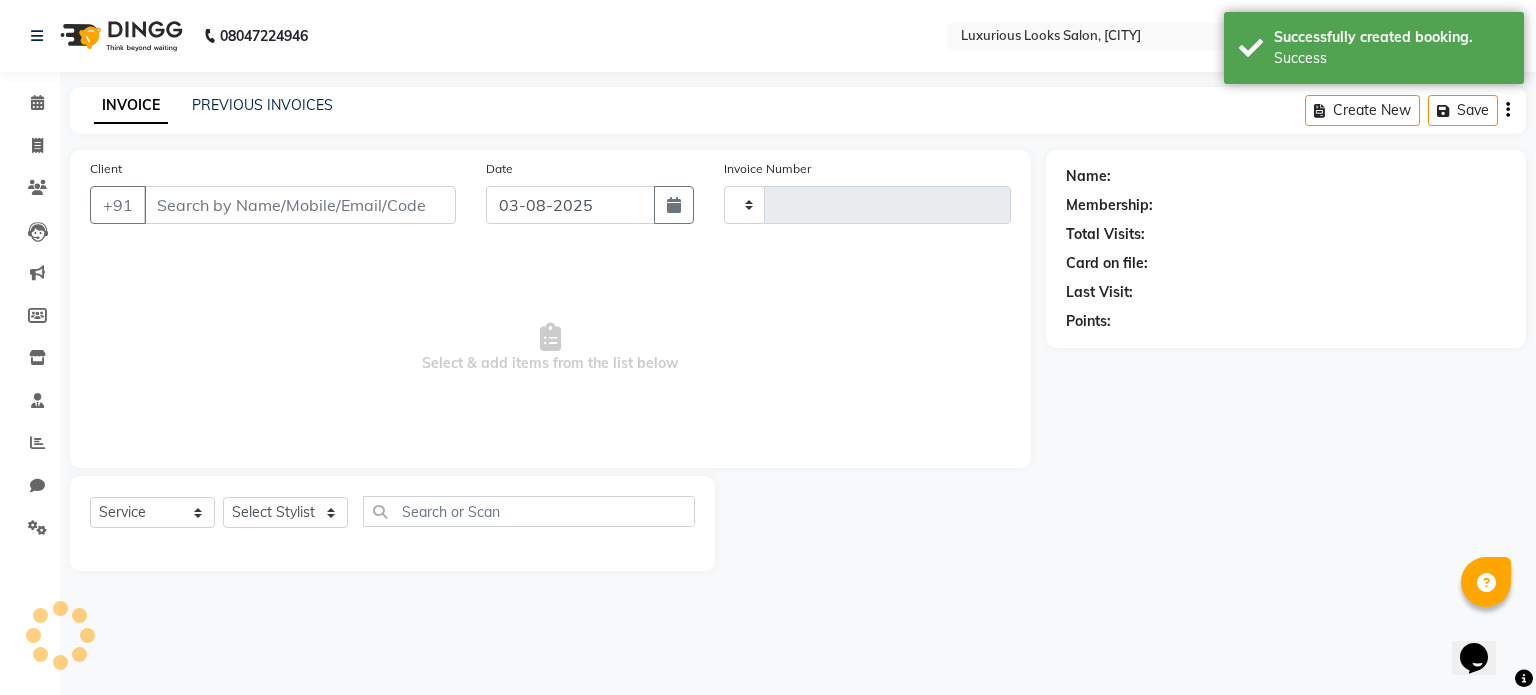 type on "0572" 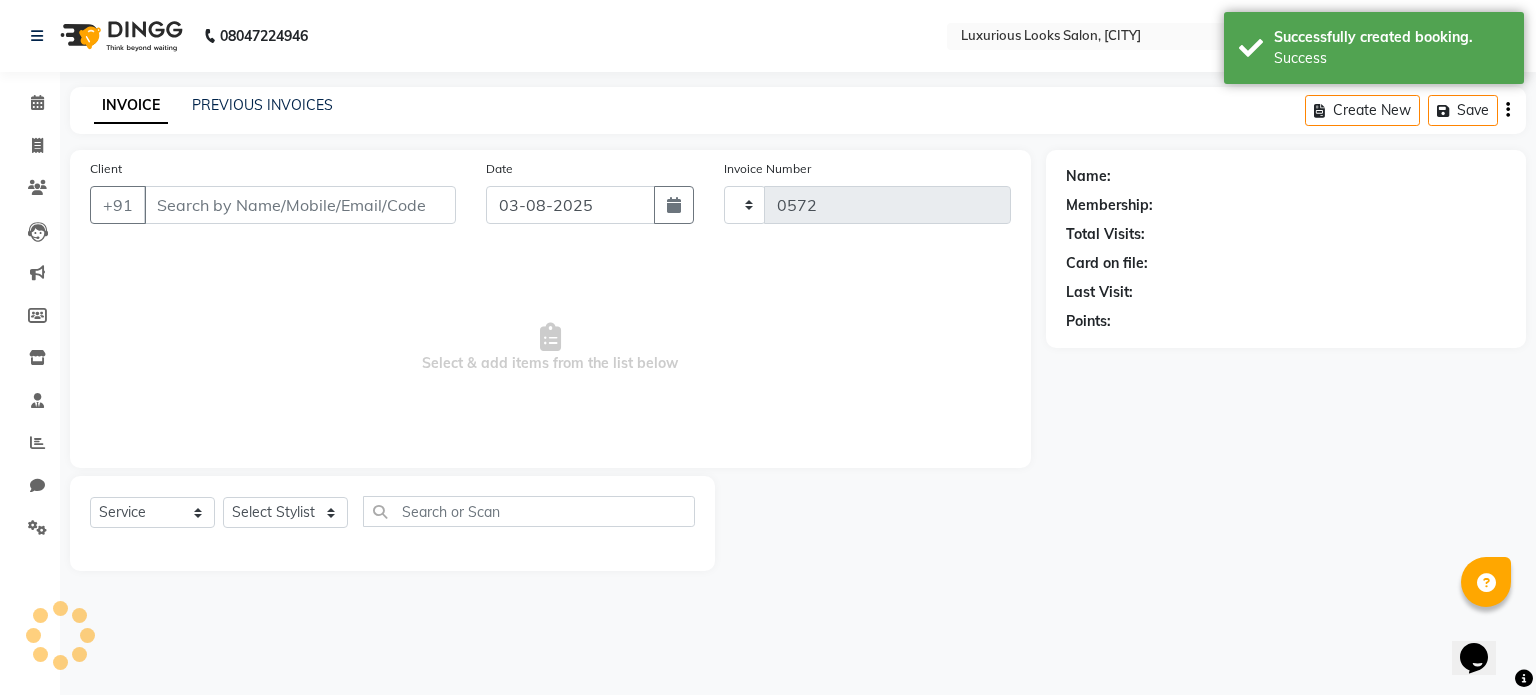 select on "3" 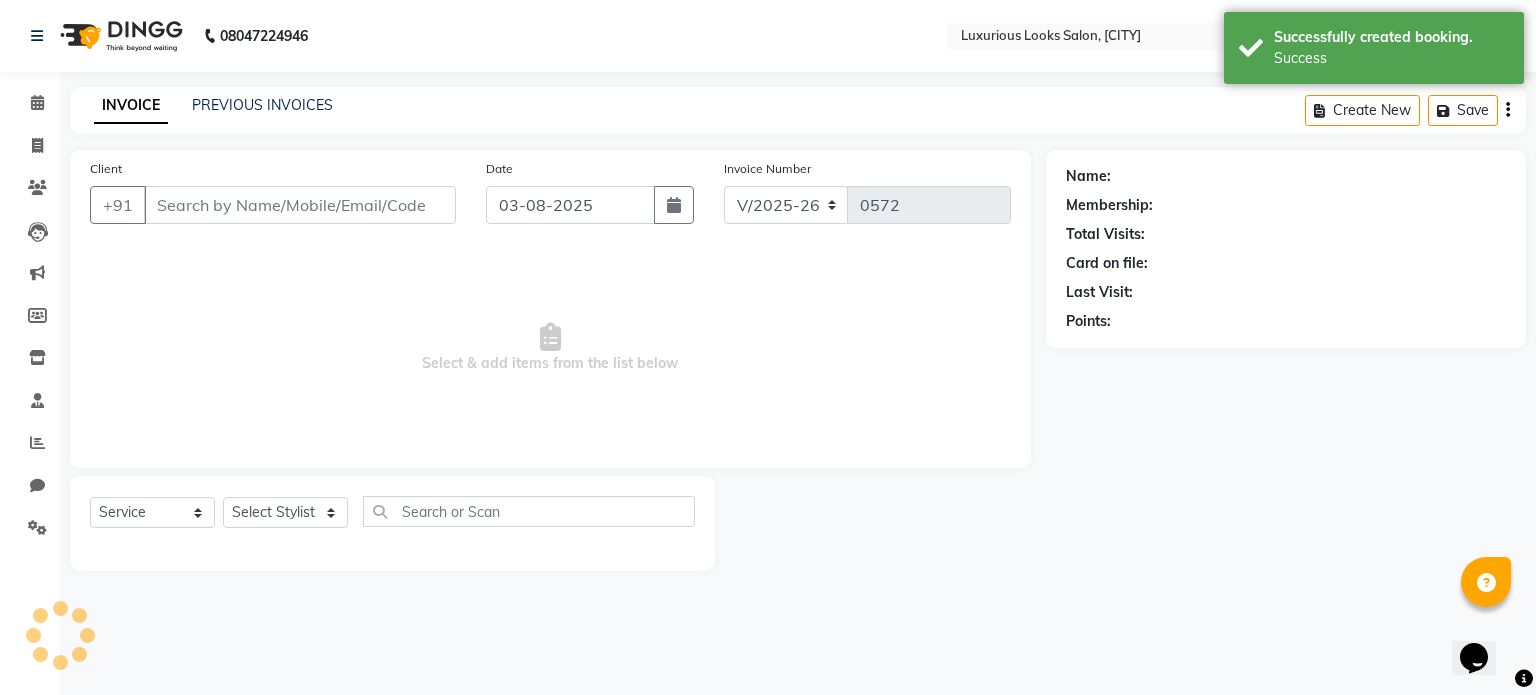 type on "[PHONE]" 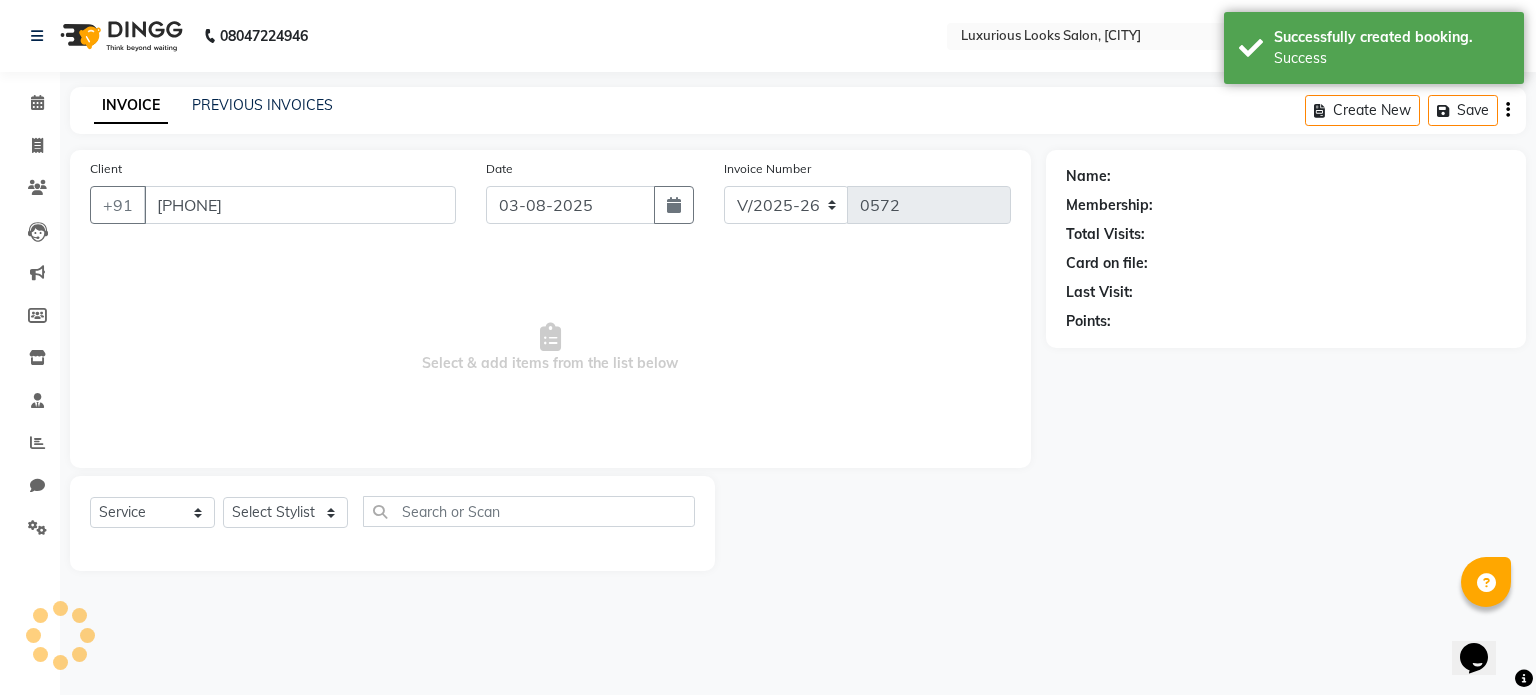 select on "[ZIP]" 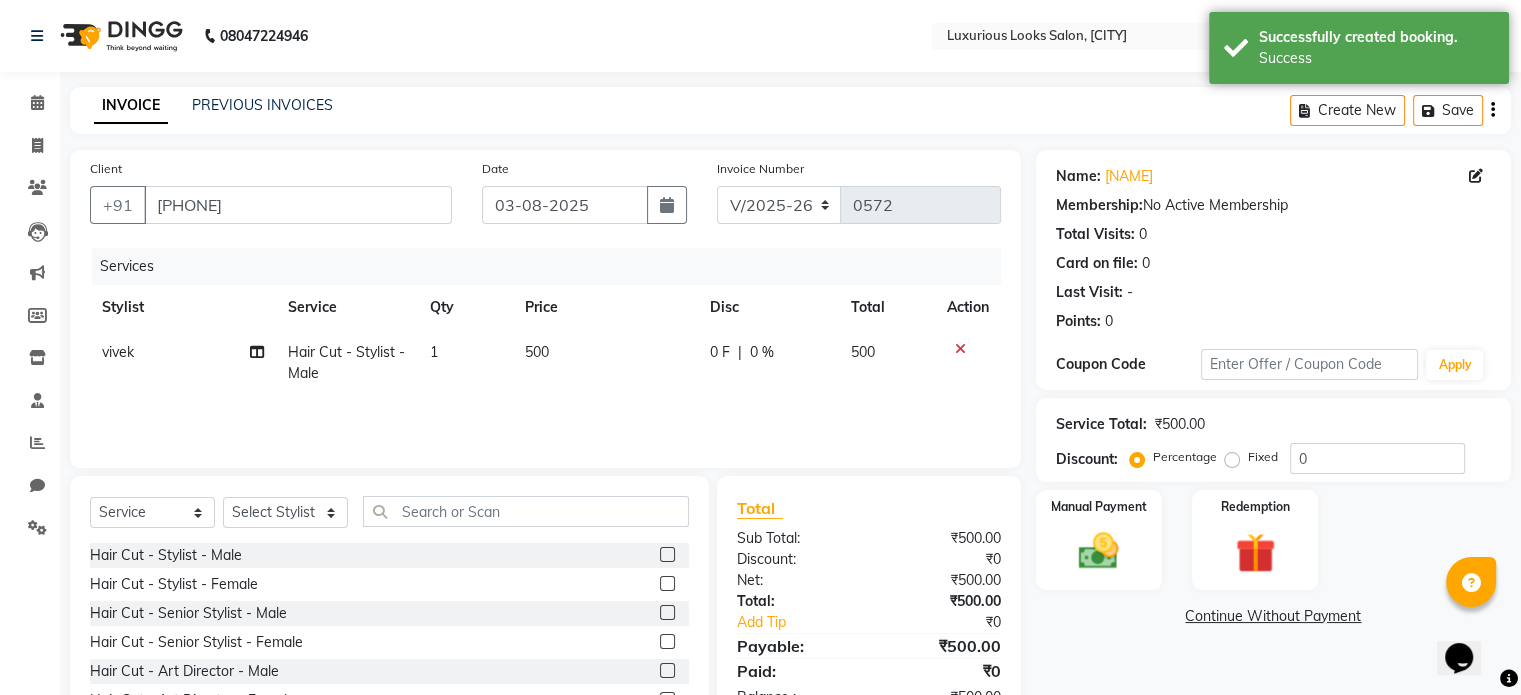 click on "0 F | 0 %" 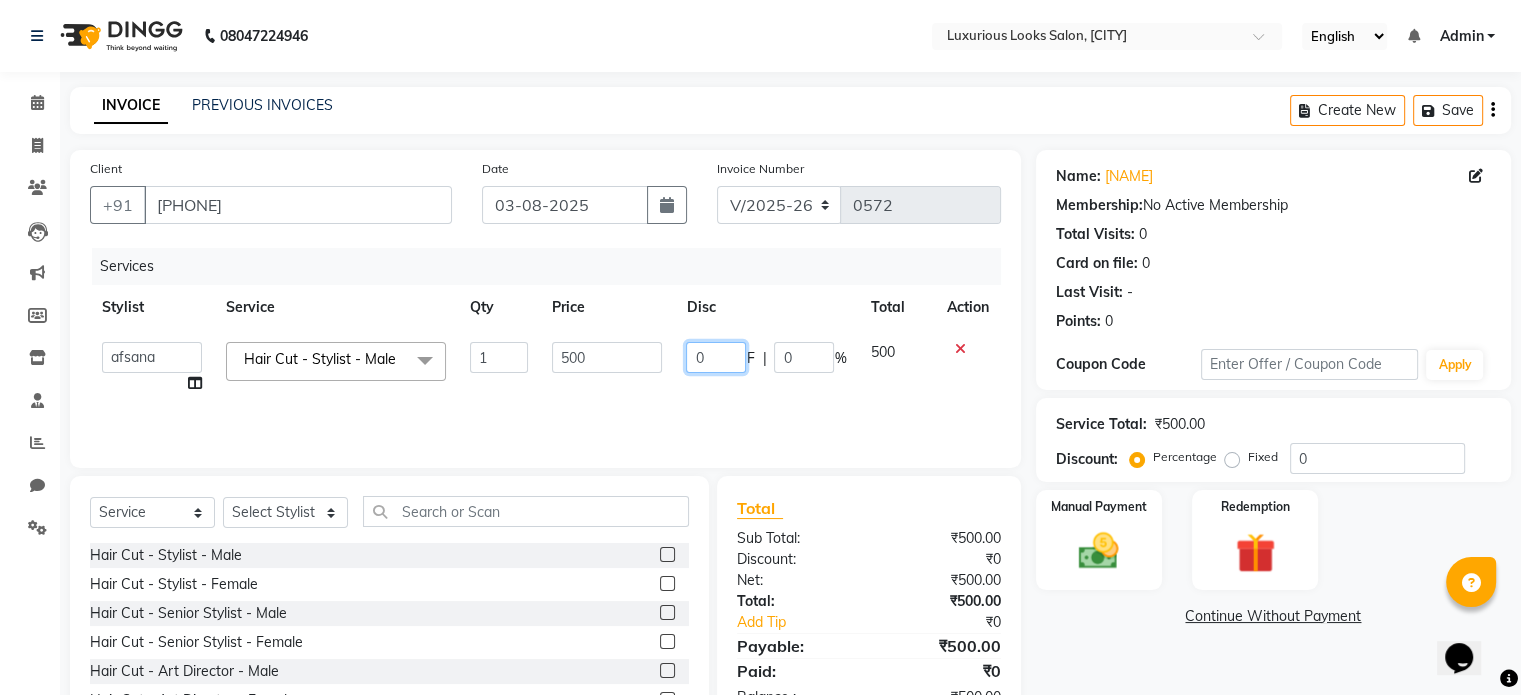 click on "0" 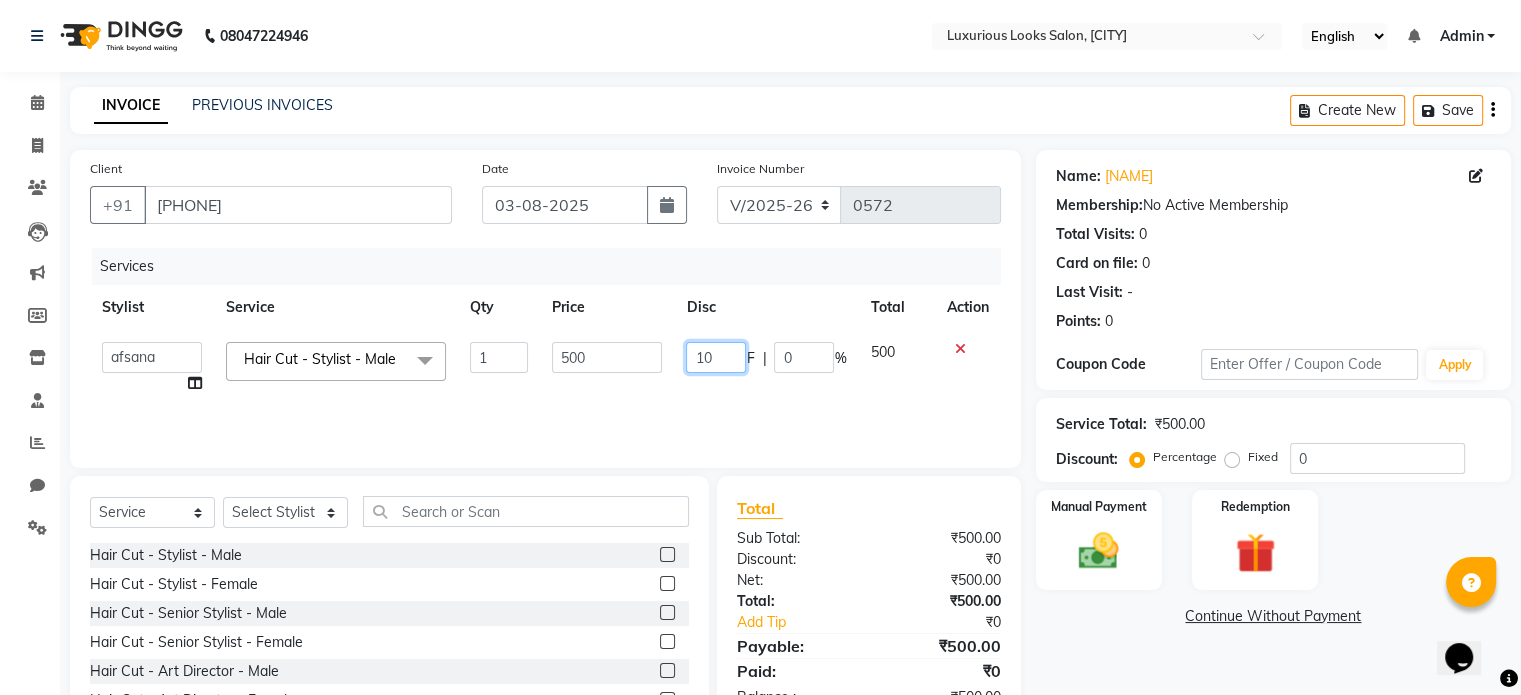 type on "100" 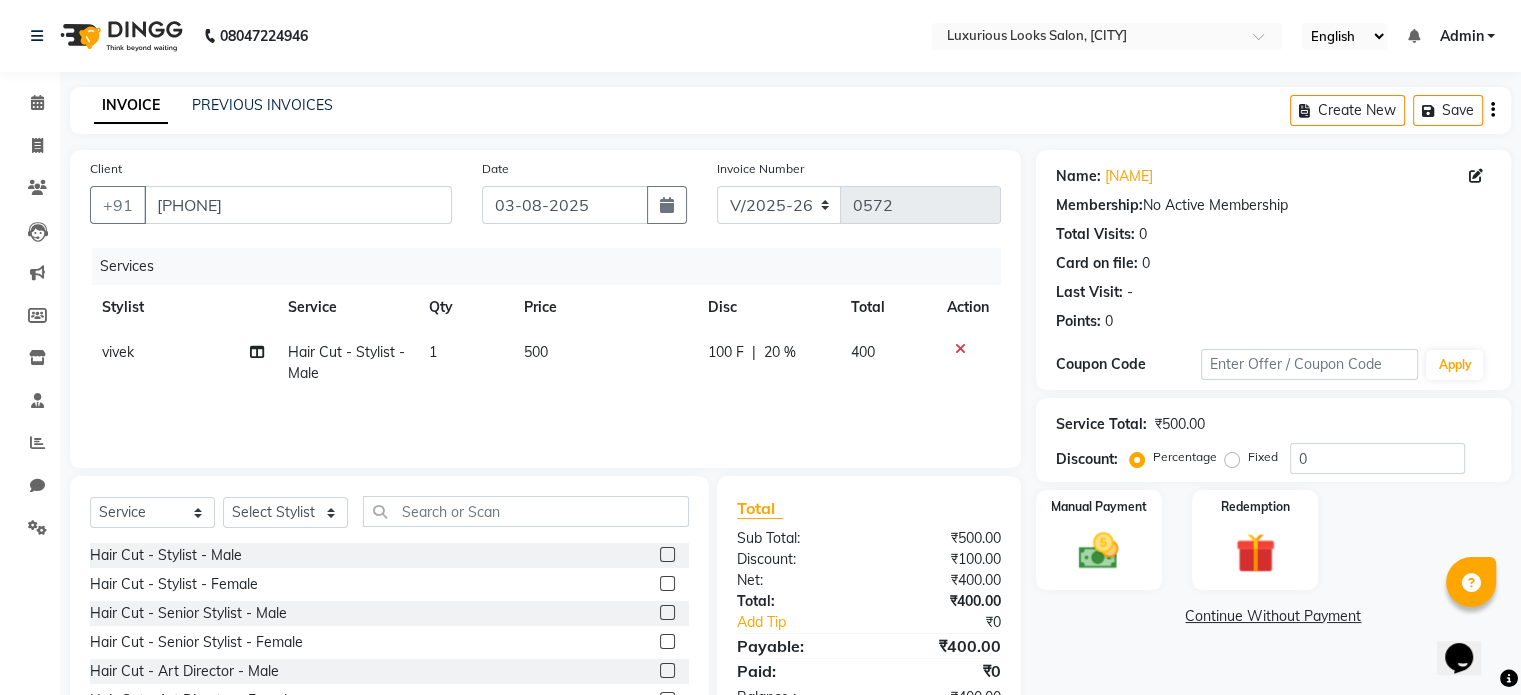 click on "400" 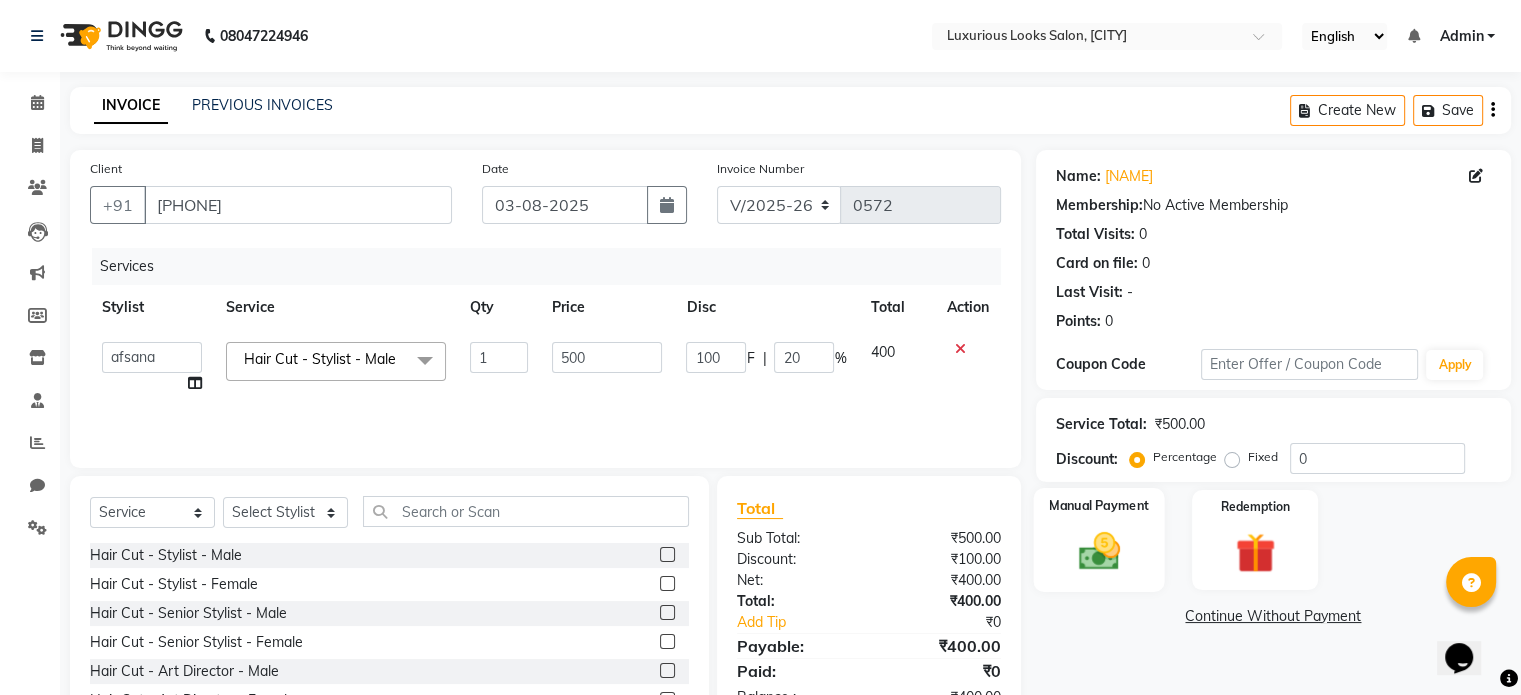 click 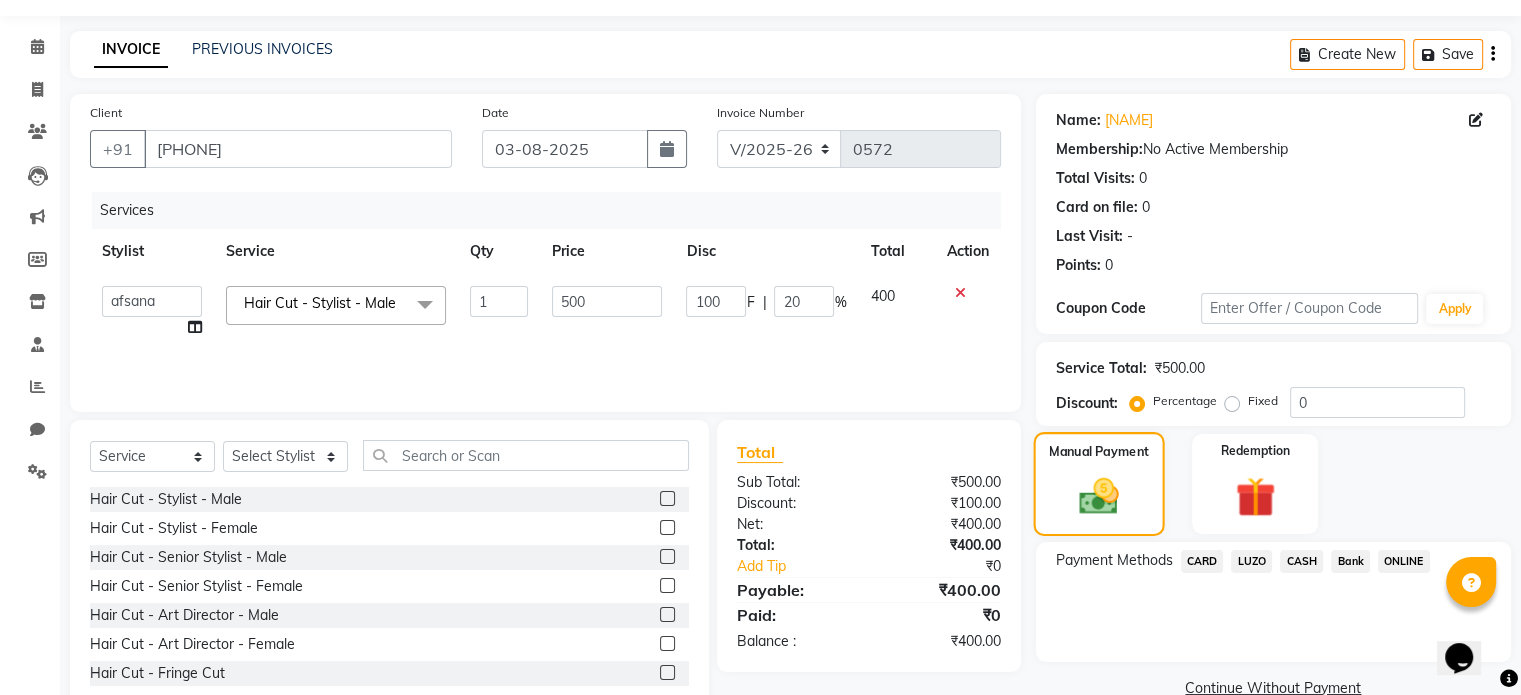 scroll, scrollTop: 106, scrollLeft: 0, axis: vertical 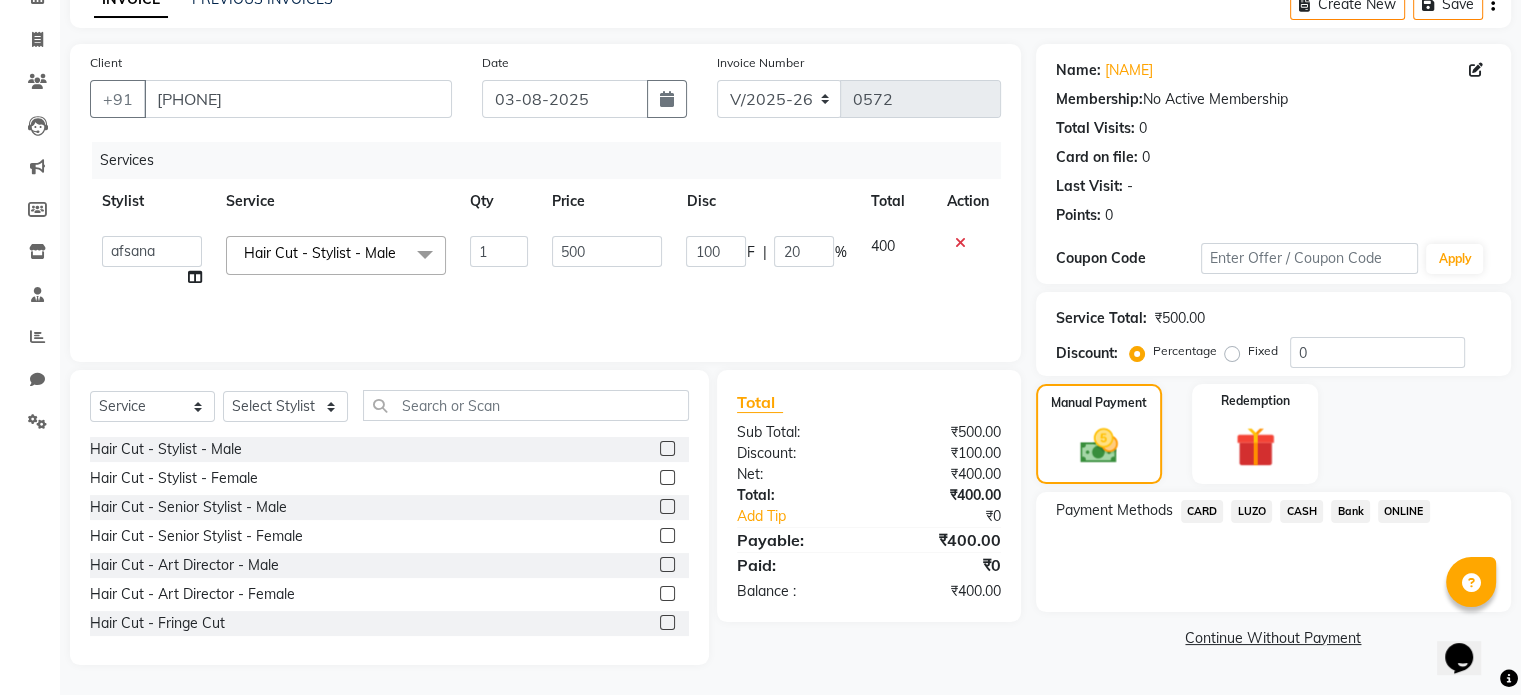 click on "ONLINE" 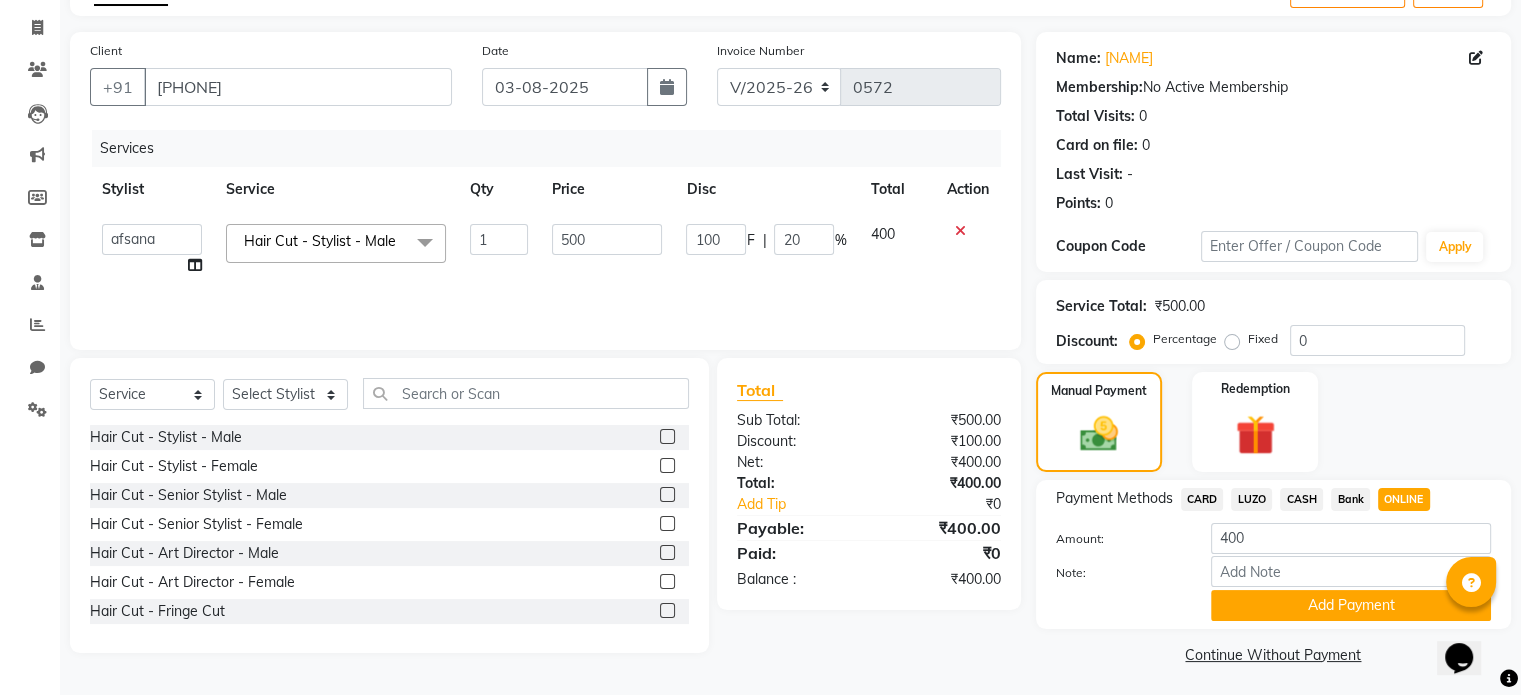 scroll, scrollTop: 124, scrollLeft: 0, axis: vertical 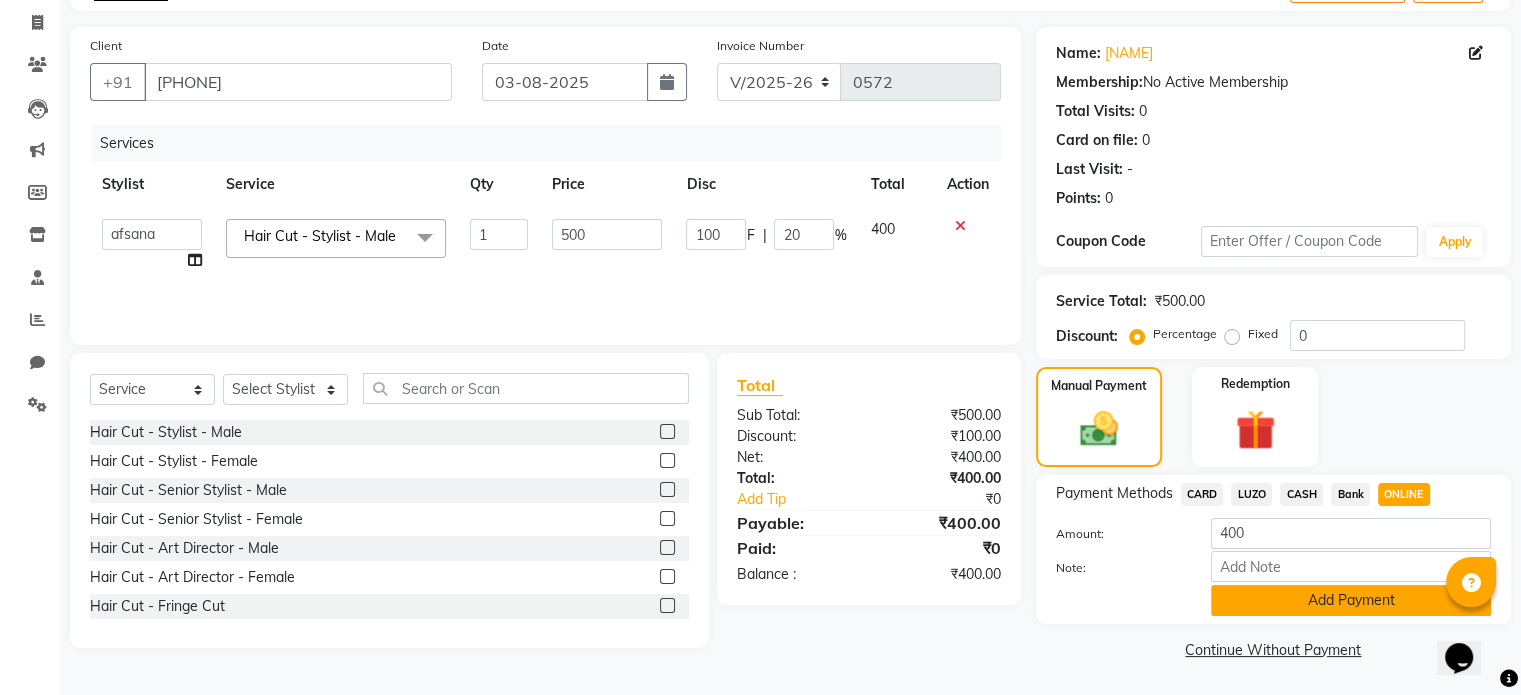 click on "Add Payment" 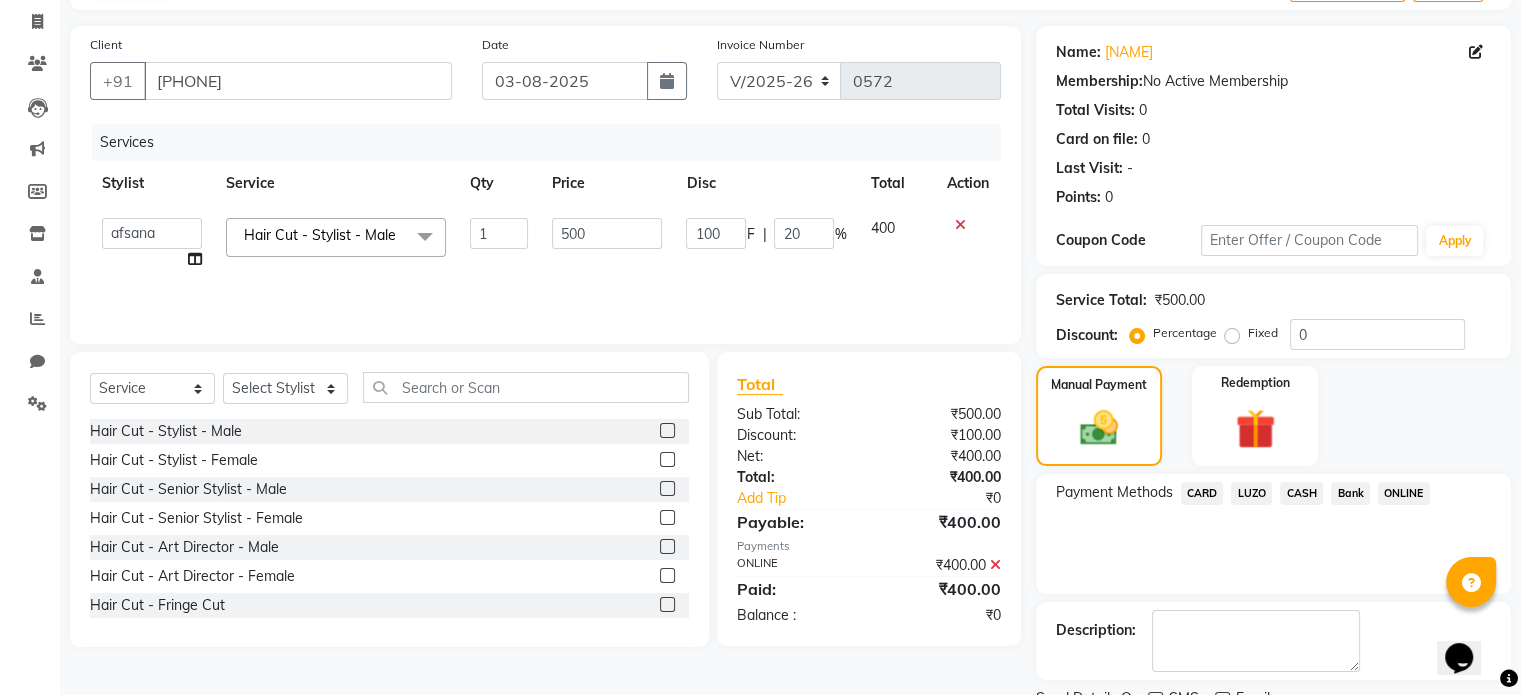 scroll, scrollTop: 205, scrollLeft: 0, axis: vertical 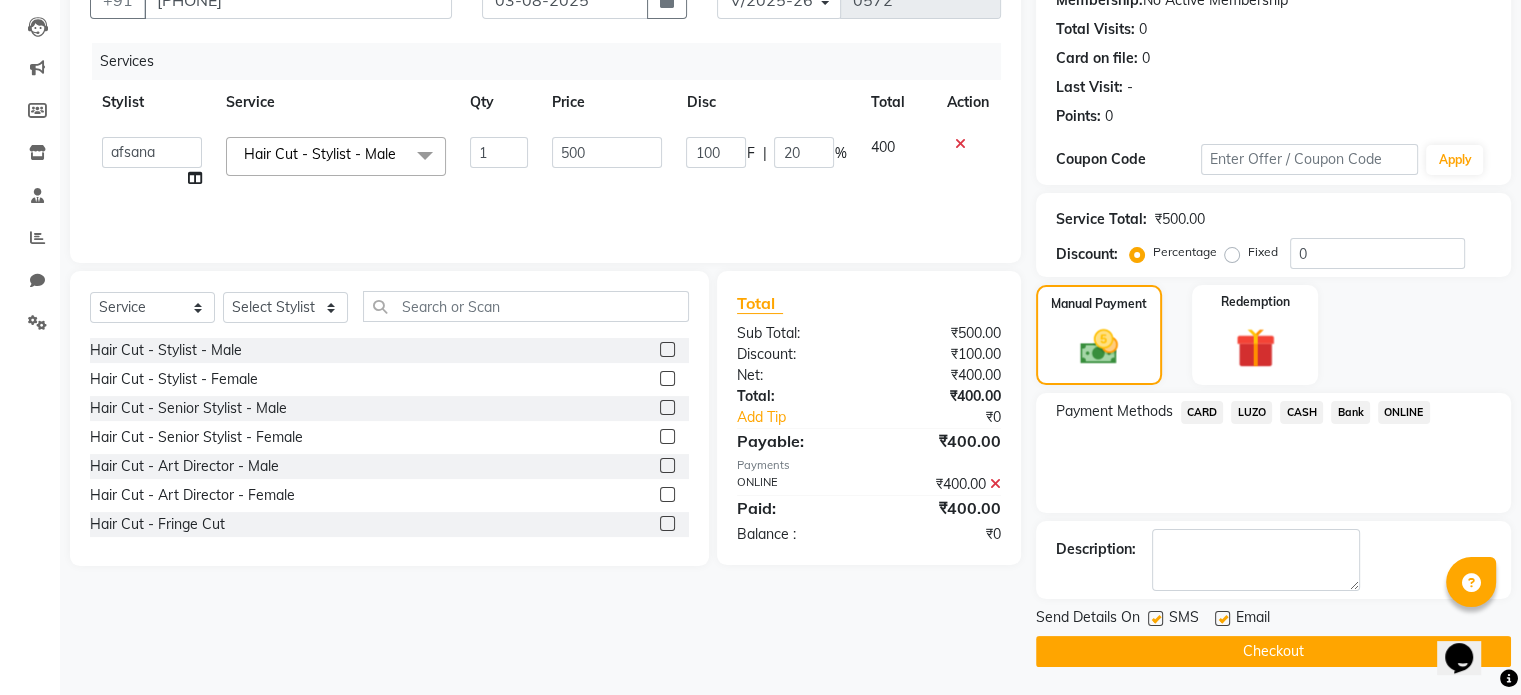 drag, startPoint x: 1220, startPoint y: 612, endPoint x: 1172, endPoint y: 622, distance: 49.0306 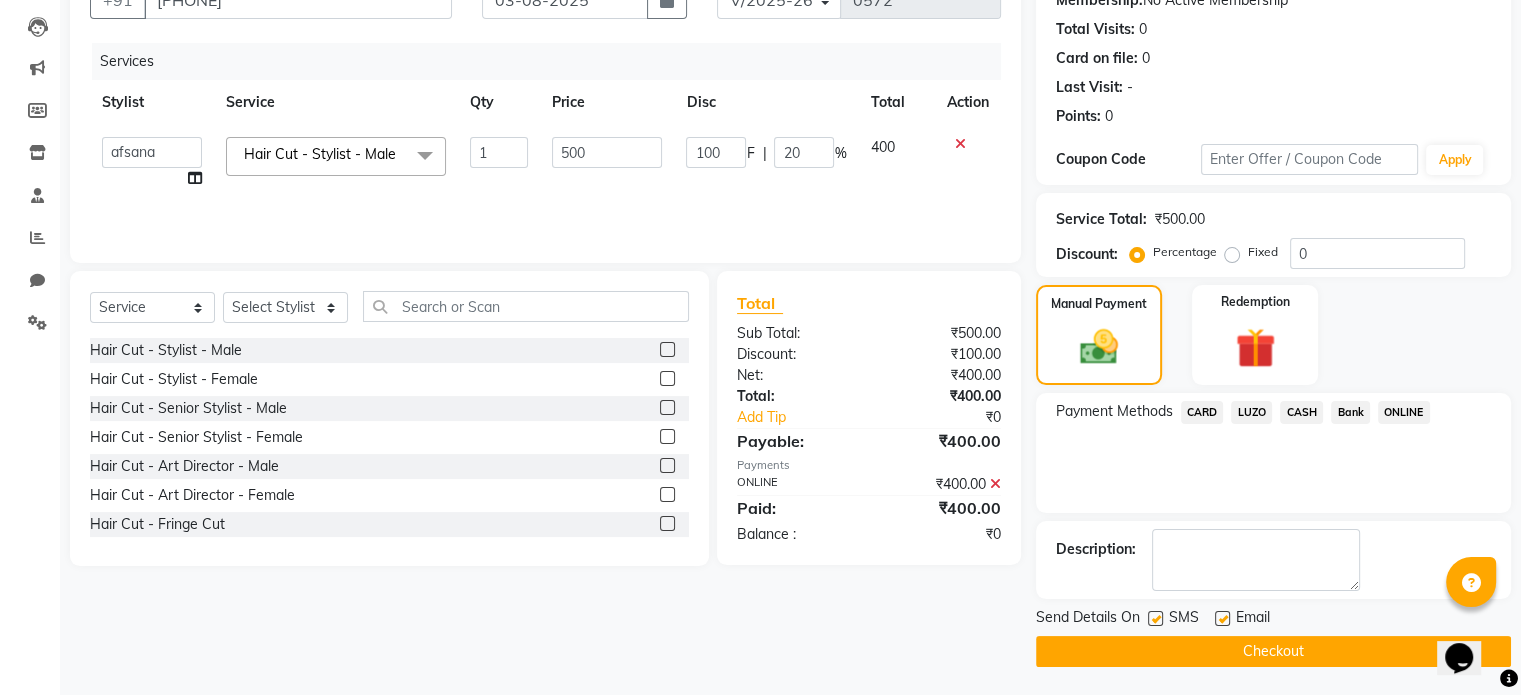 click 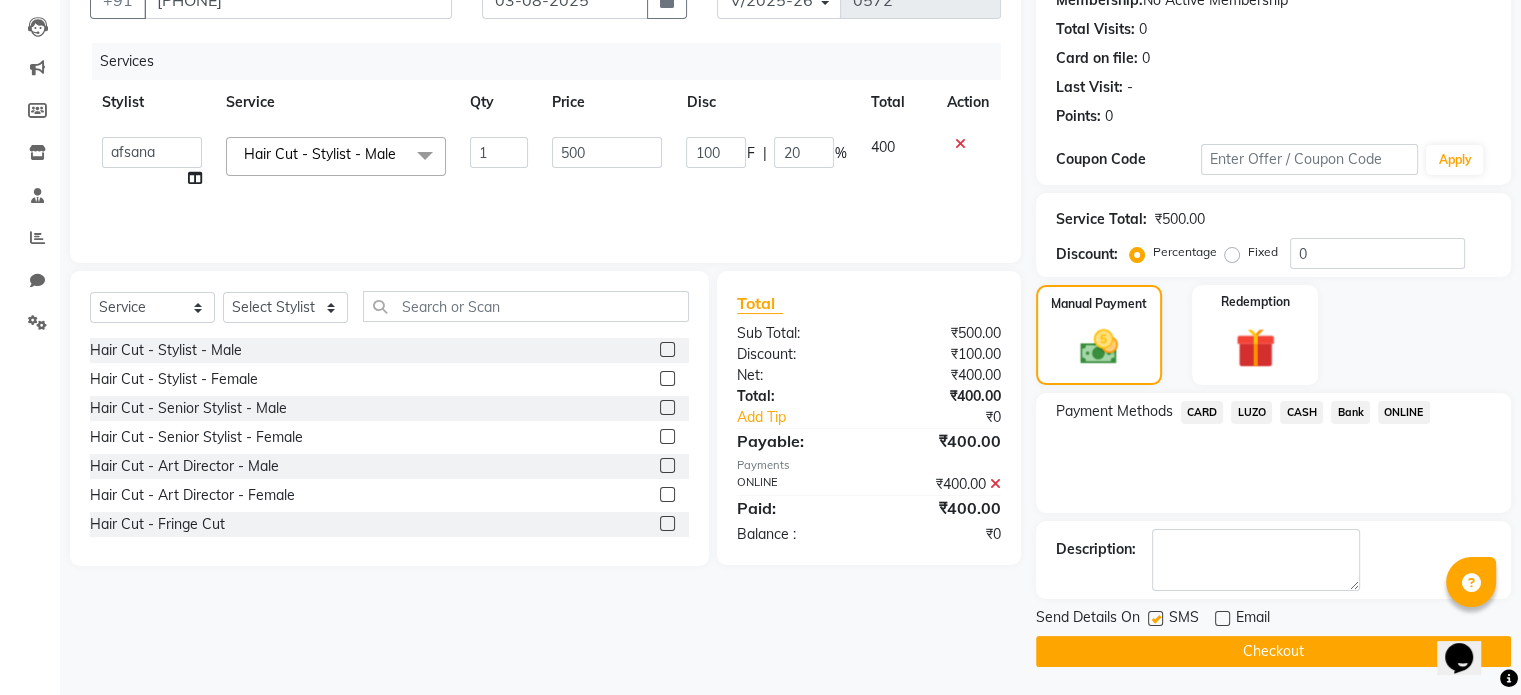 click 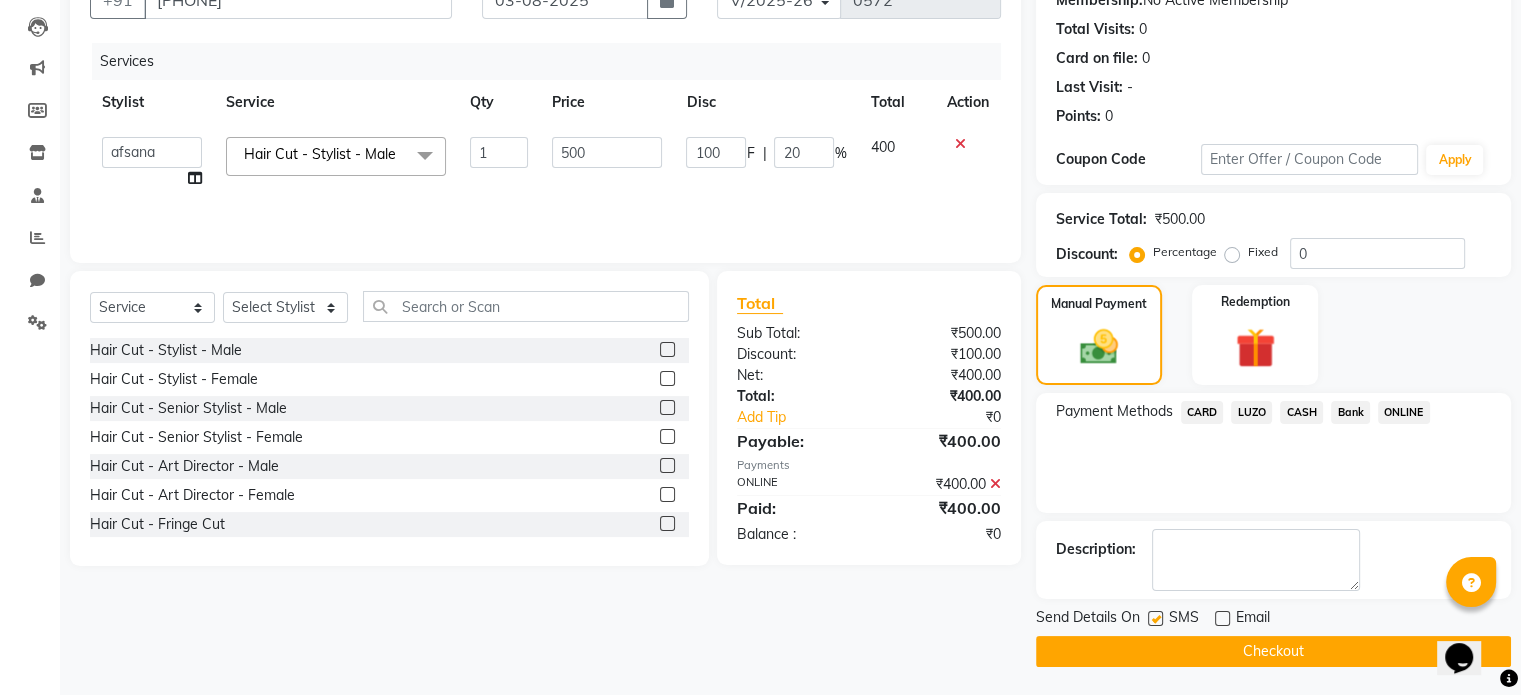 click at bounding box center [1154, 619] 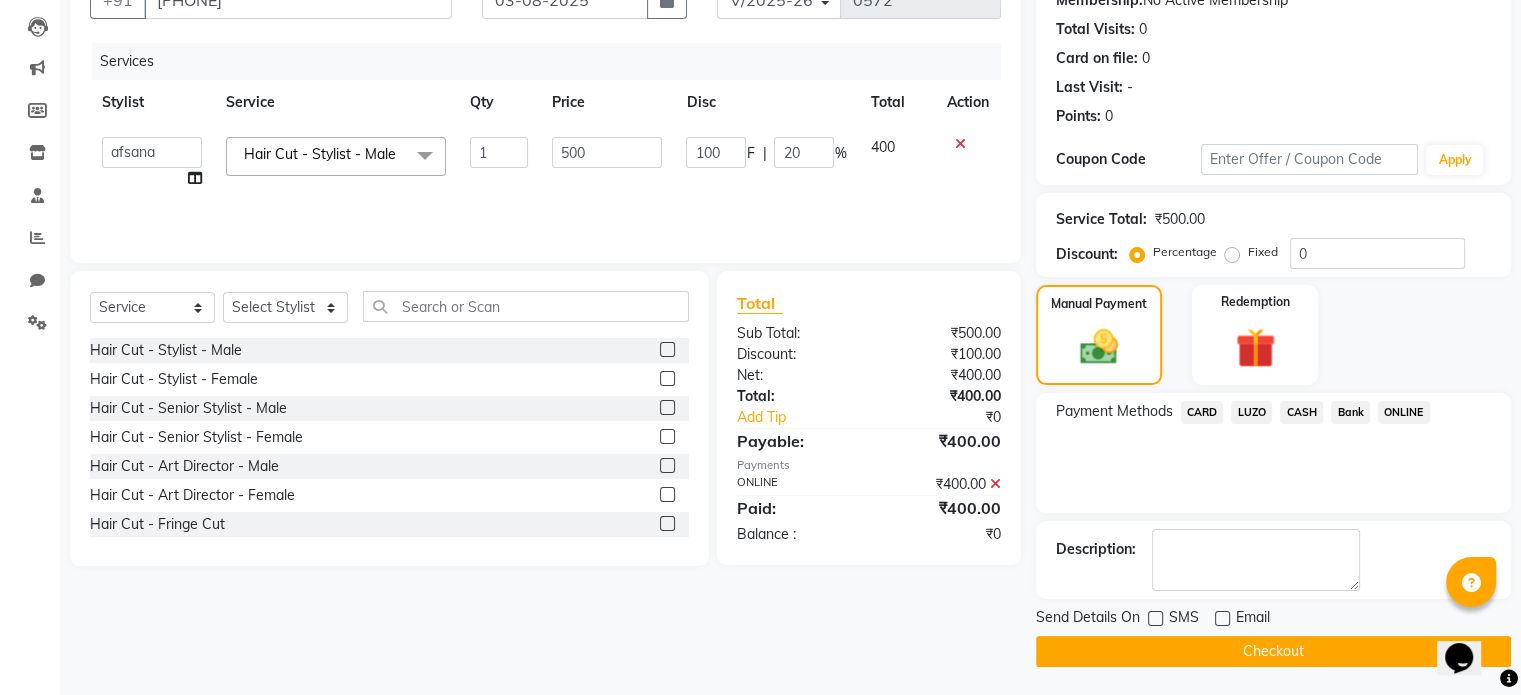 click on "Checkout" 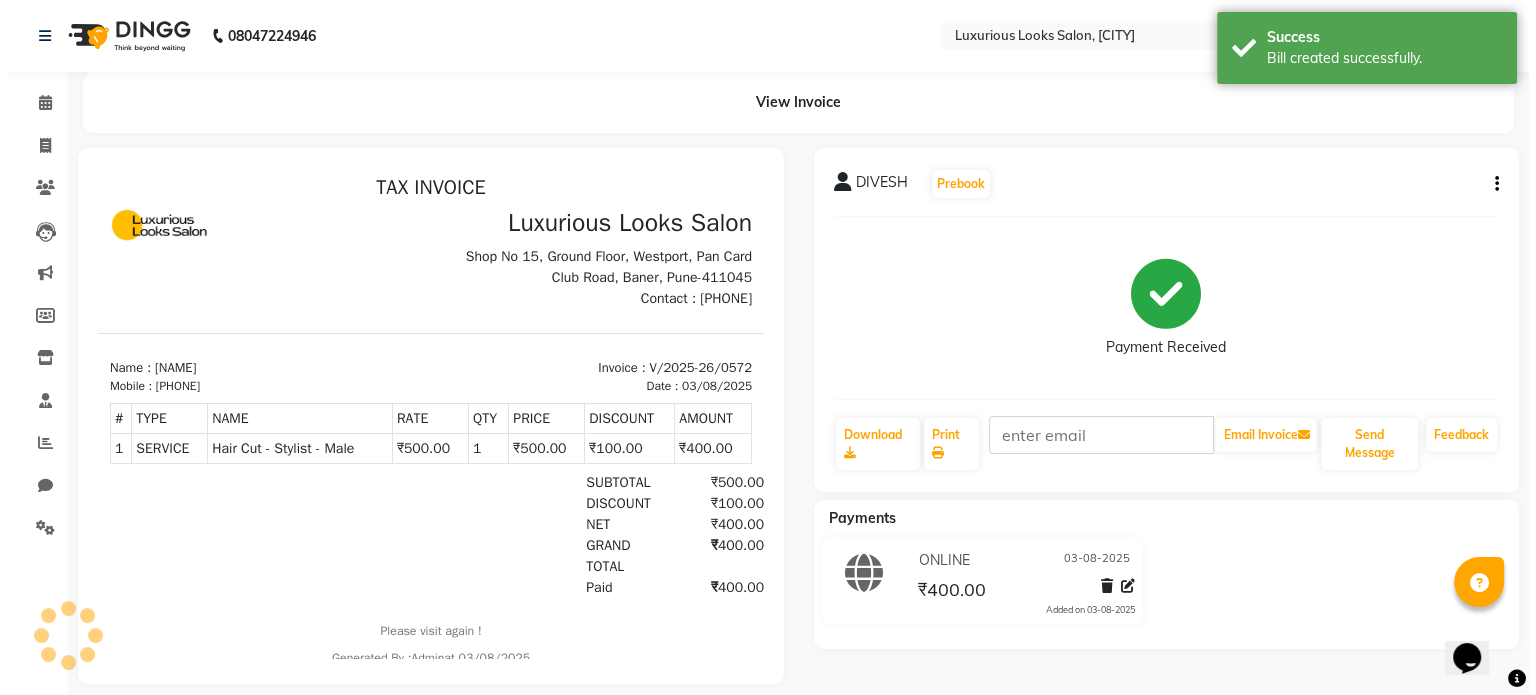 scroll, scrollTop: 0, scrollLeft: 0, axis: both 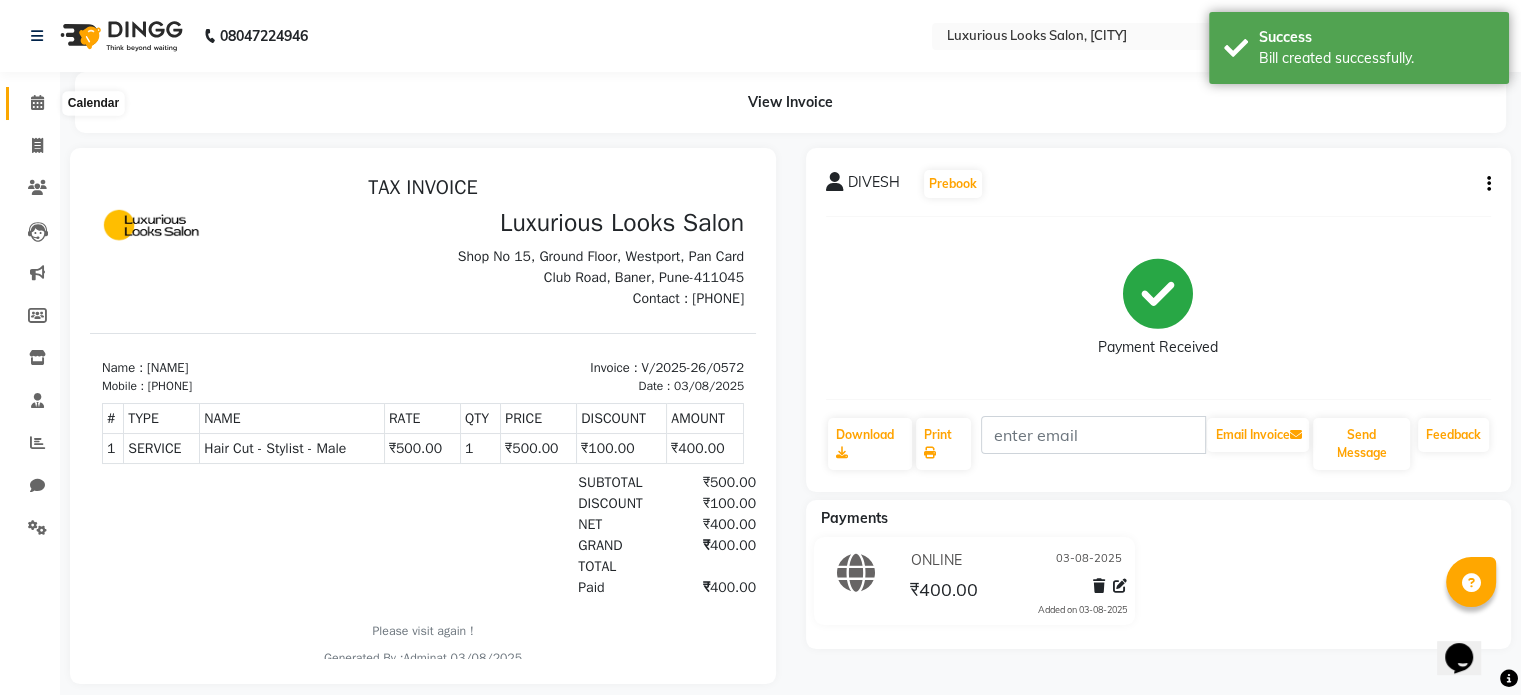 click 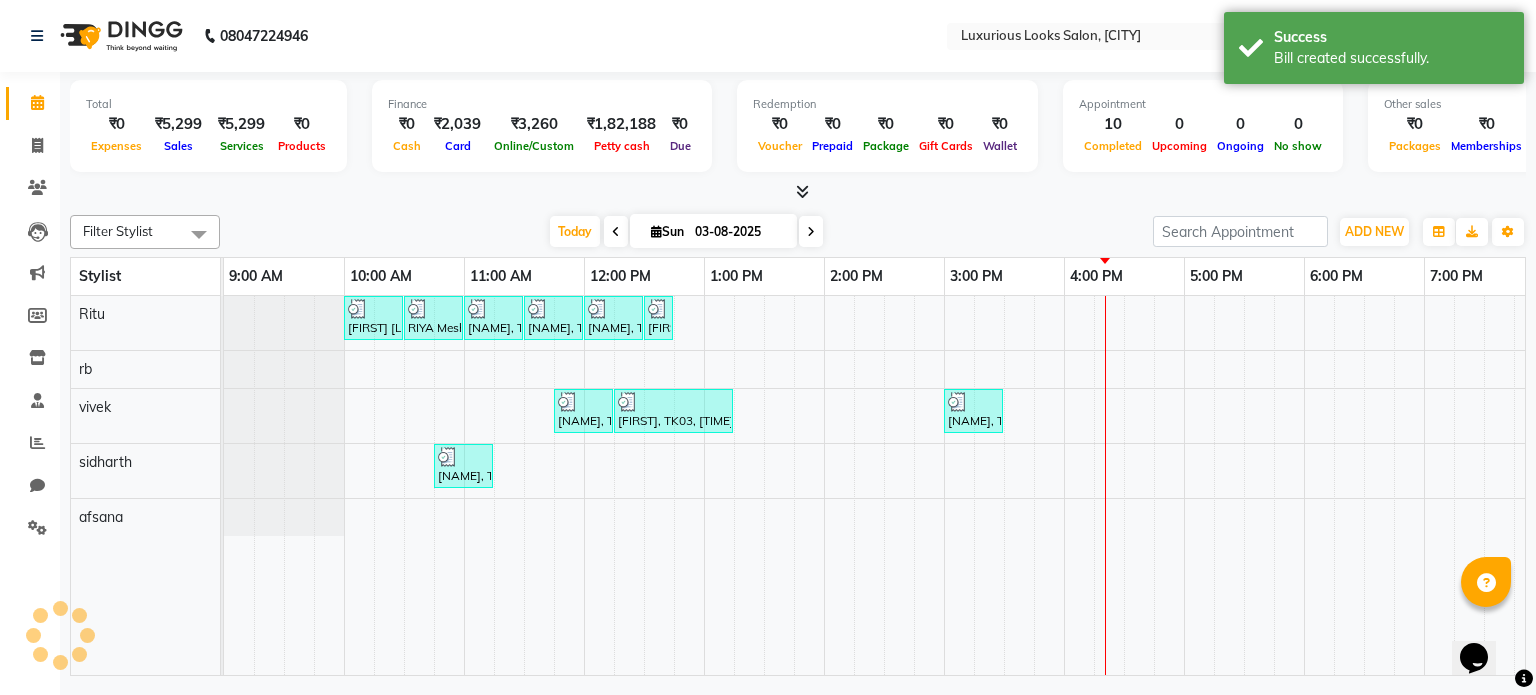 scroll, scrollTop: 0, scrollLeft: 378, axis: horizontal 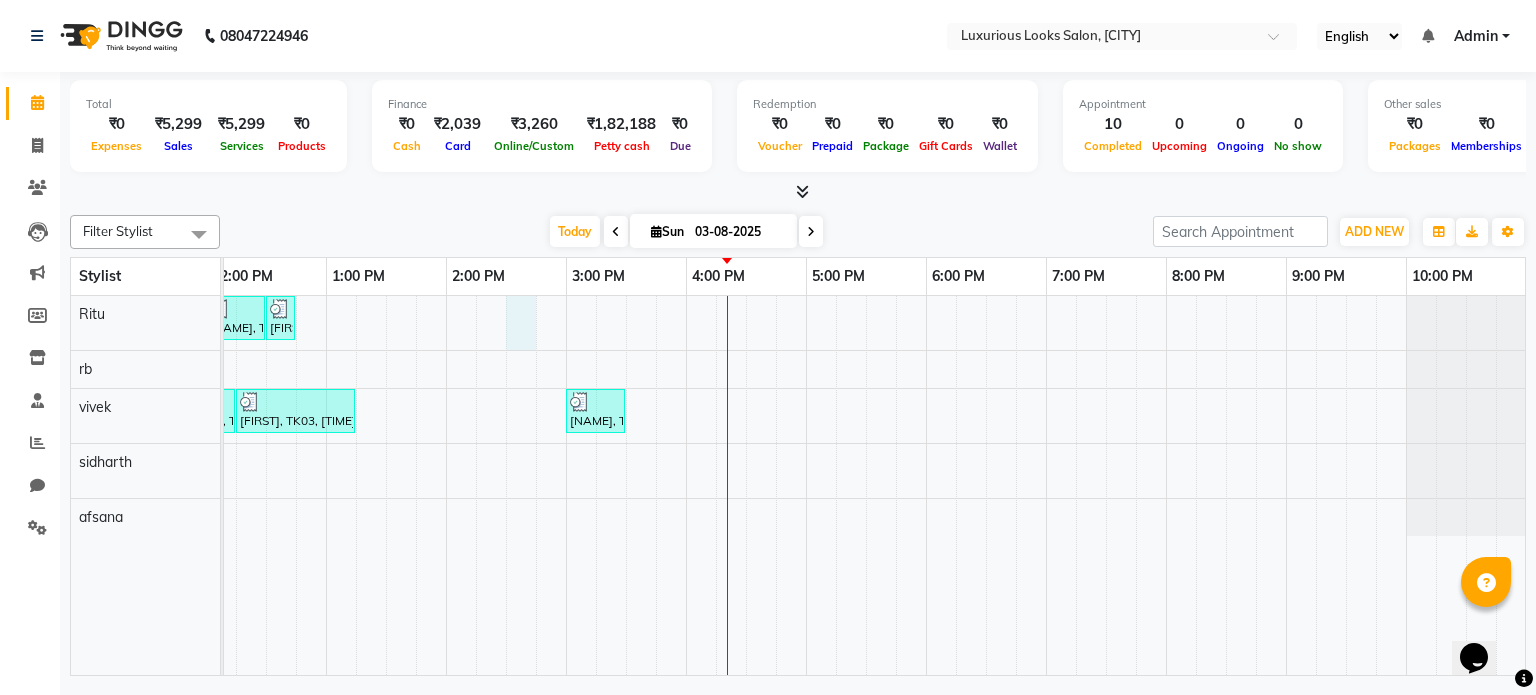 click on "[FIRST], TK01, [TIME]-[TIME], Women Cartridge Waxing - Full Legs     [FIRST], TK01, [TIME]-[TIME], Women Bead Waxing - Under Arms     [FIRST], TK01, [TIME]-[TIME], Women Regular Waxing - Side Locks     [FIRST], TK01, [TIME]-[TIME], Women Regular Waxing - Side Locks     [FIRST], TK04, [TIME]-[TIME], Threading - Eyebrows     [FIRST], TK02, [TIME]-[TIME], Hair Cut - Beard Trim     [FIRST], TK03, [TIME]-[TIME], Premium Facials - Vitamin C     [FIRST], TK06, [TIME]-[TIME], Hair Cut - Stylist - Male     [FIRST], TK05, [TIME]-[TIME], Hair Essentials - Hair Wash - Female" at bounding box center (686, 486) 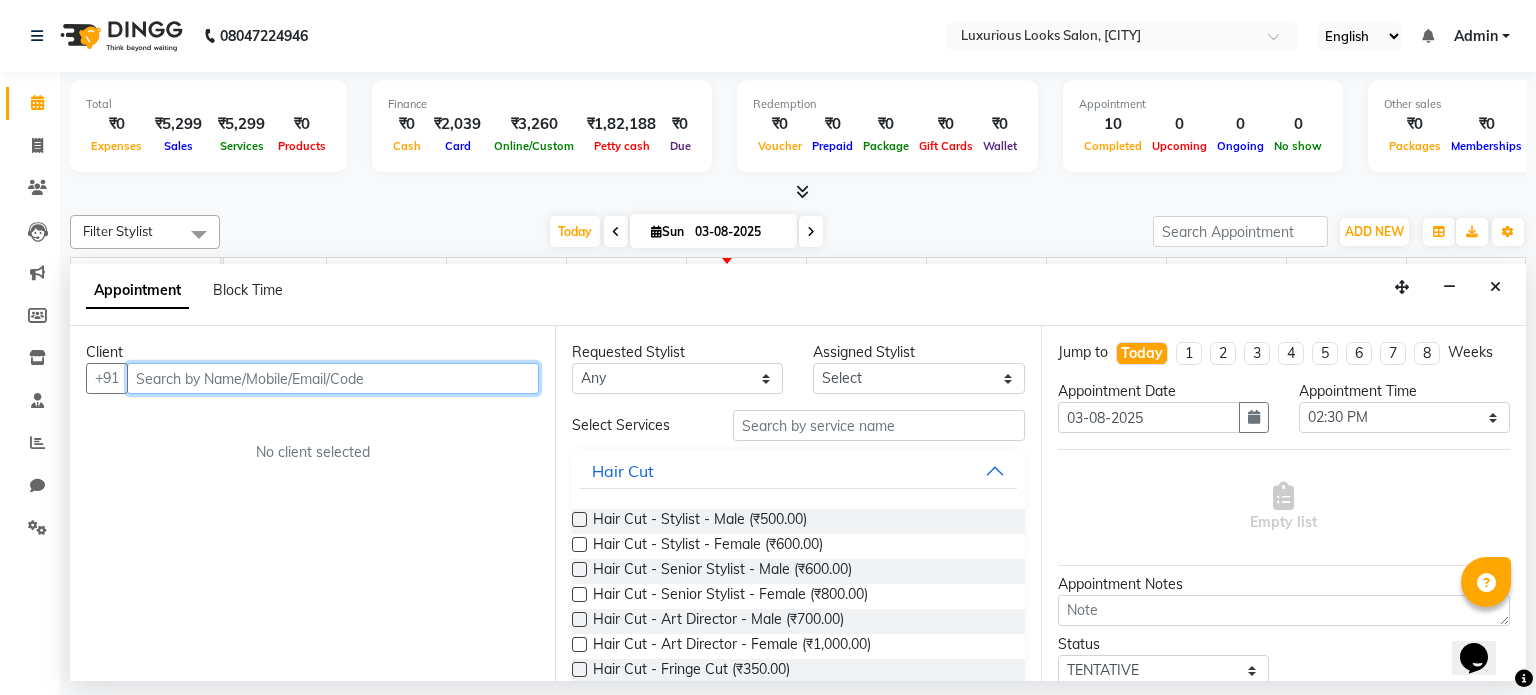 click at bounding box center (333, 378) 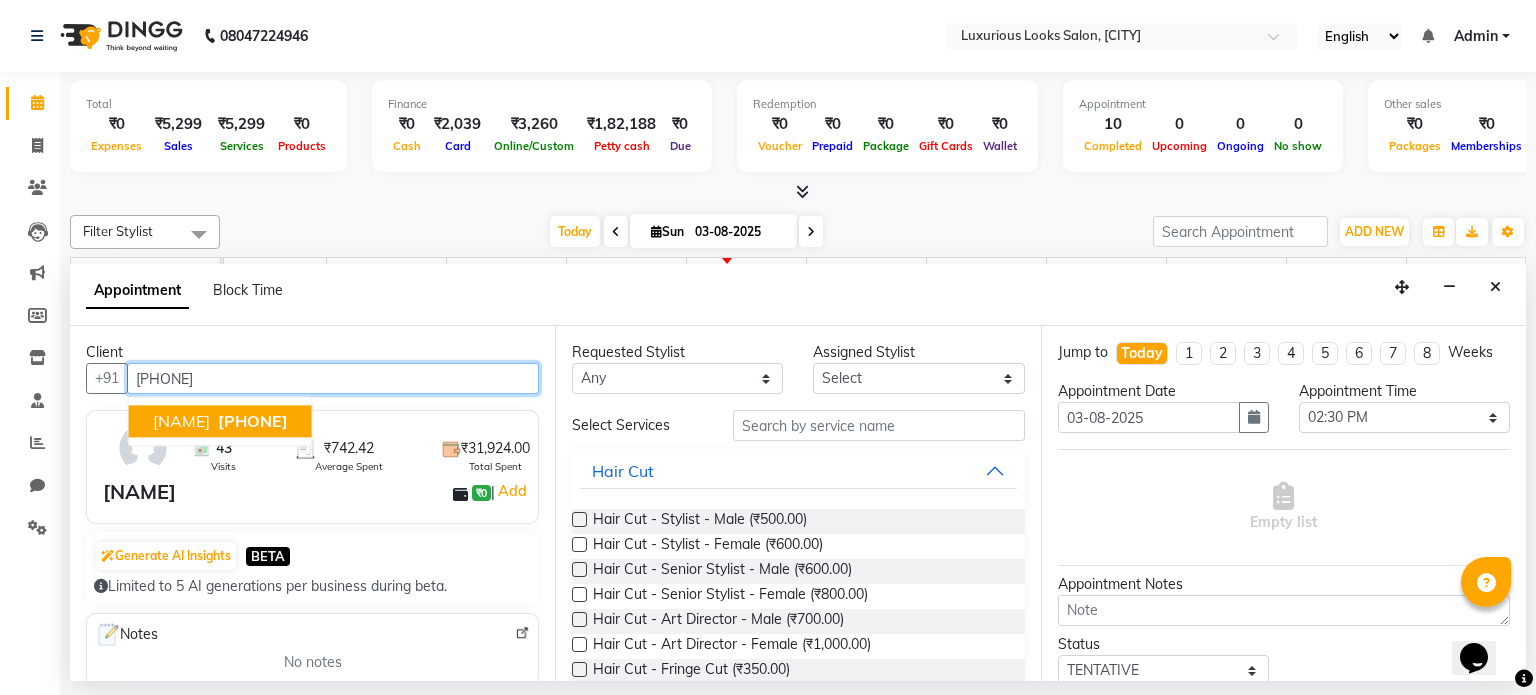 click on "[PHONE]" at bounding box center (253, 422) 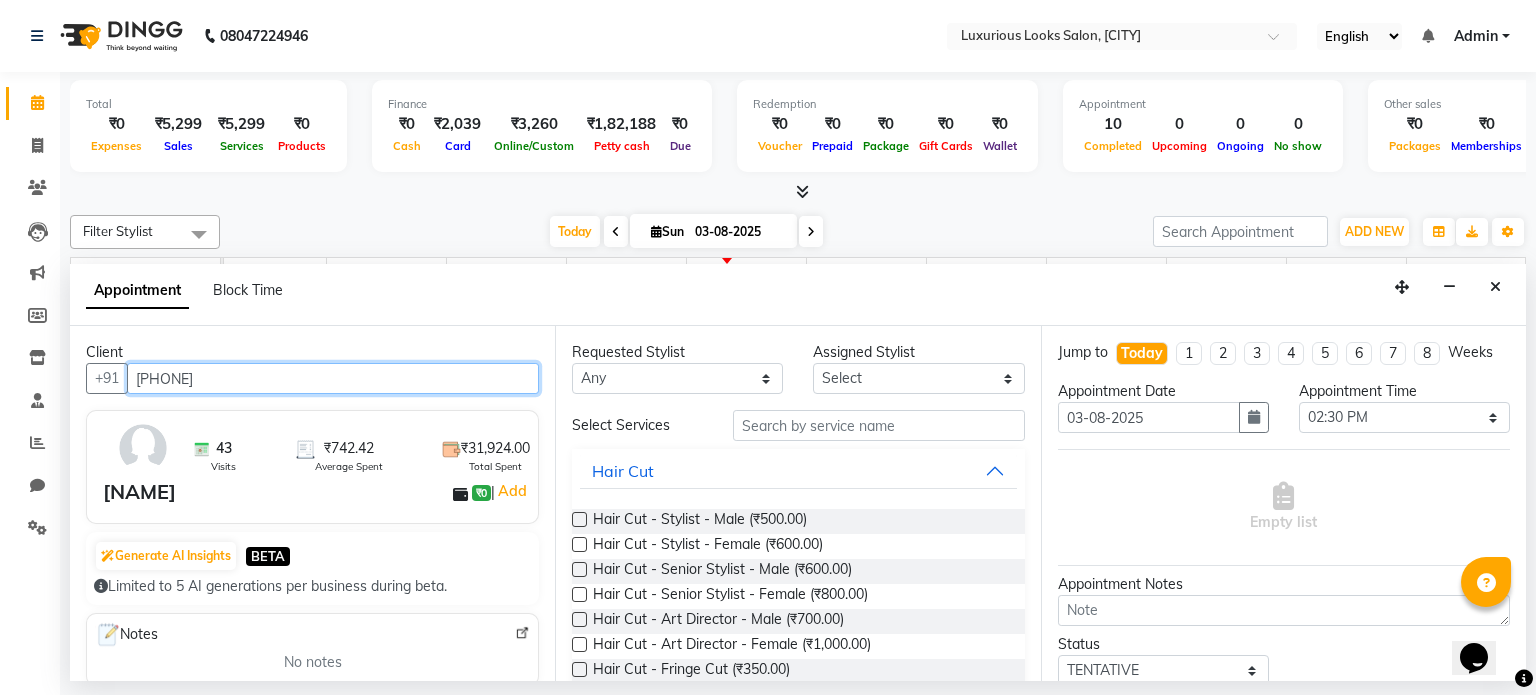 type on "[PHONE]" 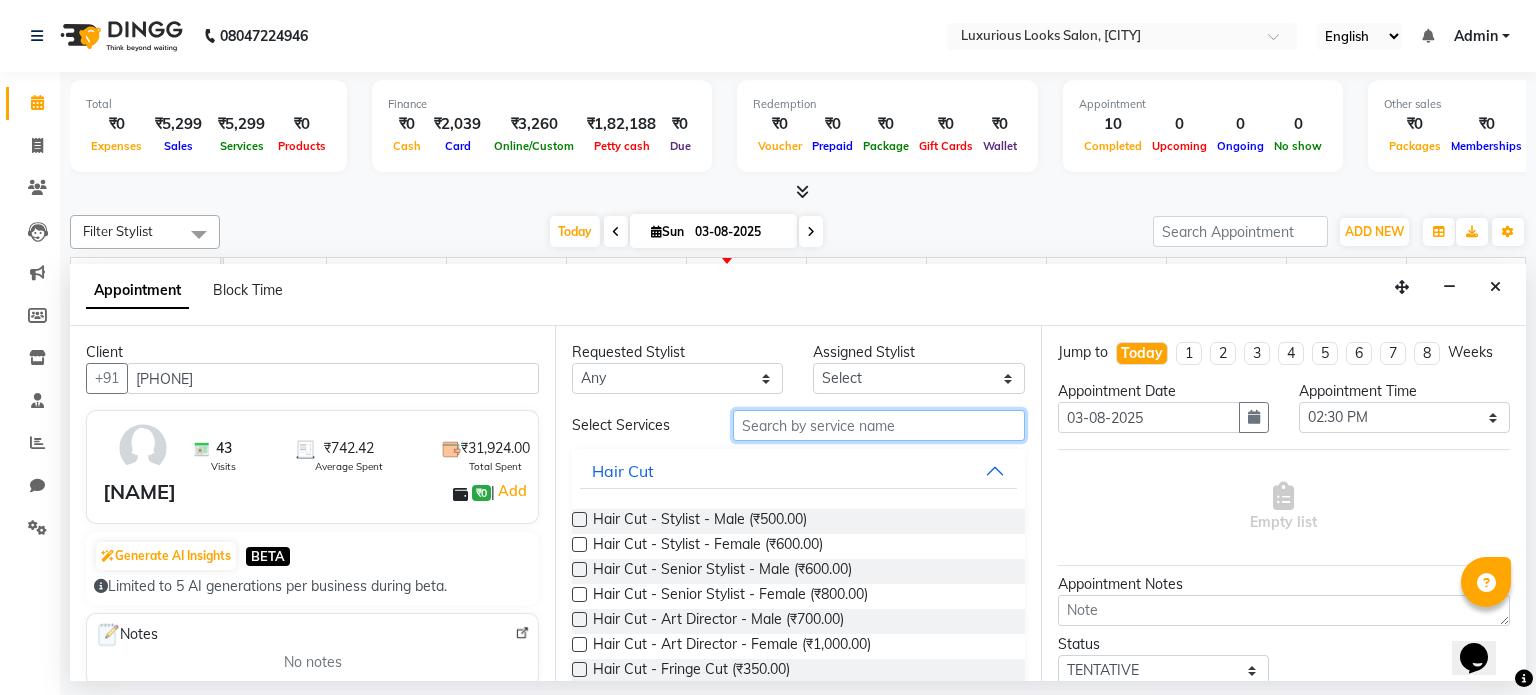 click at bounding box center (879, 425) 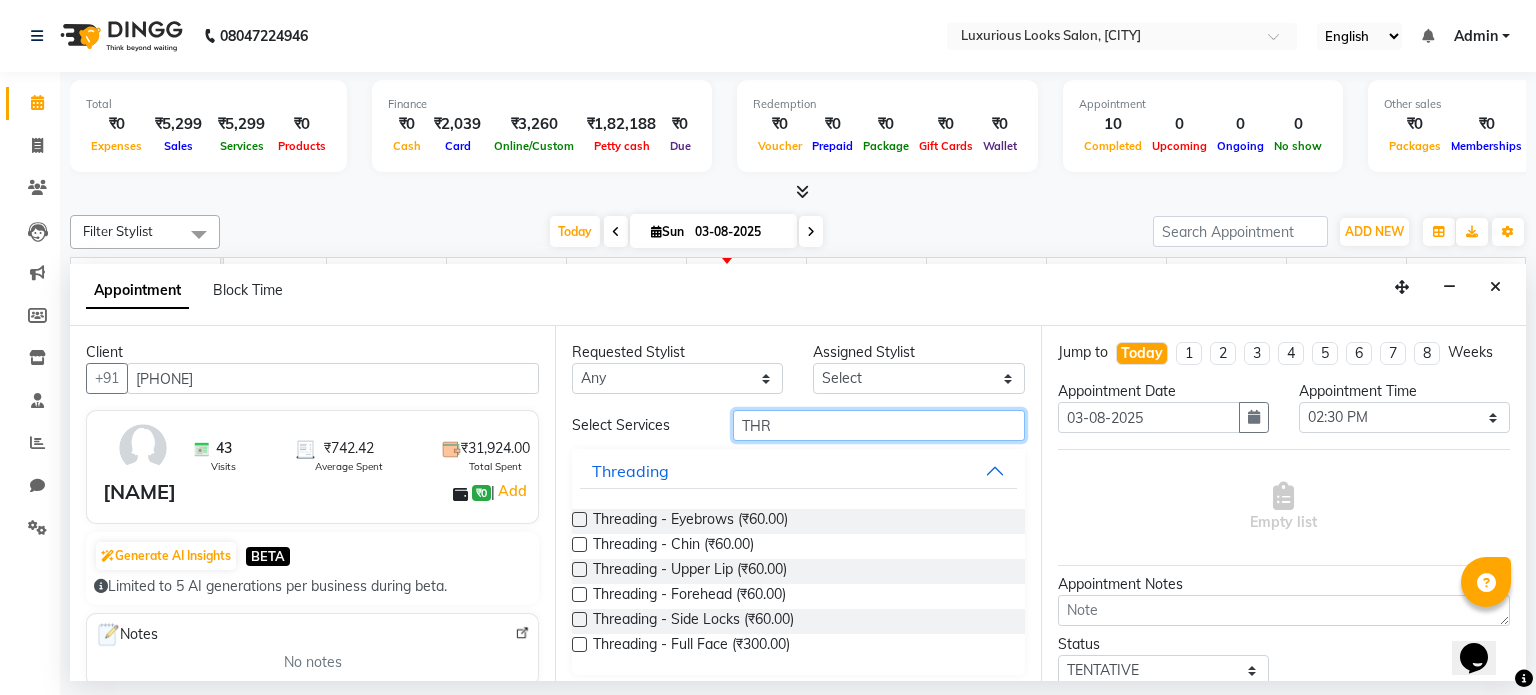 type on "THR" 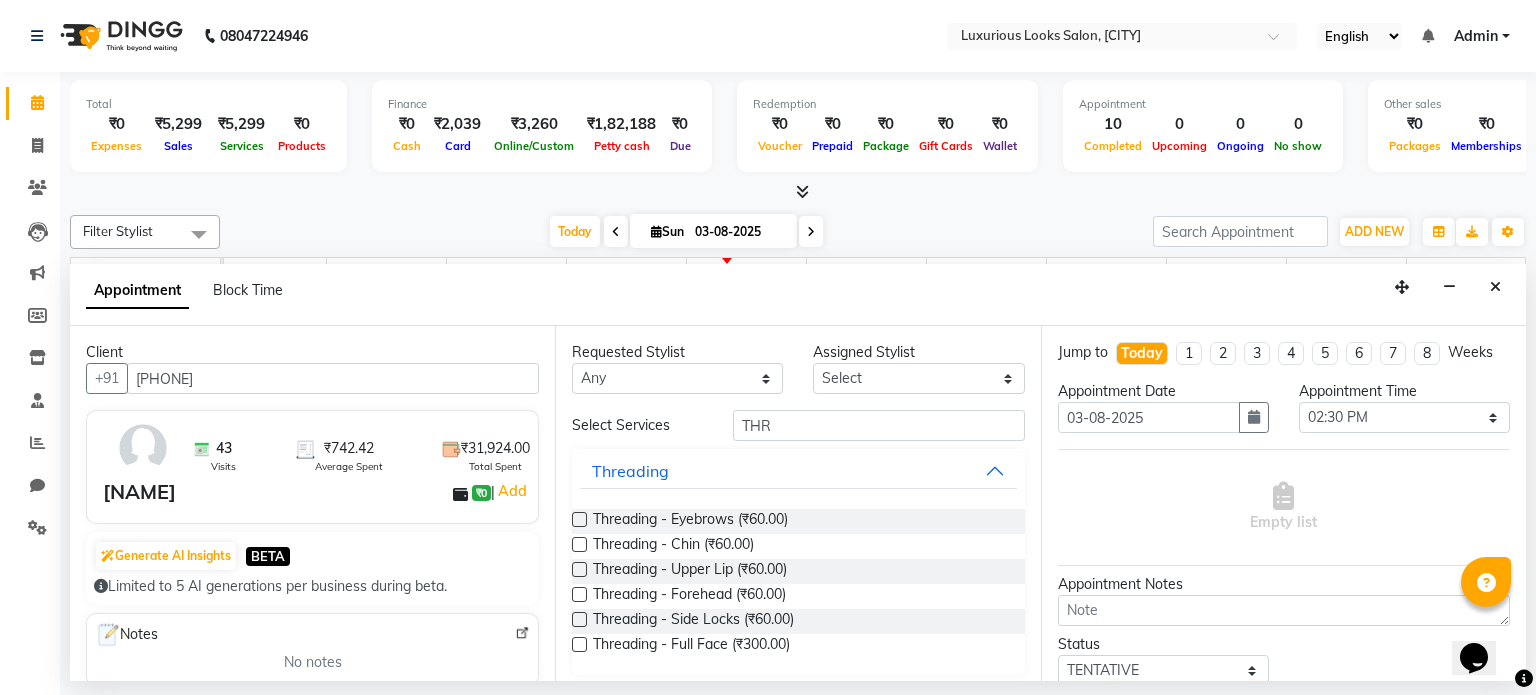 click at bounding box center [579, 519] 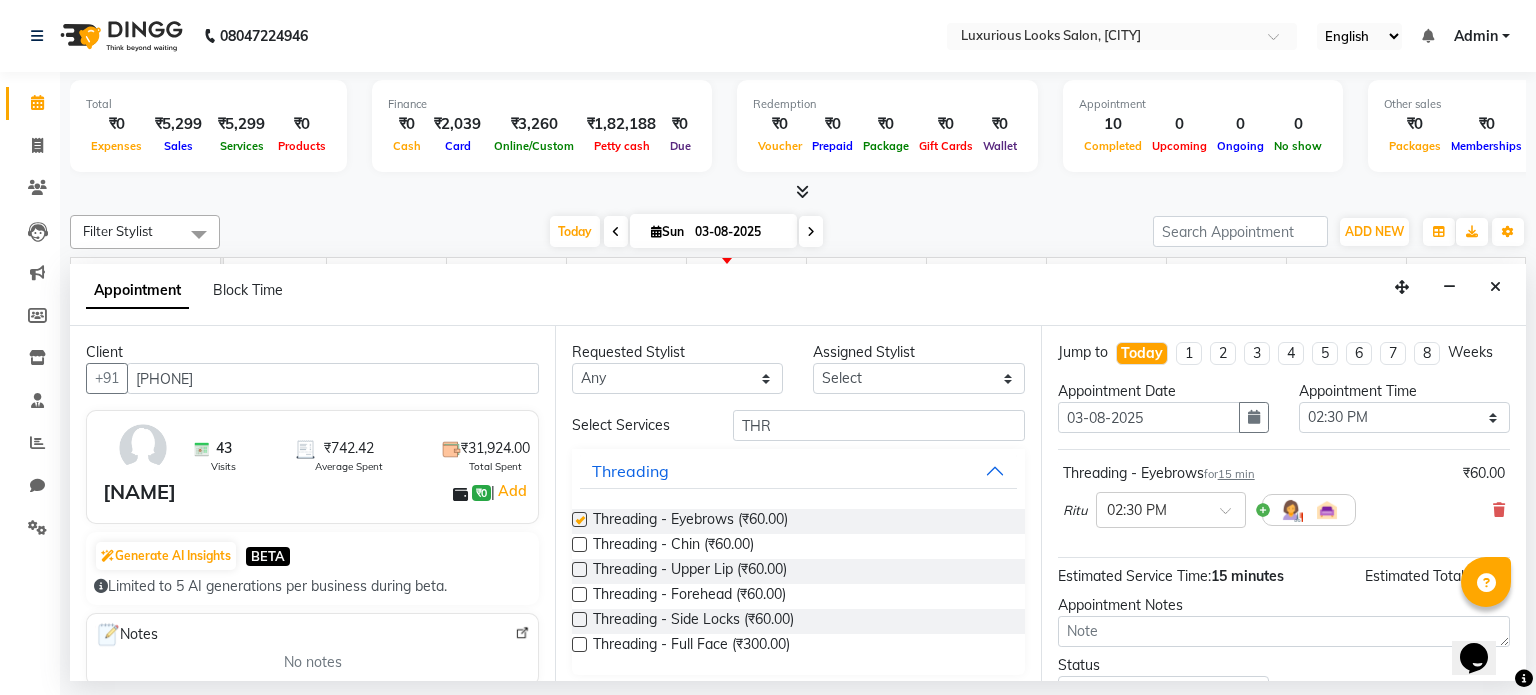 checkbox on "false" 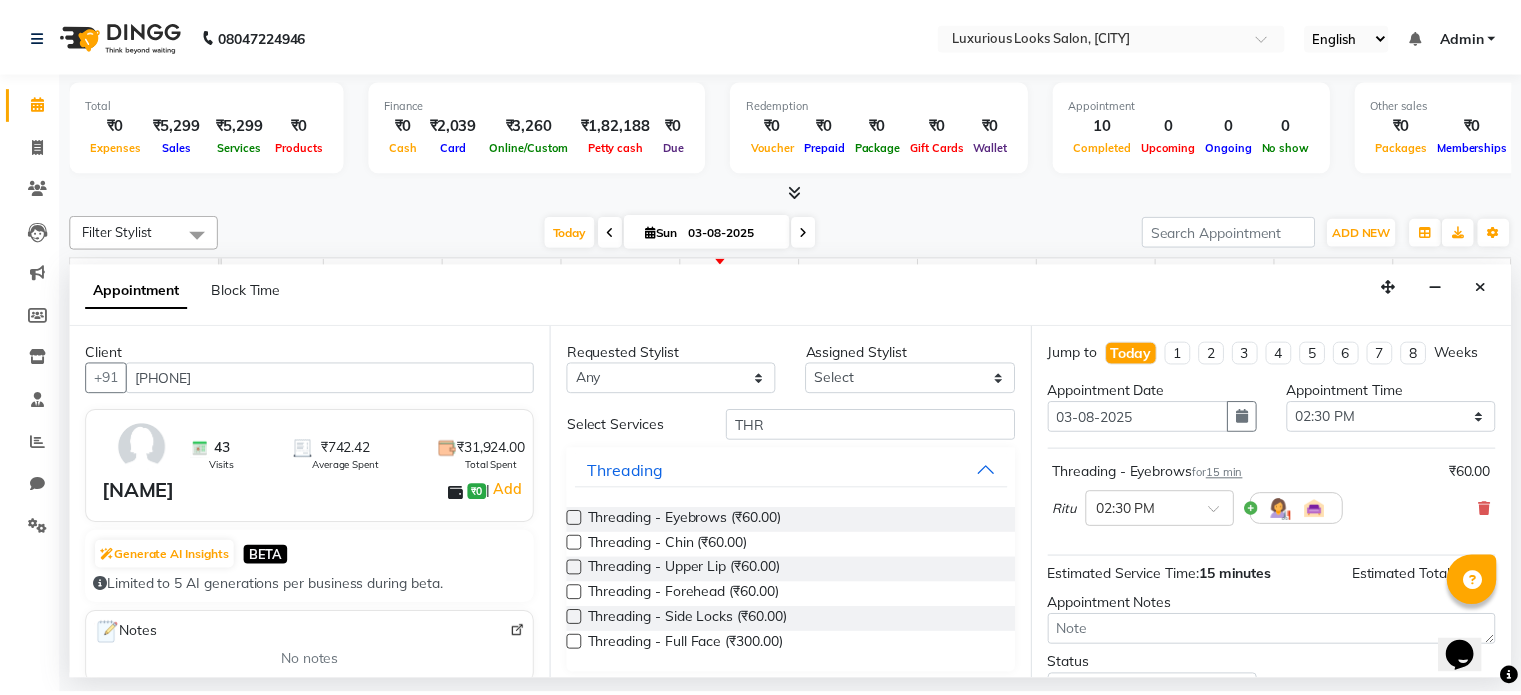 scroll, scrollTop: 151, scrollLeft: 0, axis: vertical 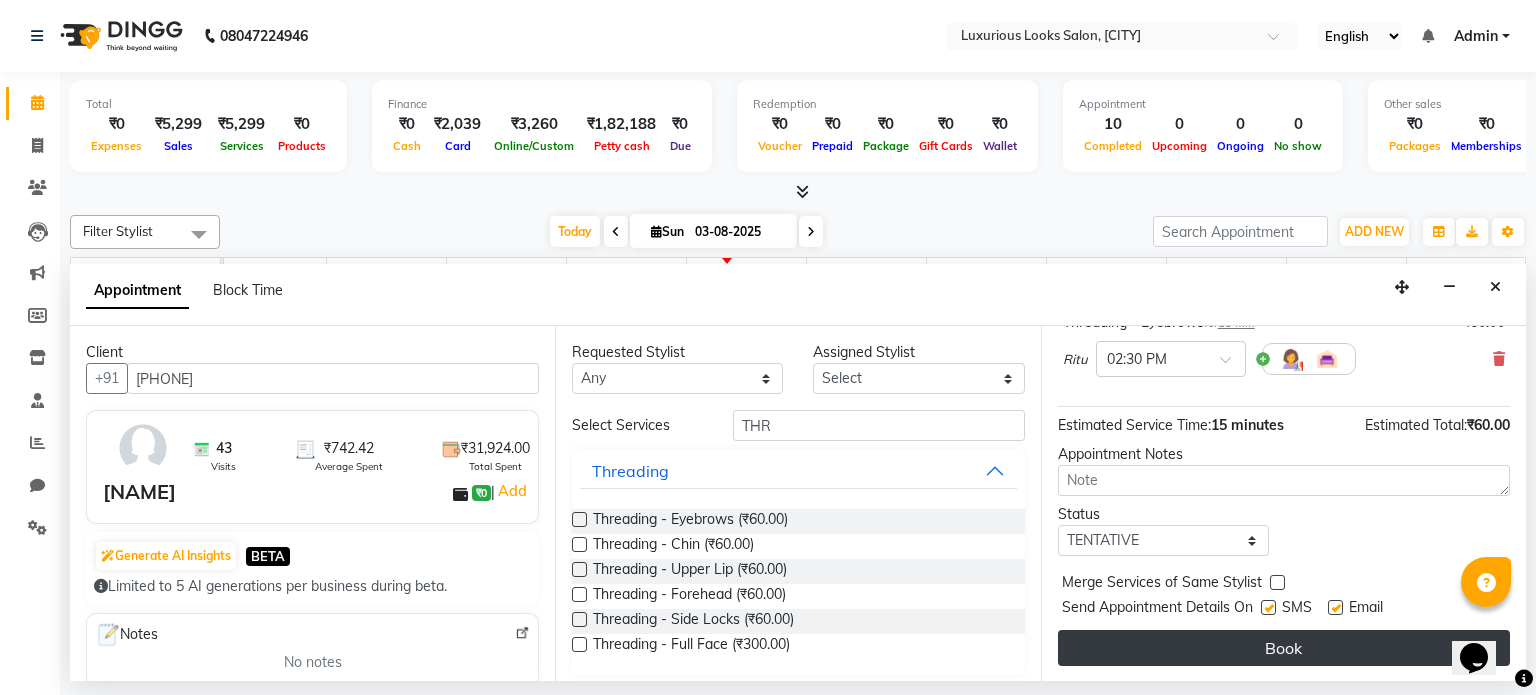 click on "Book" at bounding box center [1284, 648] 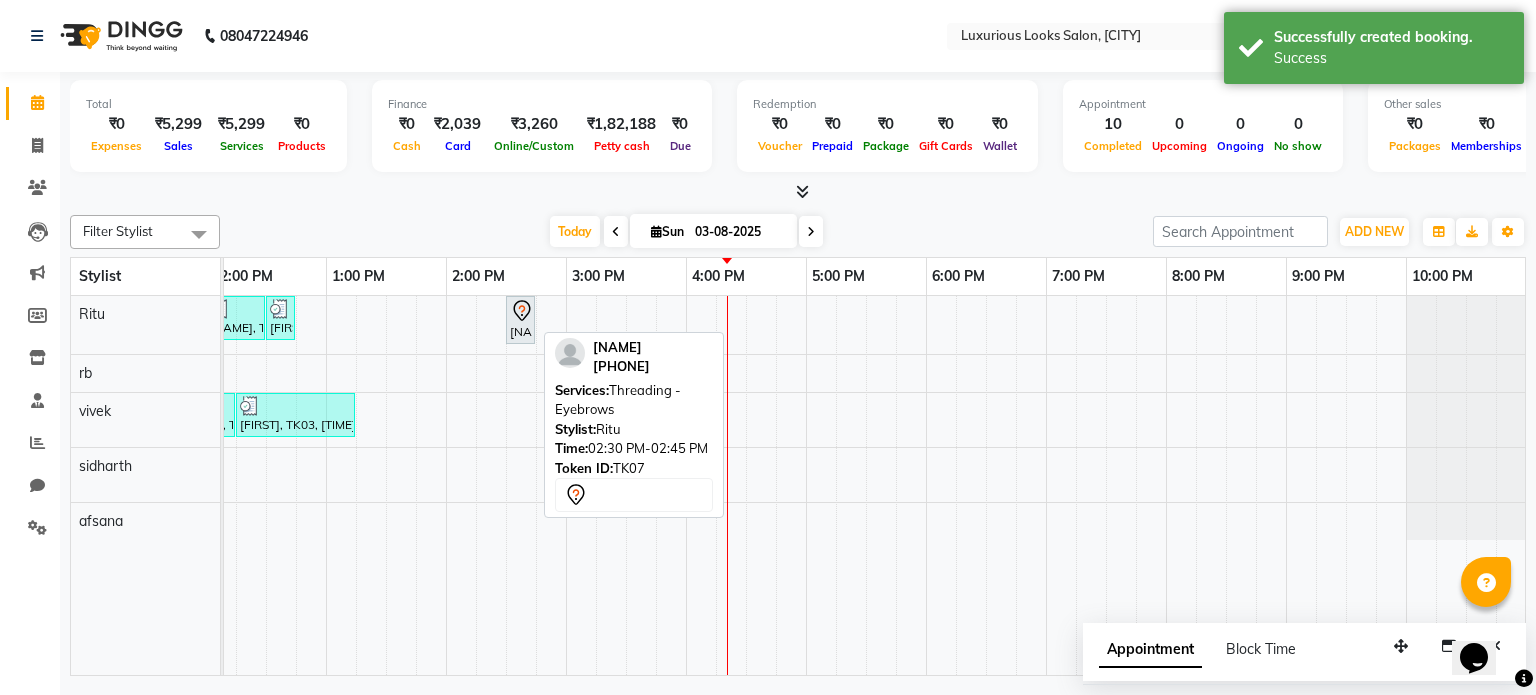 click 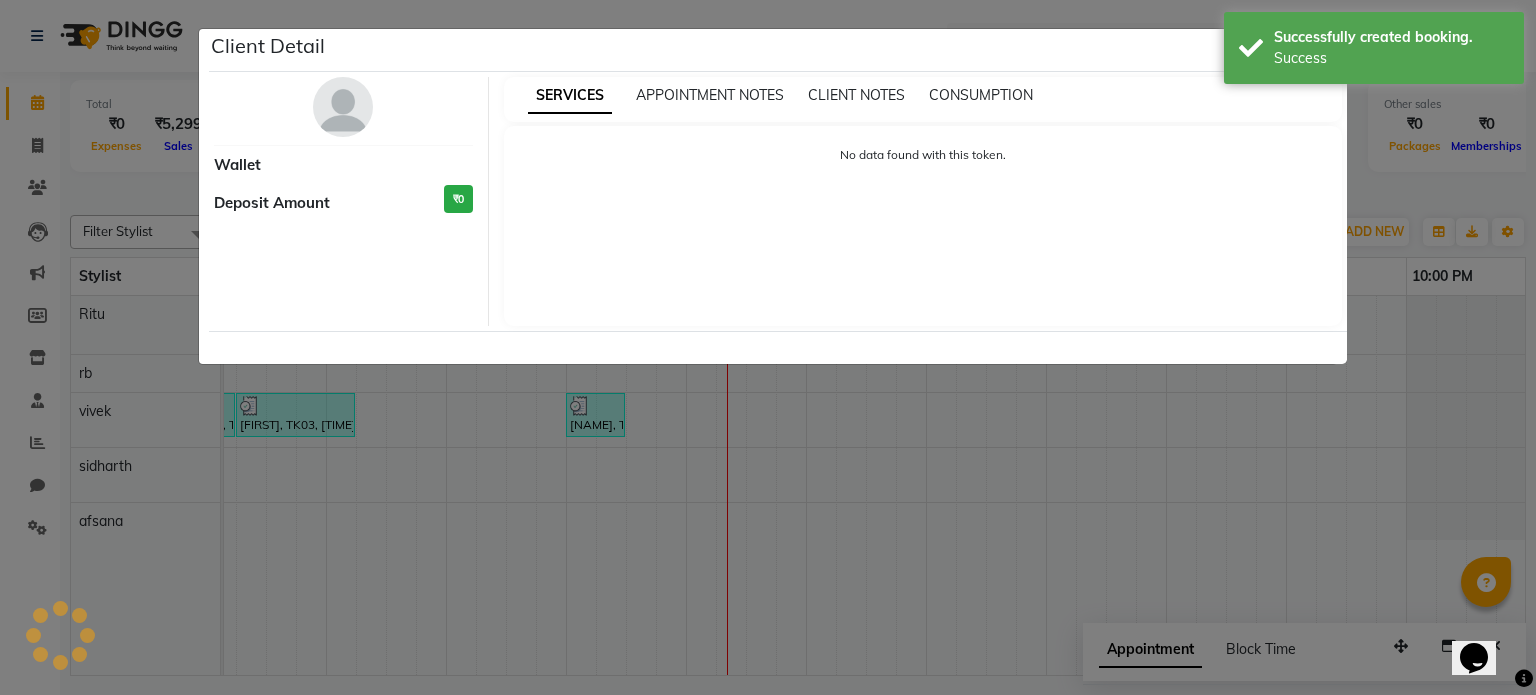 select on "7" 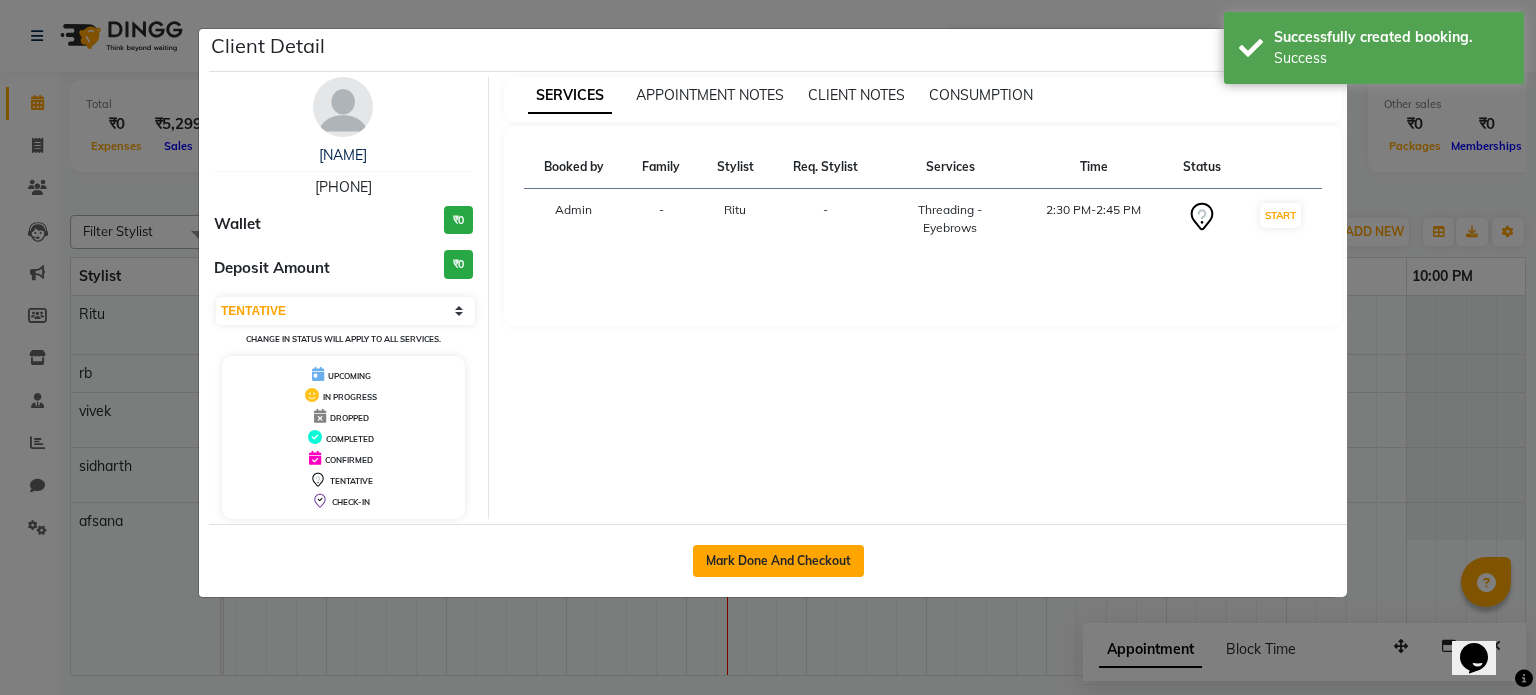 click on "Mark Done And Checkout" 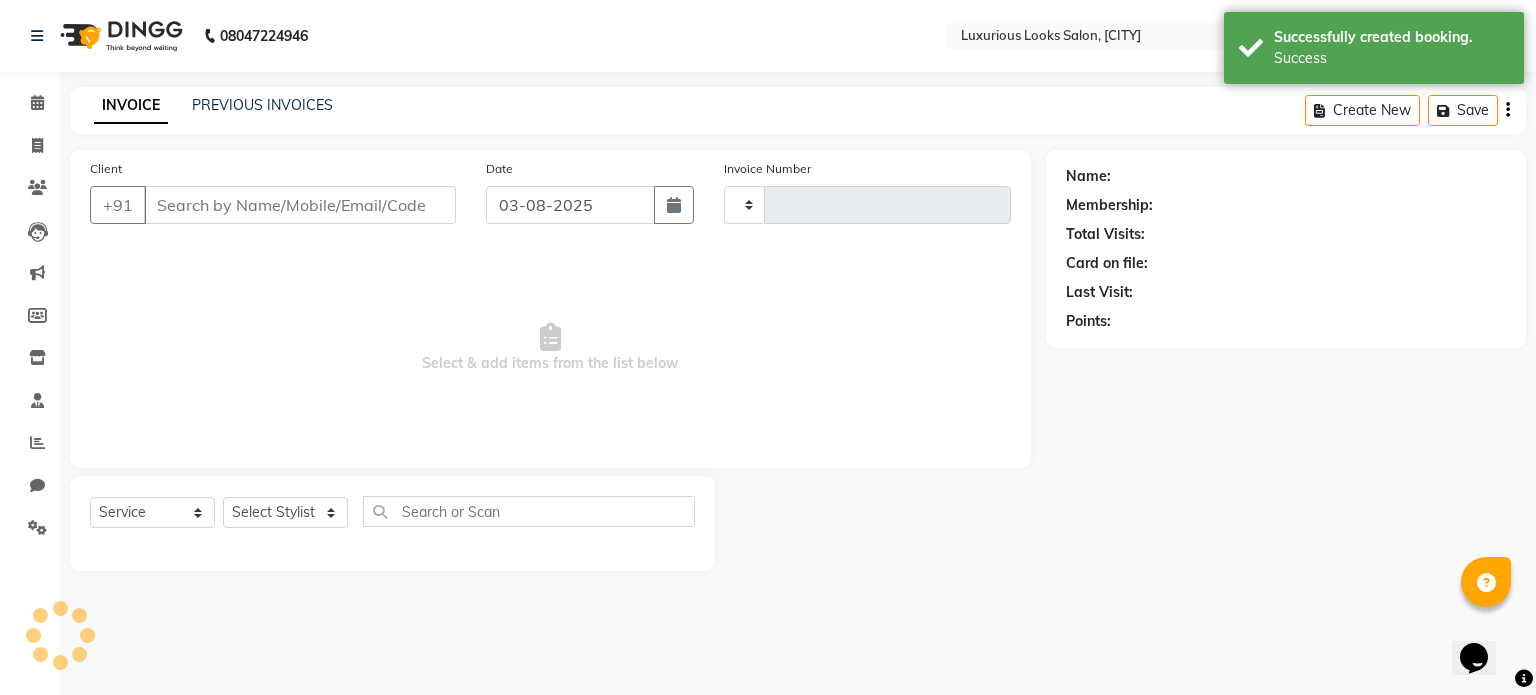 type on "0573" 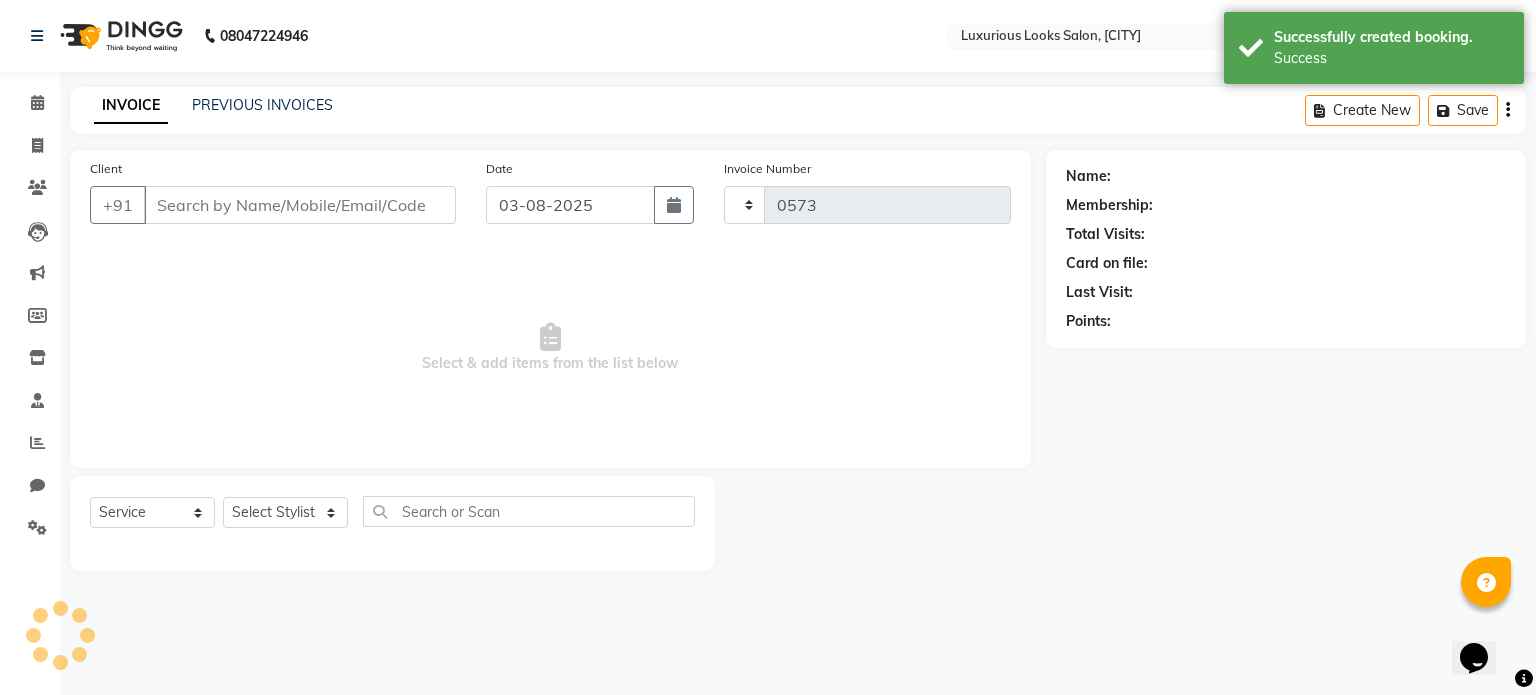 select on "3" 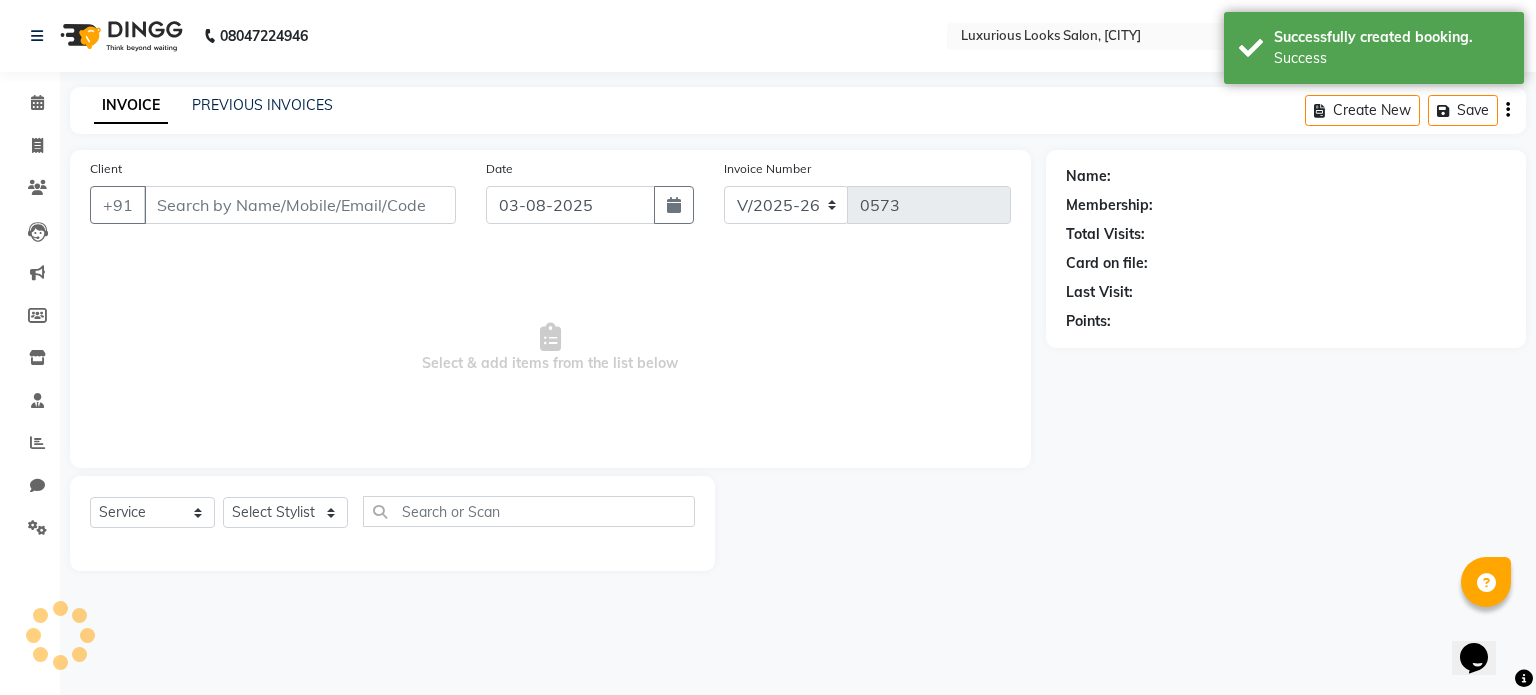 type on "[PHONE]" 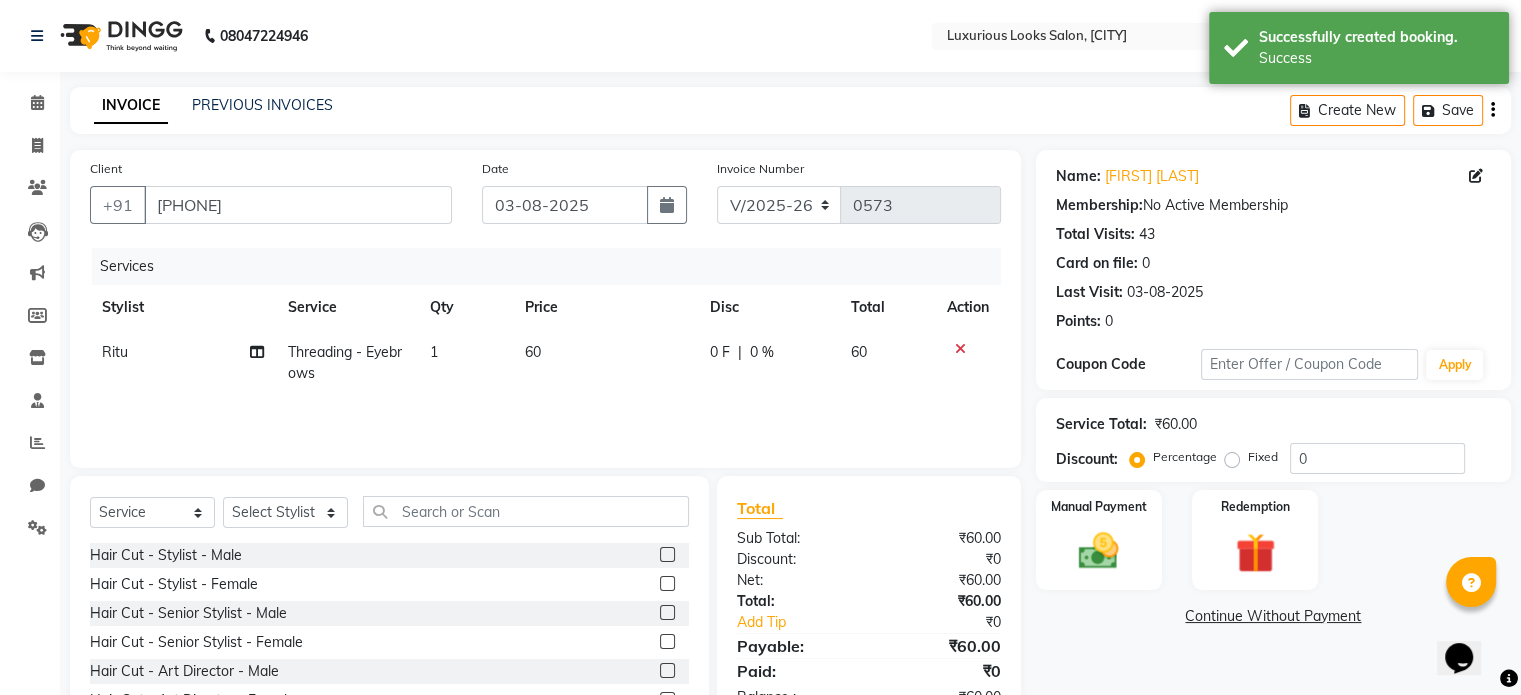 click on "0 F" 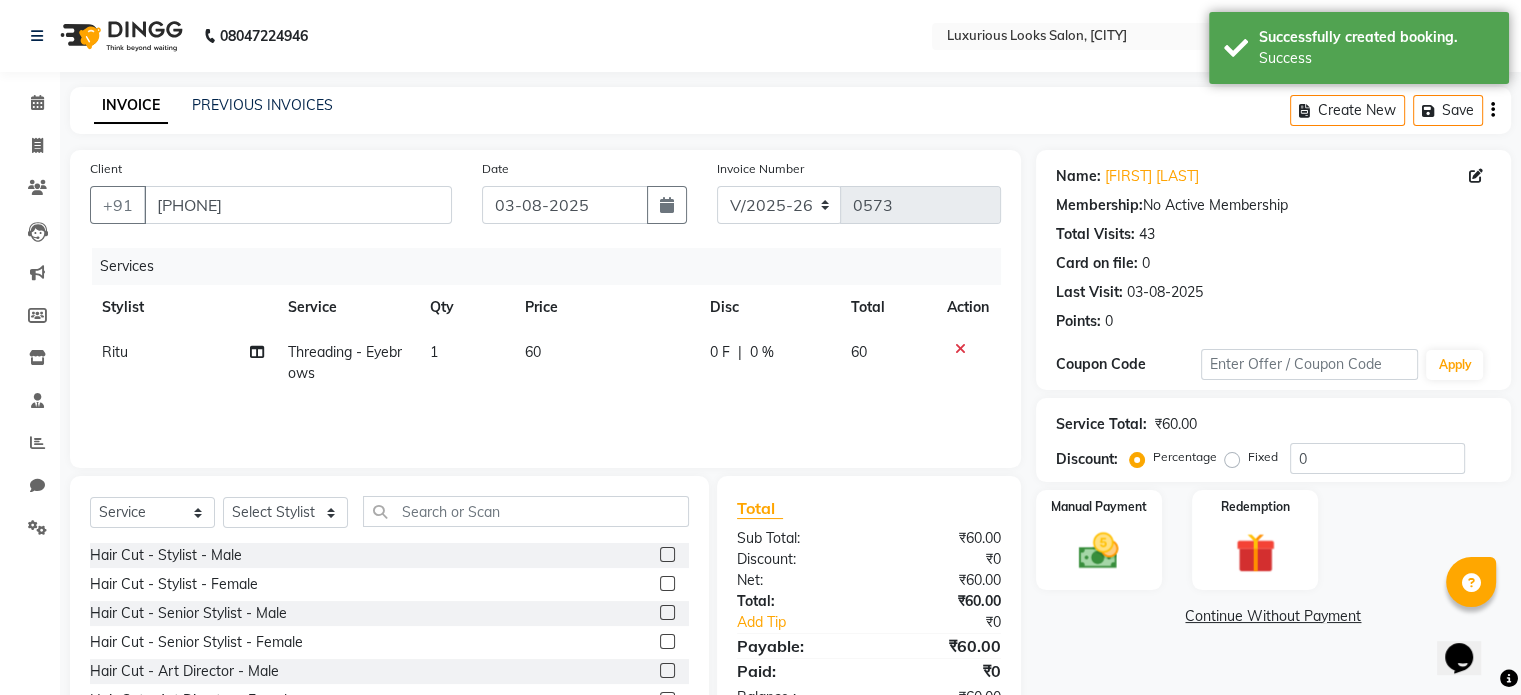 select on "[NUMBER]" 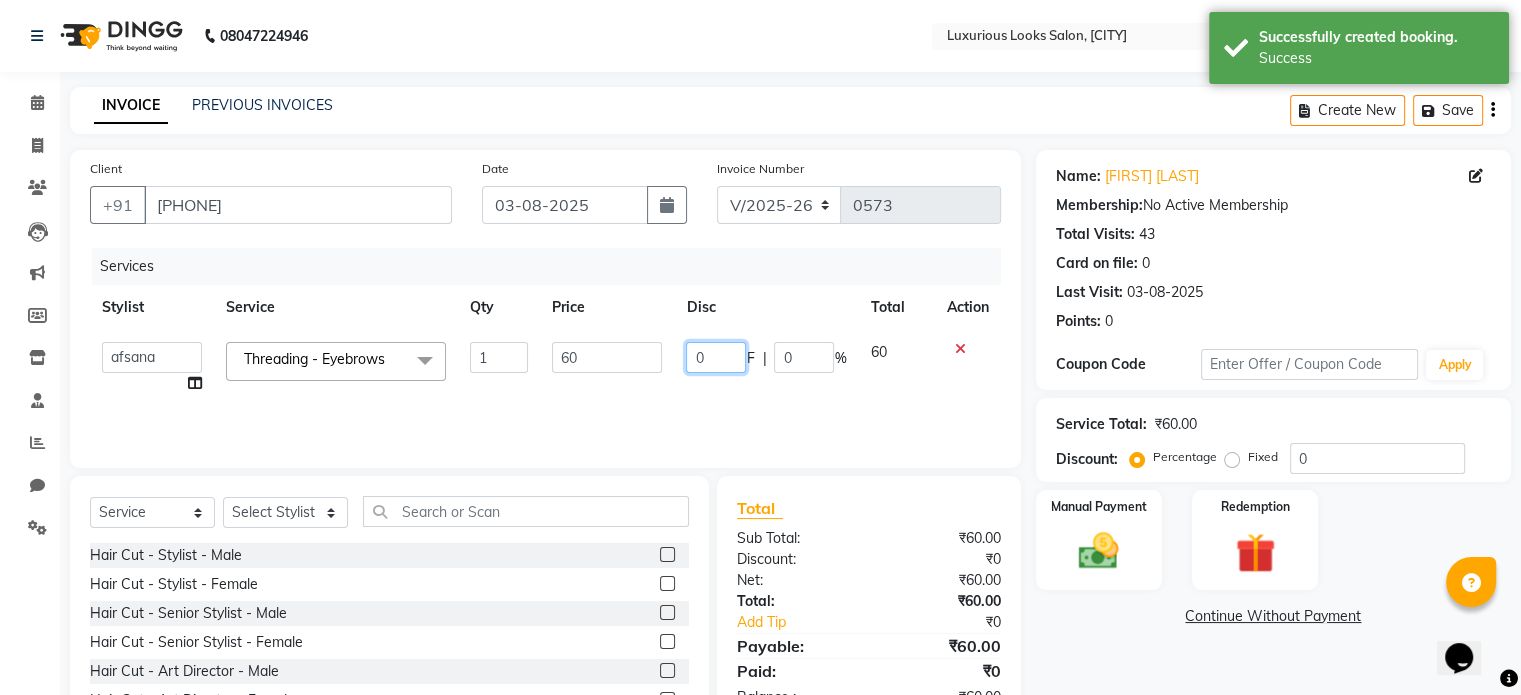 click on "0" 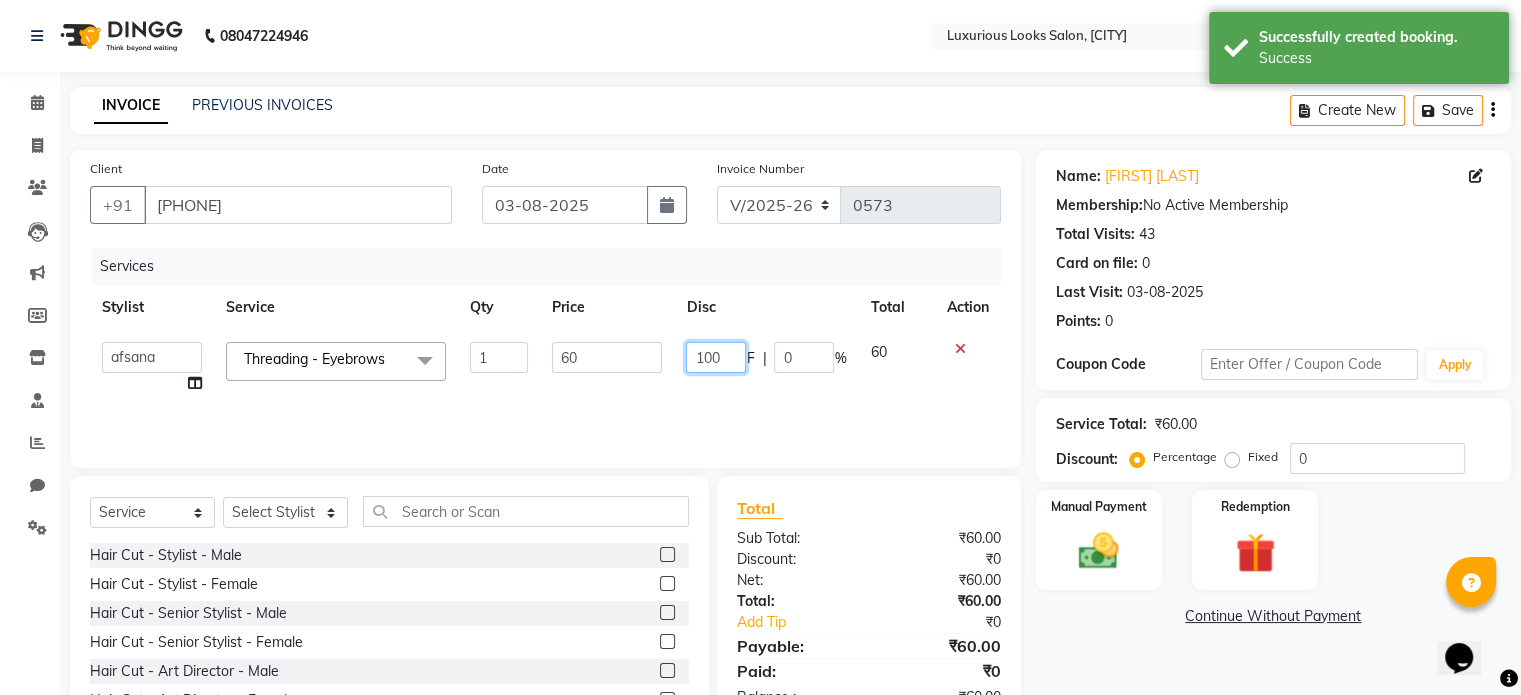 type on "10" 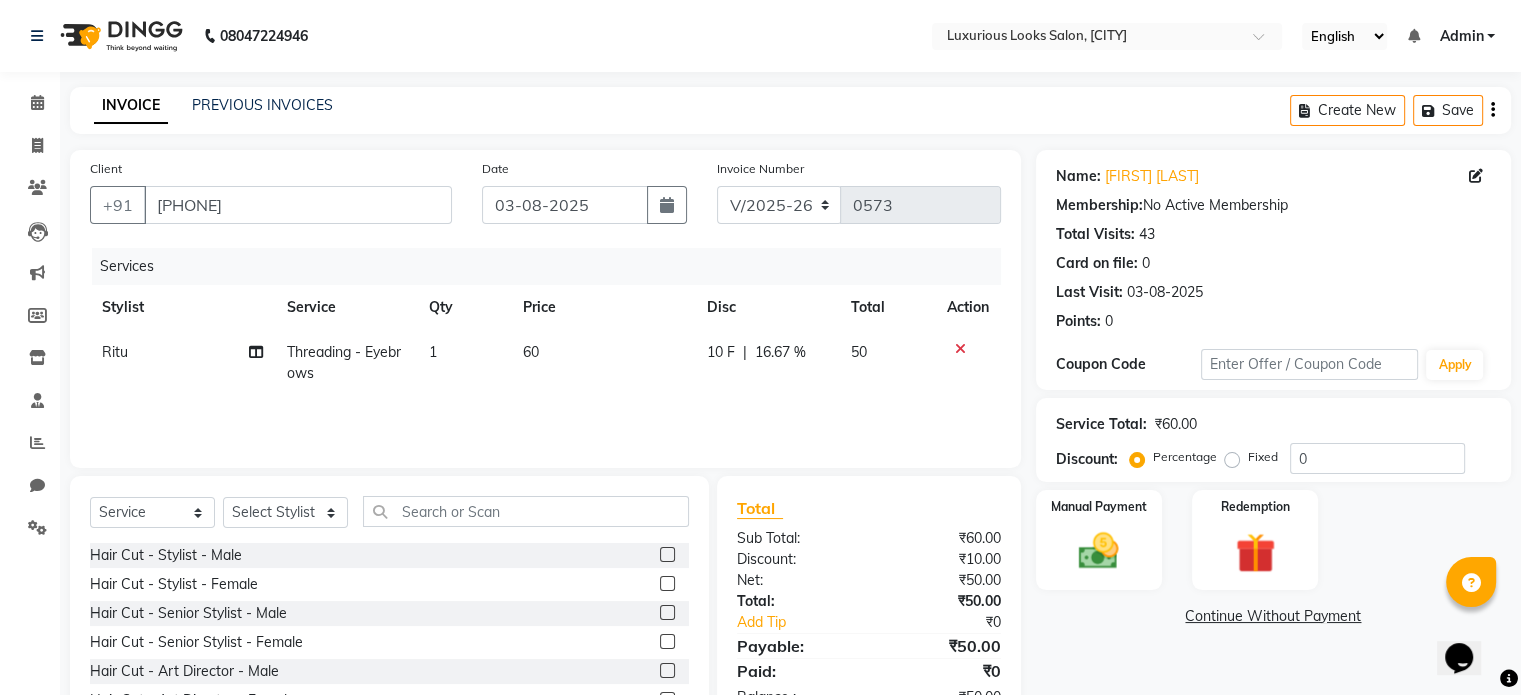 click on "Services Stylist Service Qty Price Disc Total Action [NAME] Threading - Eyebrows 1 60 10 F | 16.67 % 50" 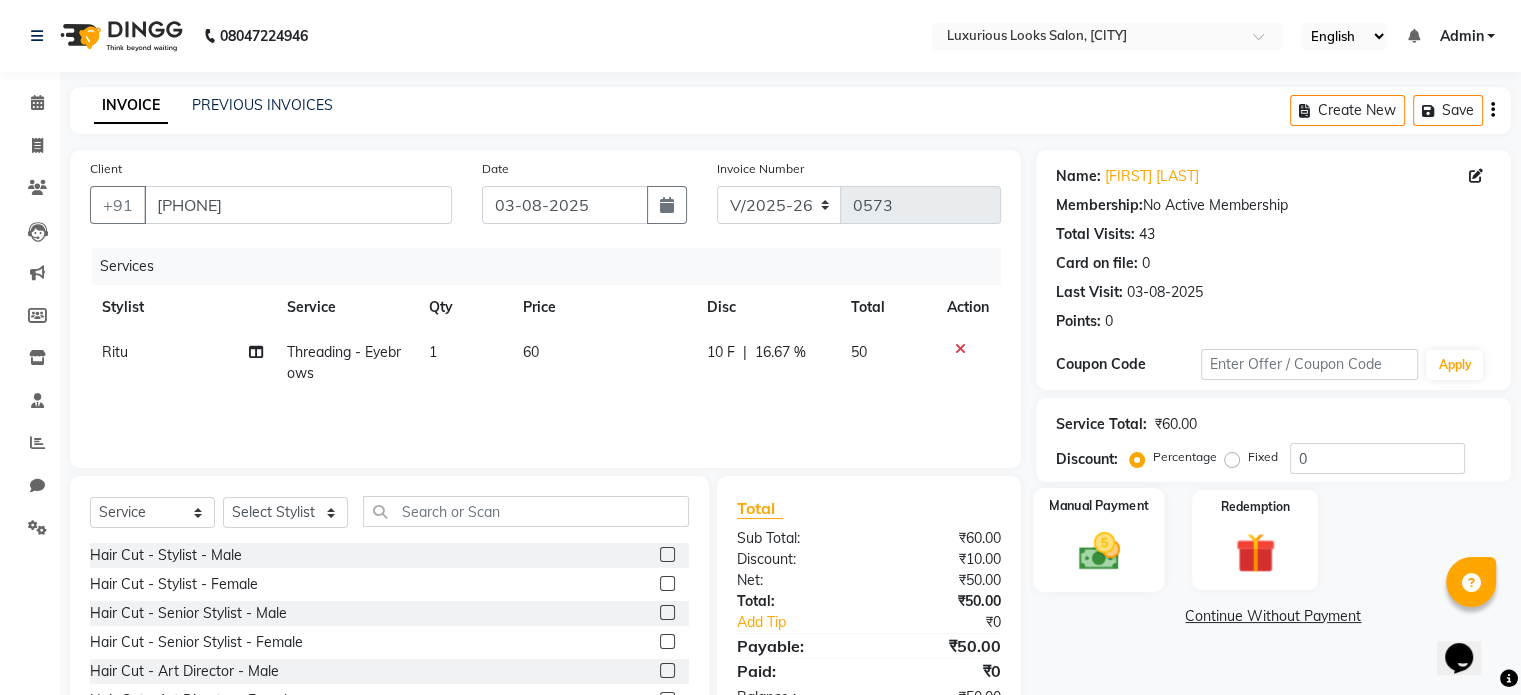 click on "Manual Payment" 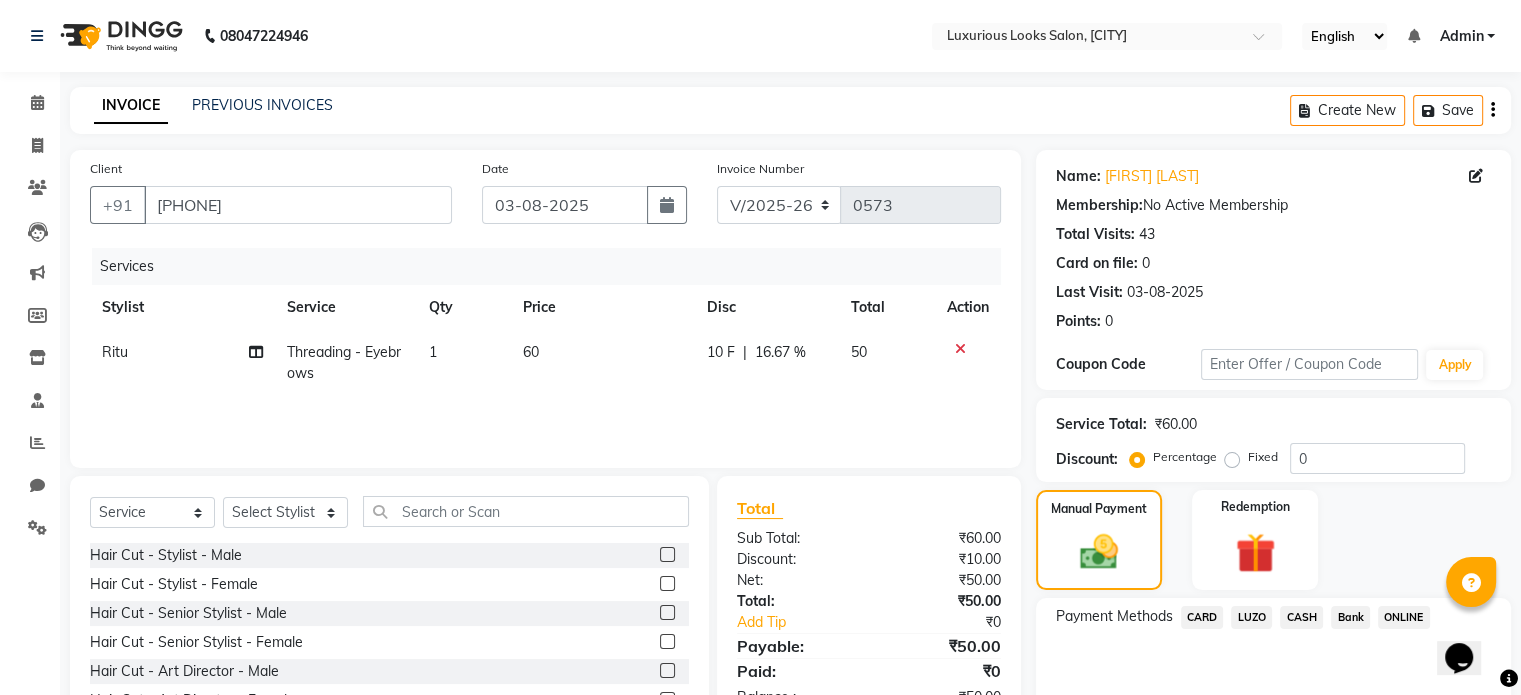 click on "CASH" 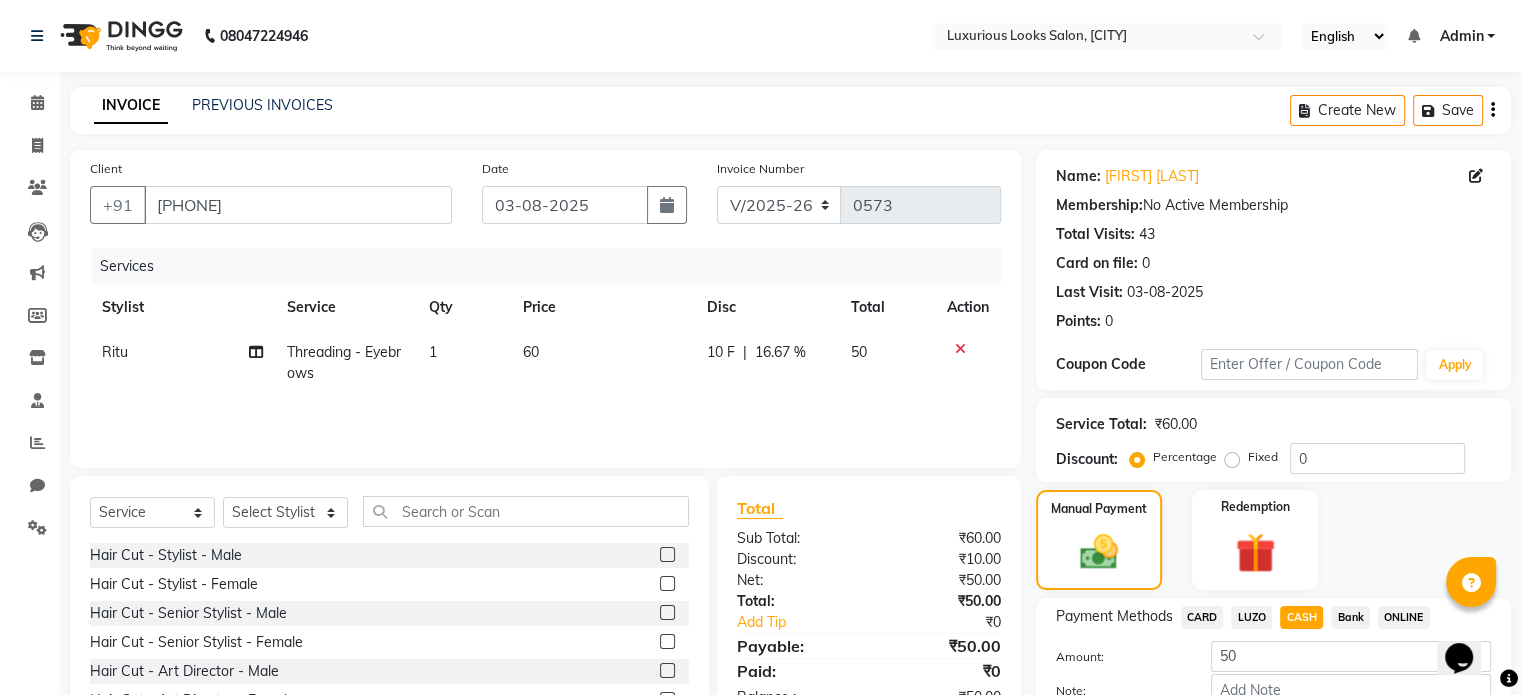 scroll, scrollTop: 124, scrollLeft: 0, axis: vertical 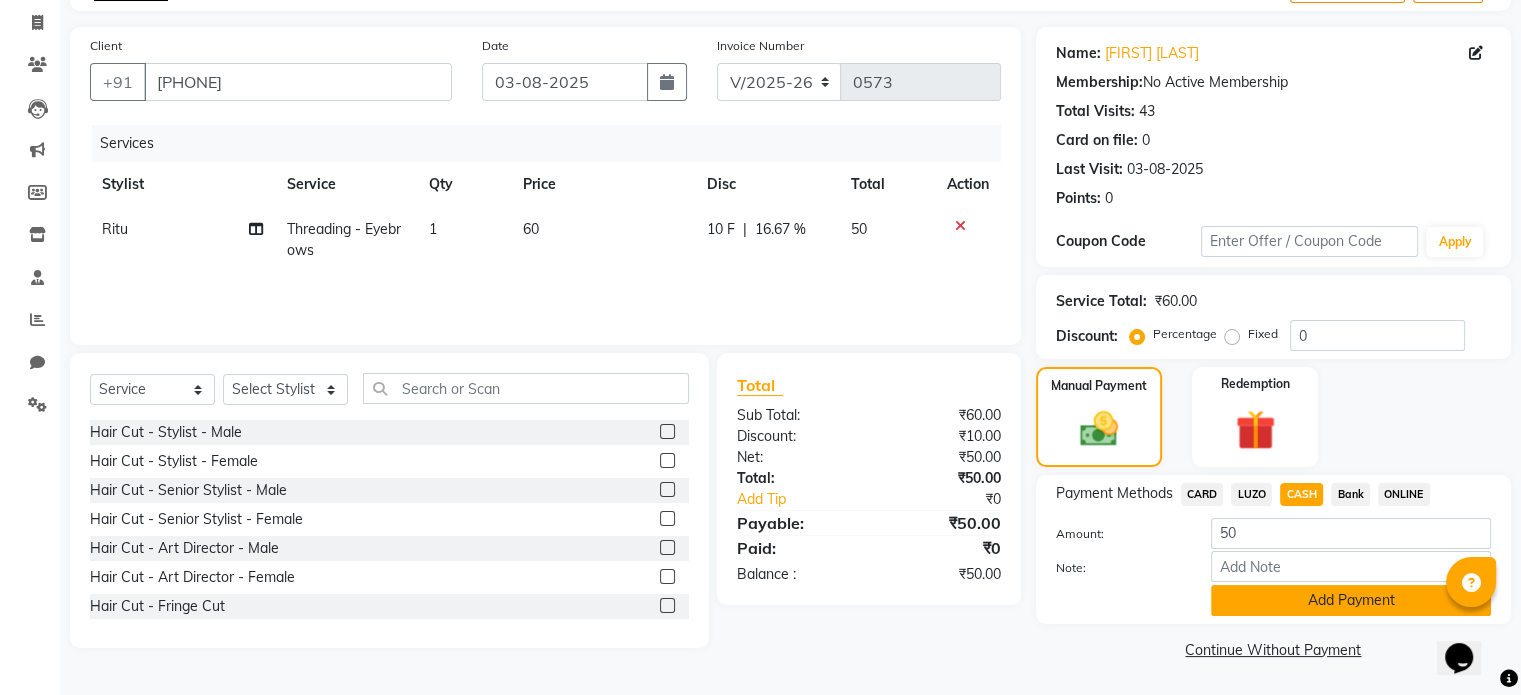 click on "Add Payment" 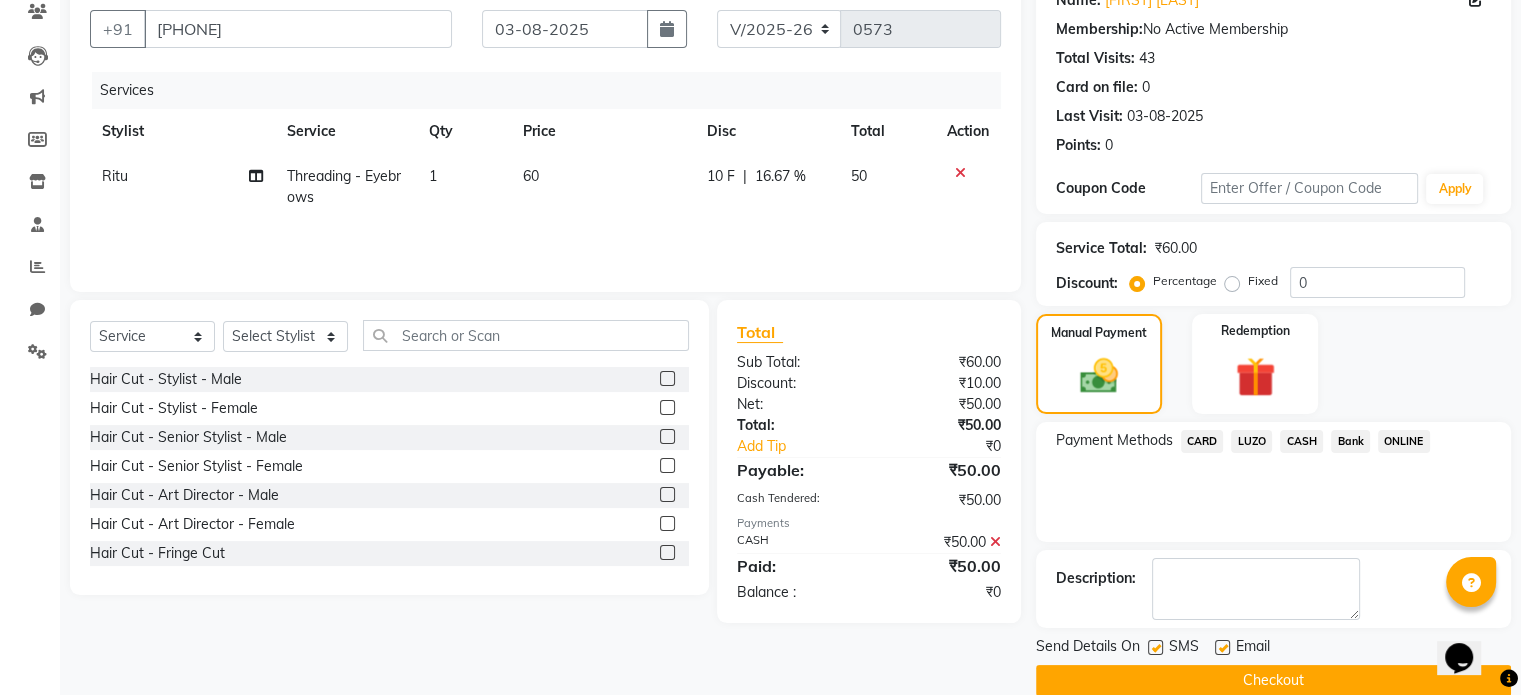 scroll, scrollTop: 205, scrollLeft: 0, axis: vertical 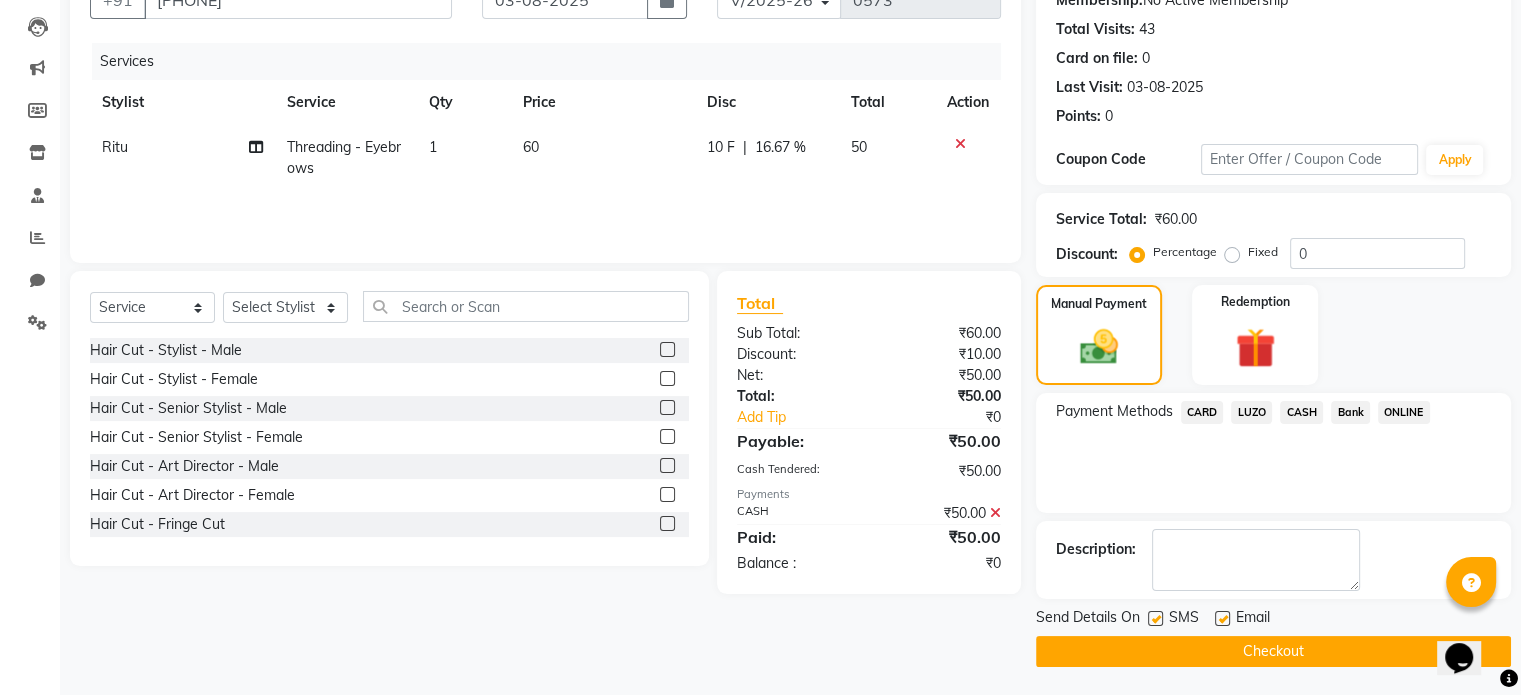 click on "Checkout" 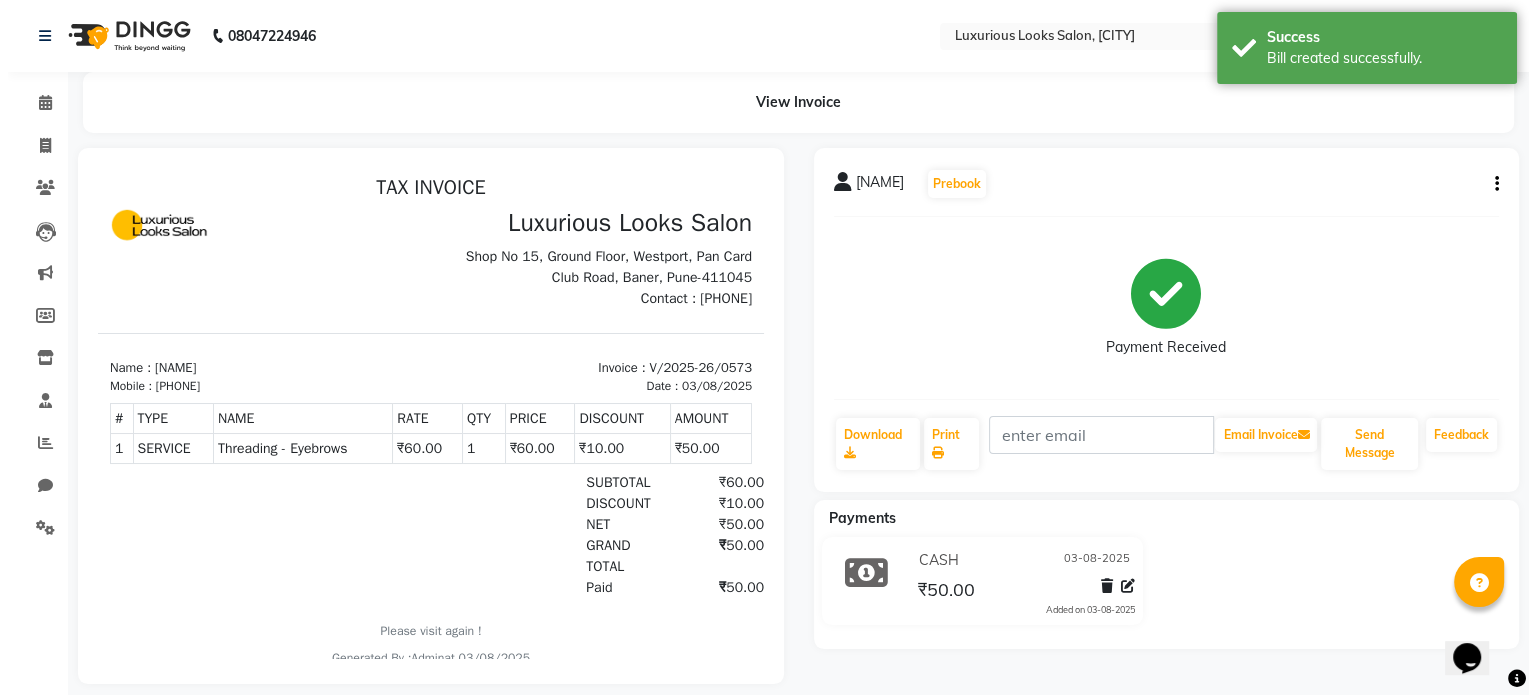 scroll, scrollTop: 0, scrollLeft: 0, axis: both 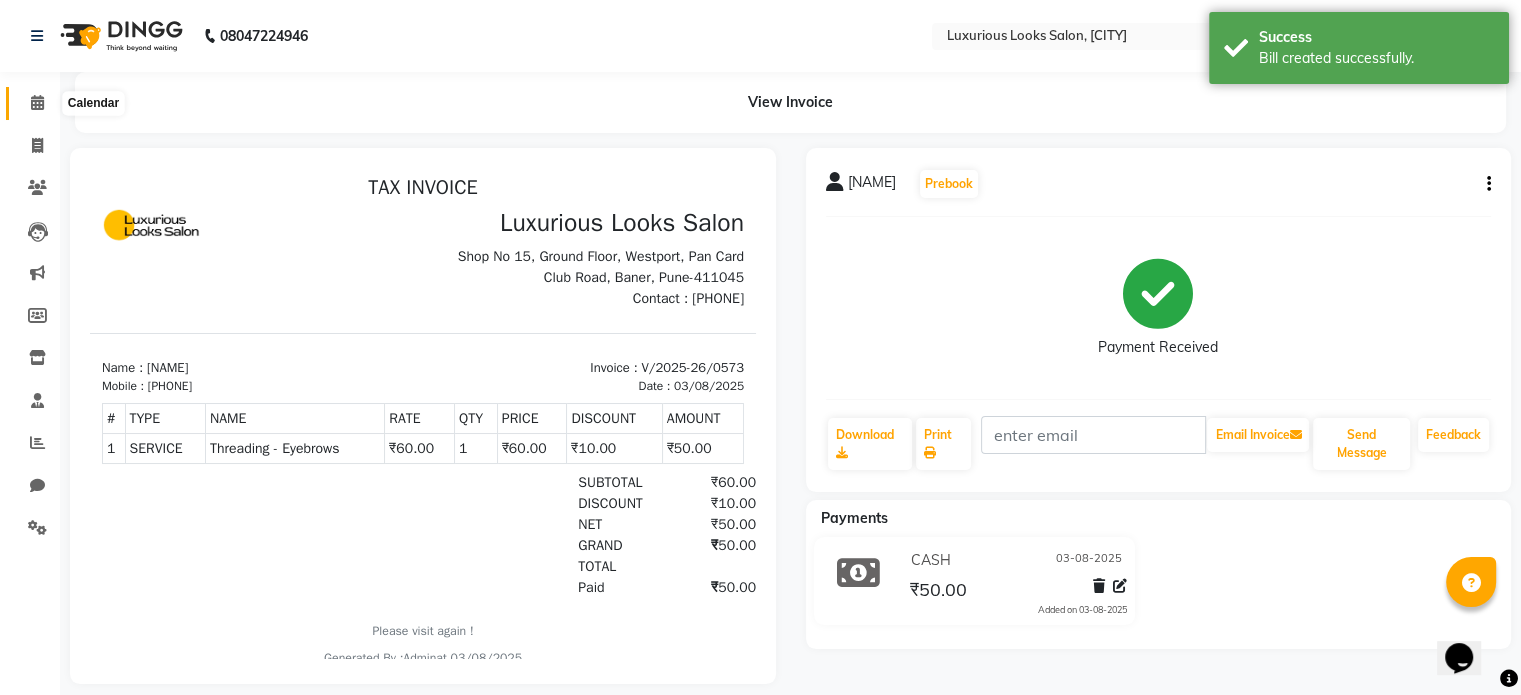 click 